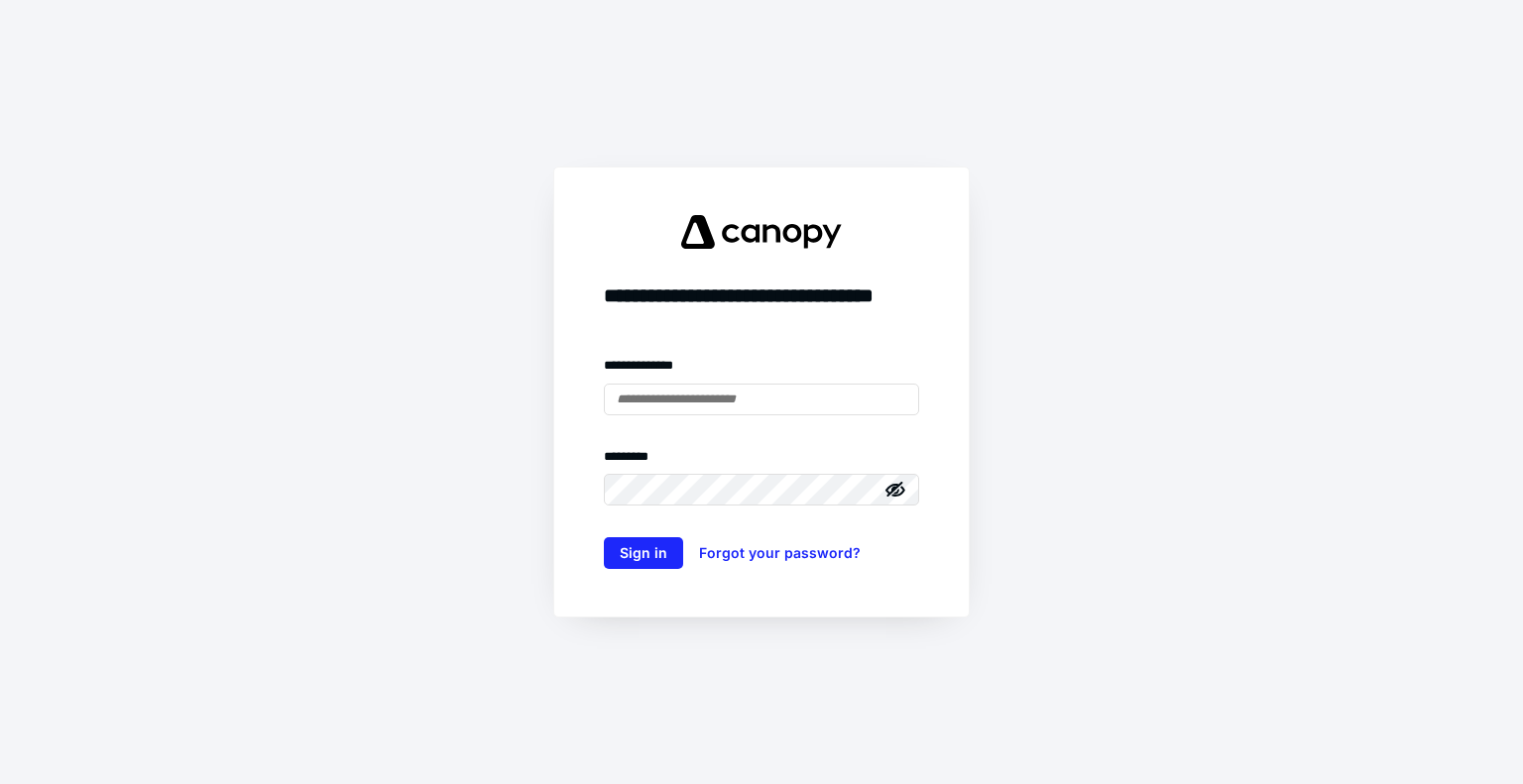 scroll, scrollTop: 0, scrollLeft: 0, axis: both 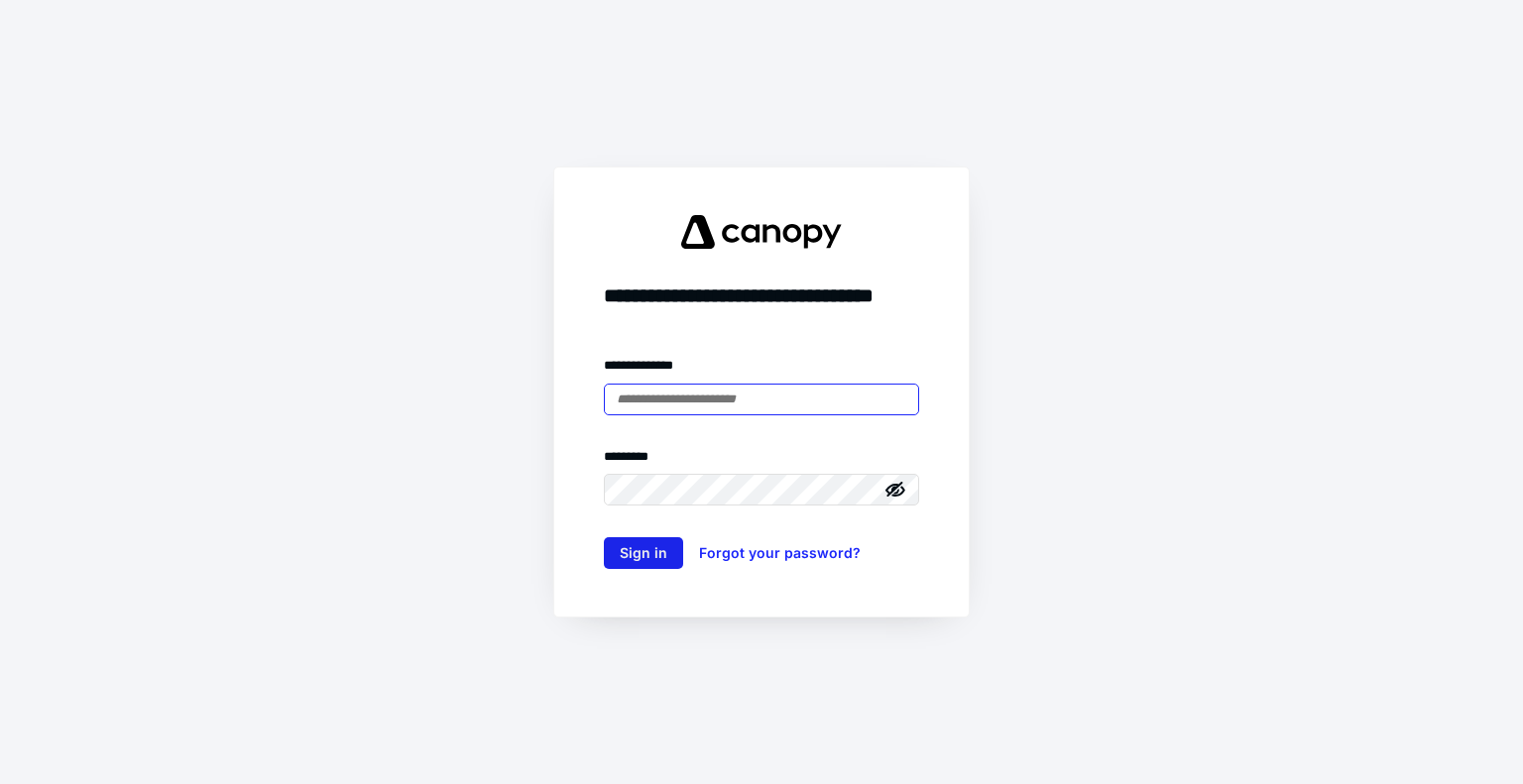 type on "**********" 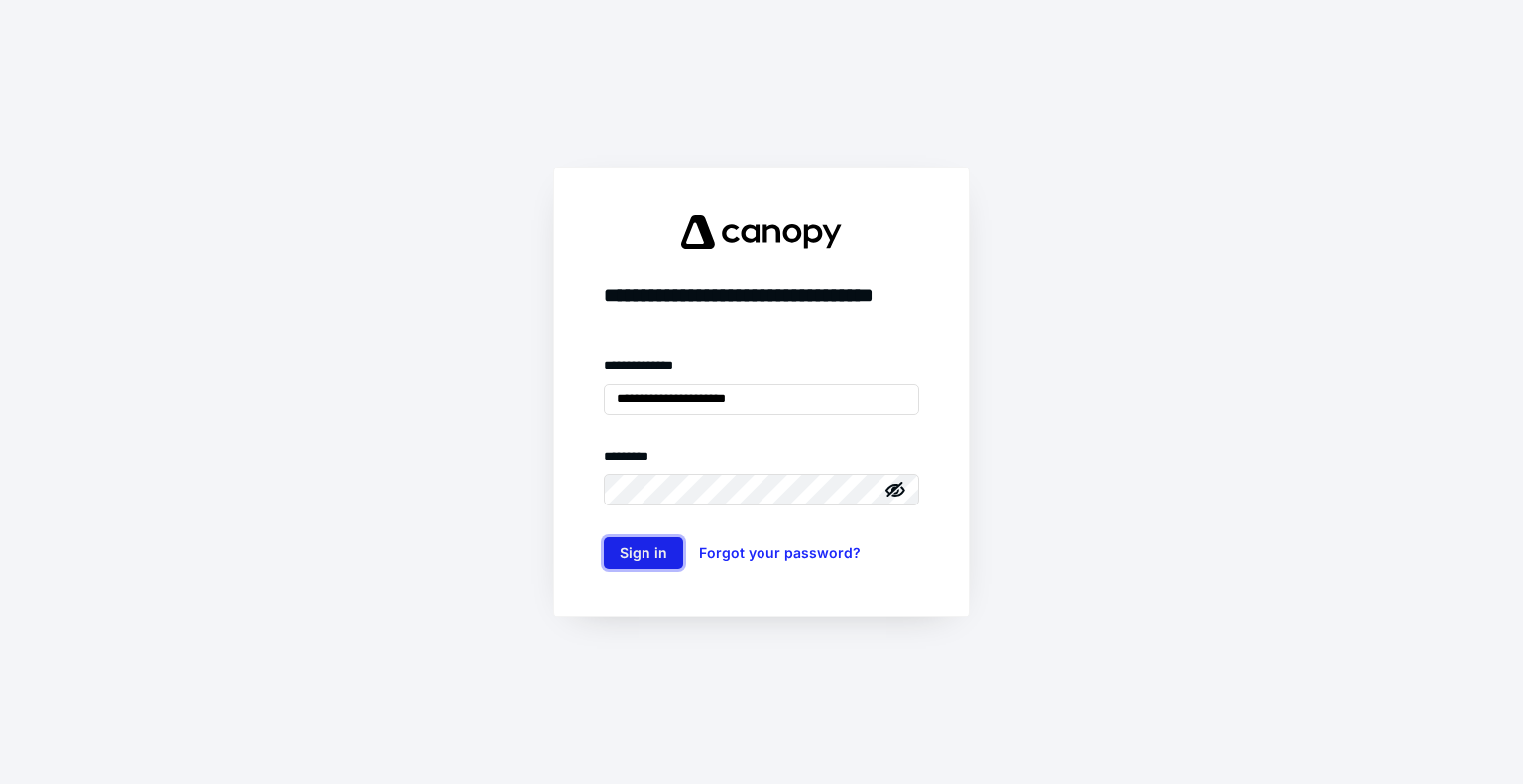 click on "Sign in" at bounding box center (644, 553) 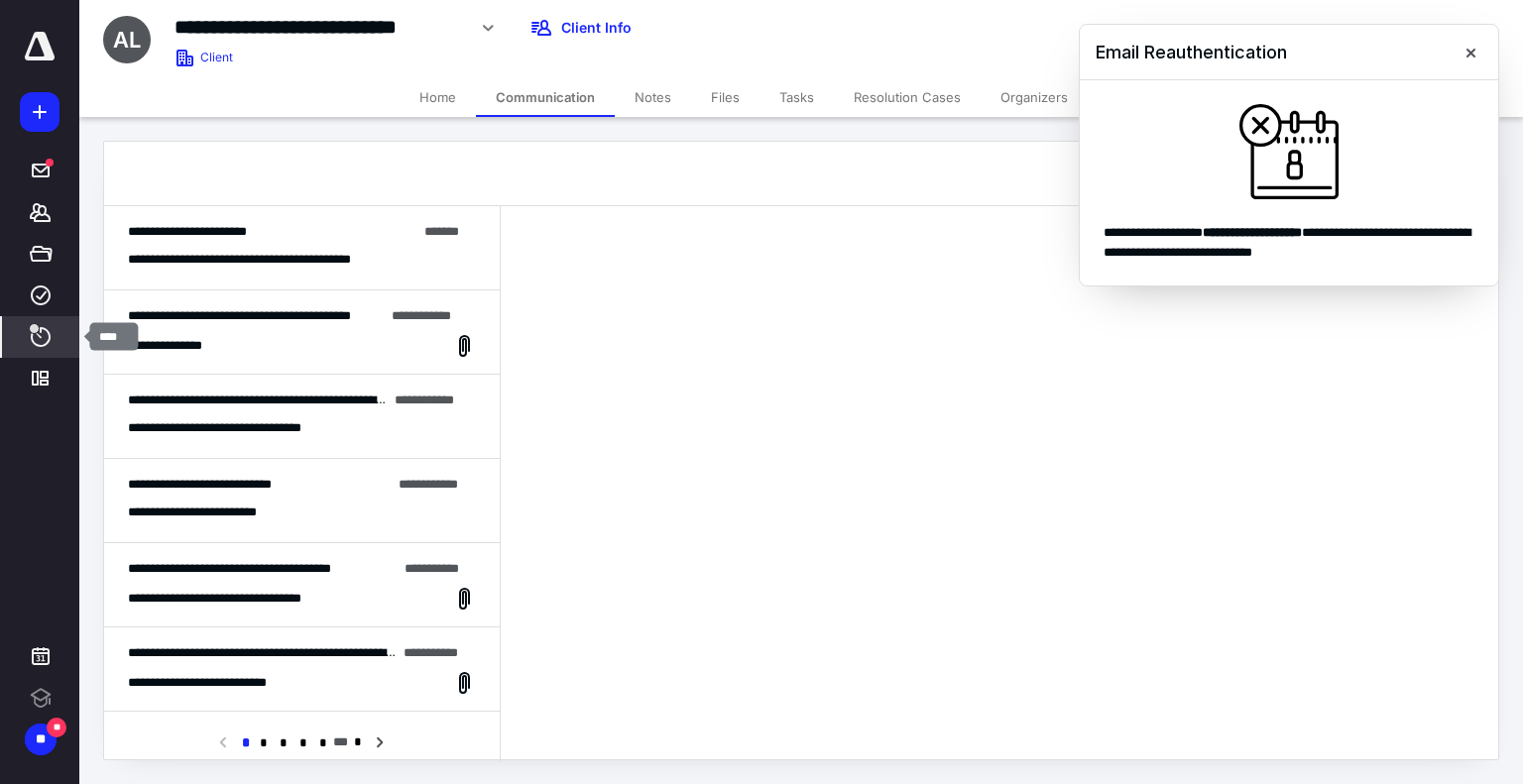 click at bounding box center (34, 328) 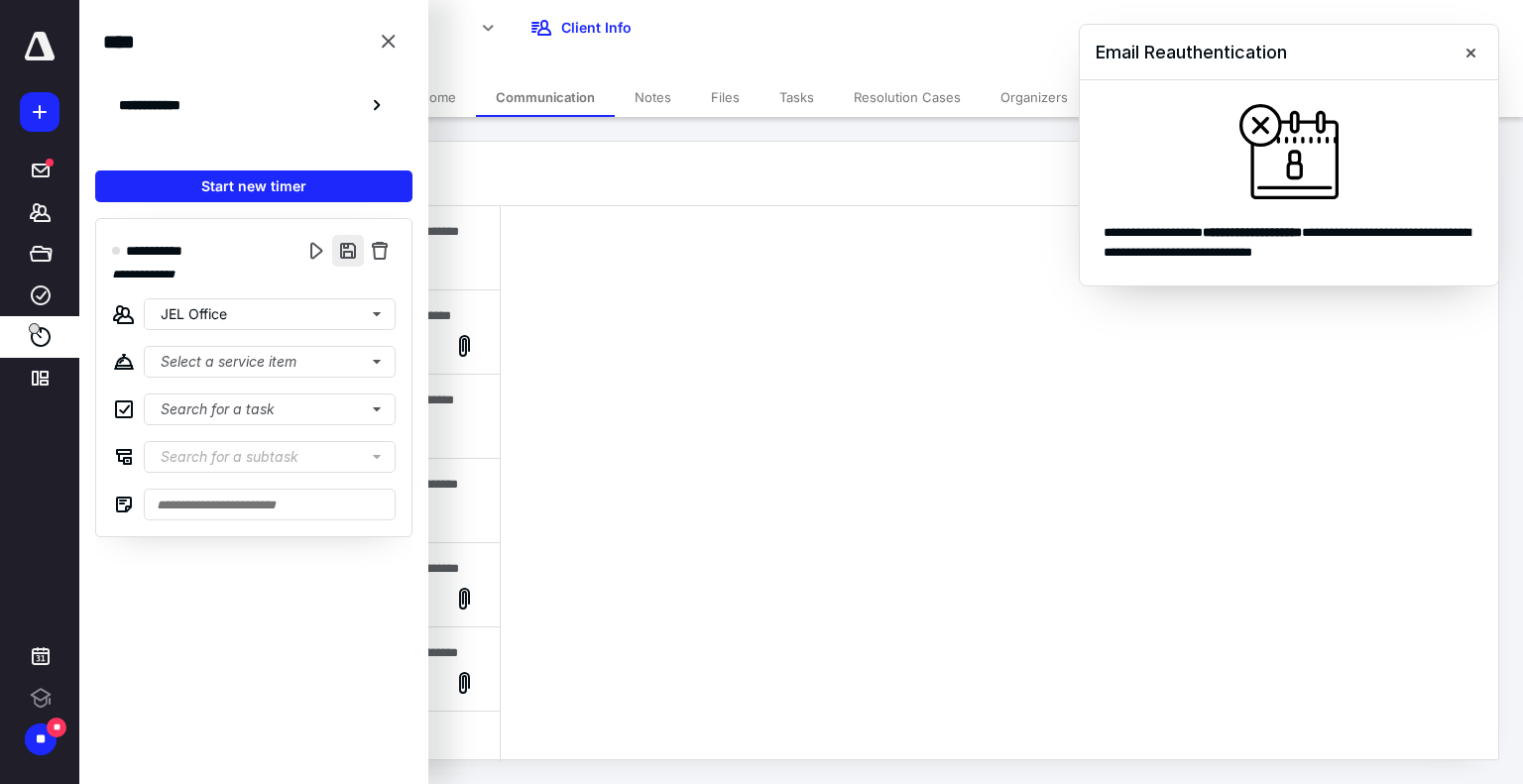 scroll, scrollTop: 0, scrollLeft: 0, axis: both 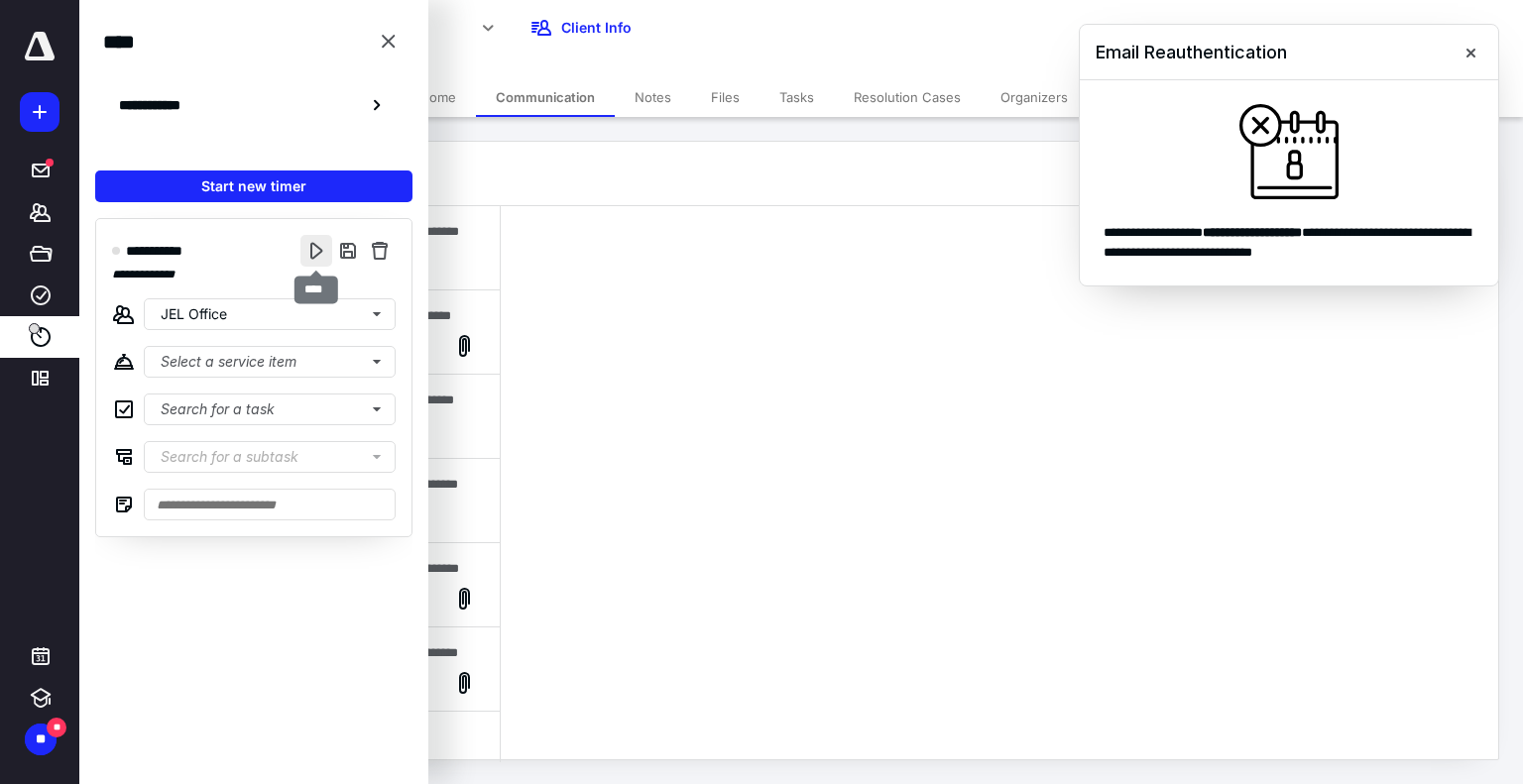 click at bounding box center (316, 251) 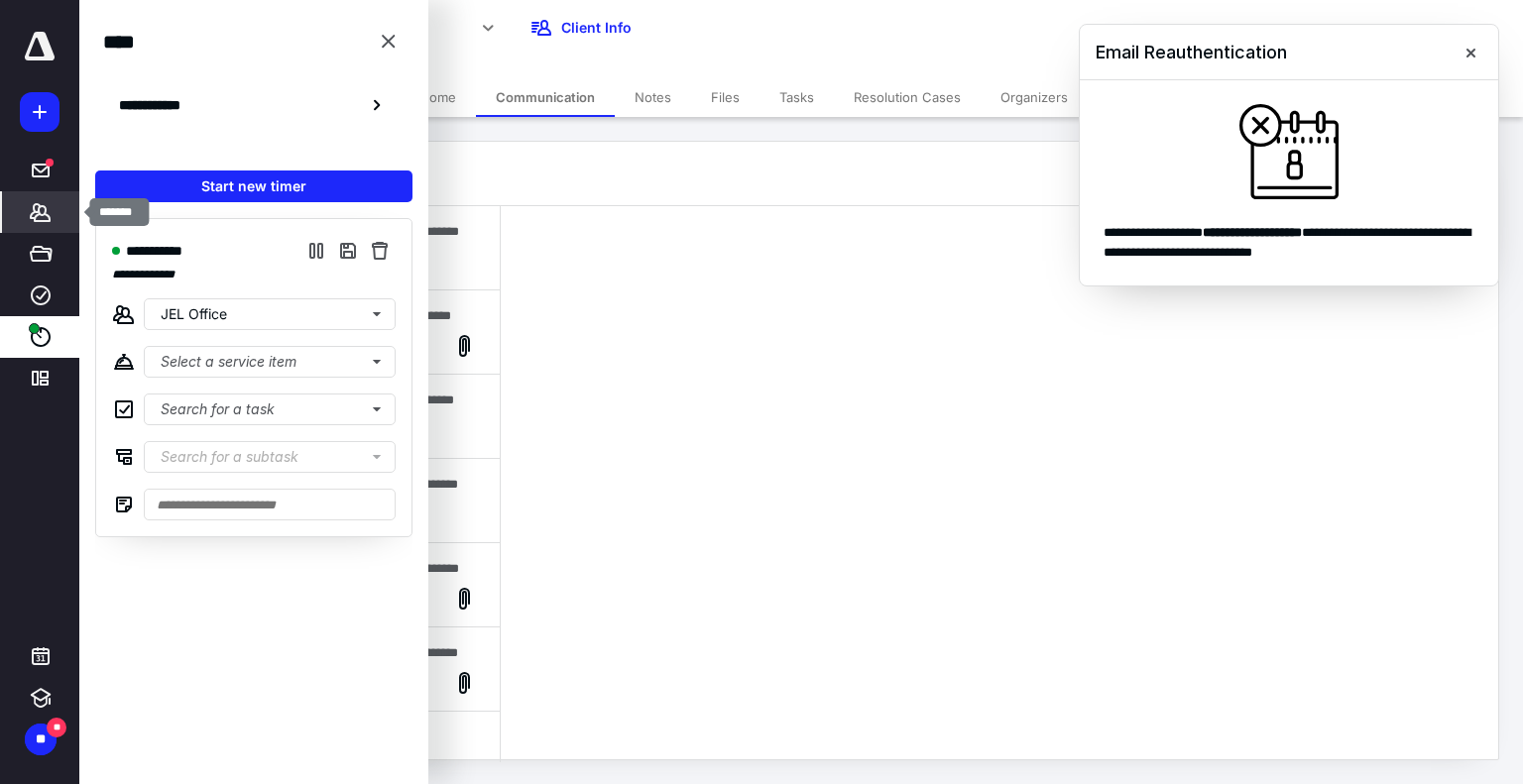 click 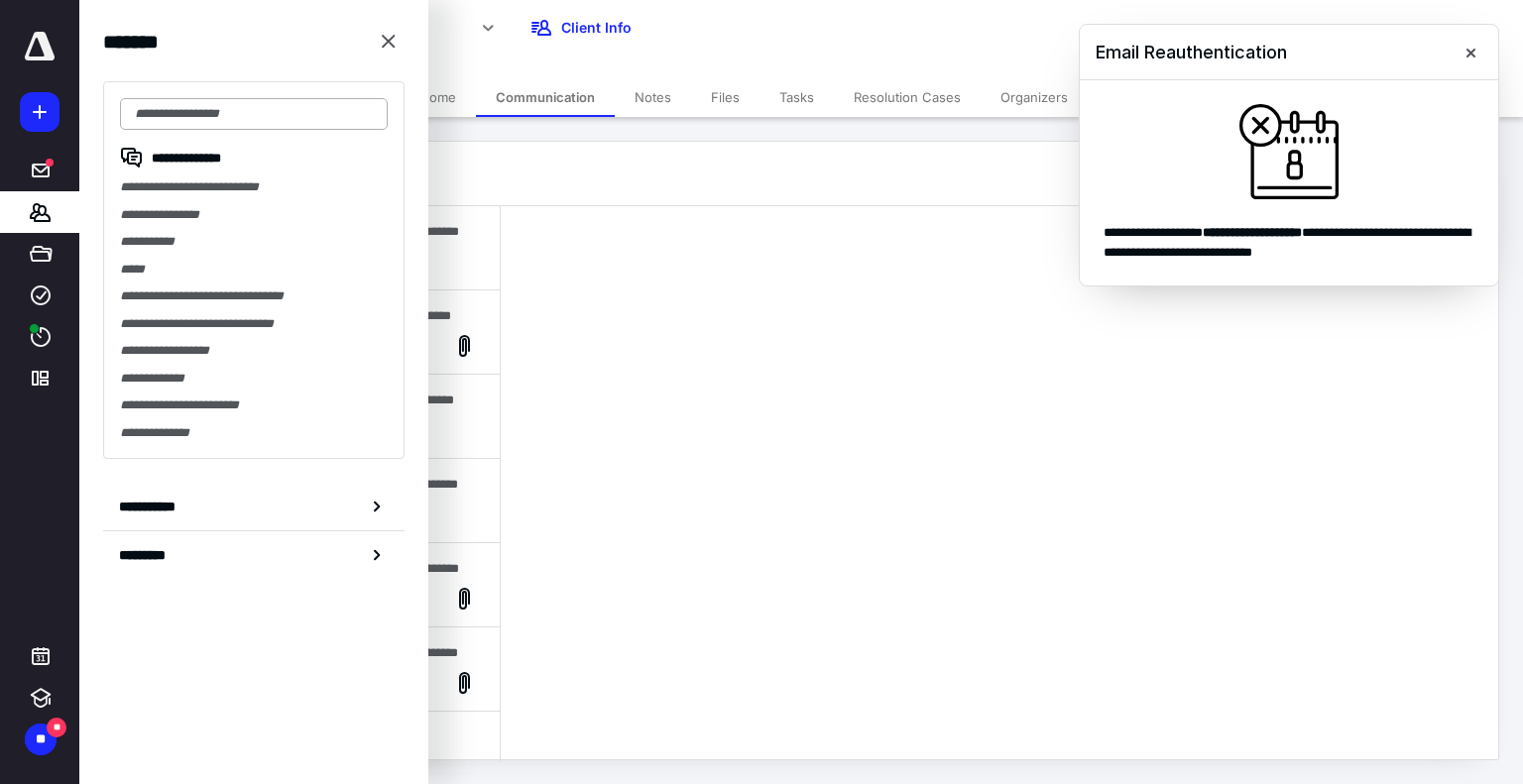 click at bounding box center [254, 114] 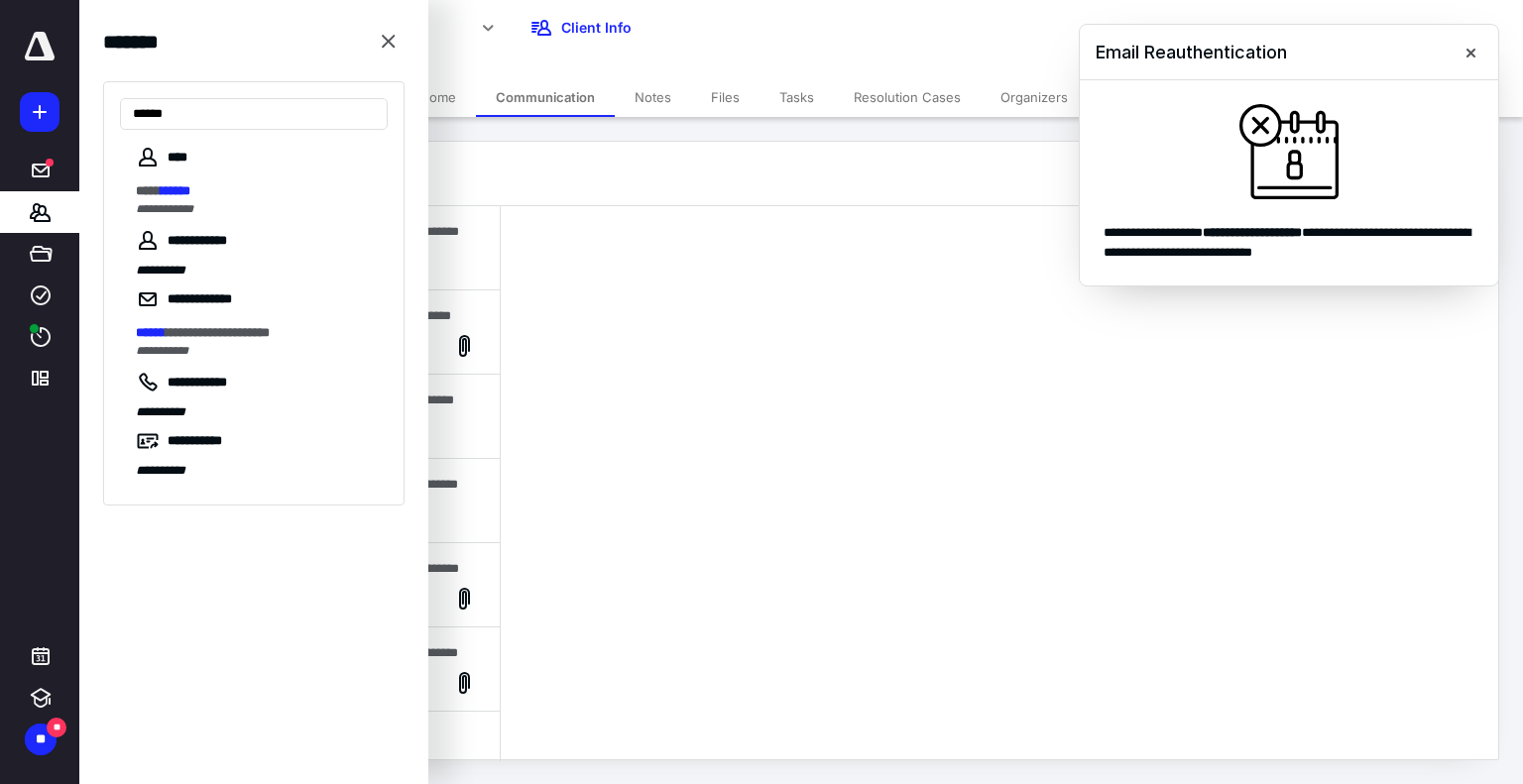 type on "******" 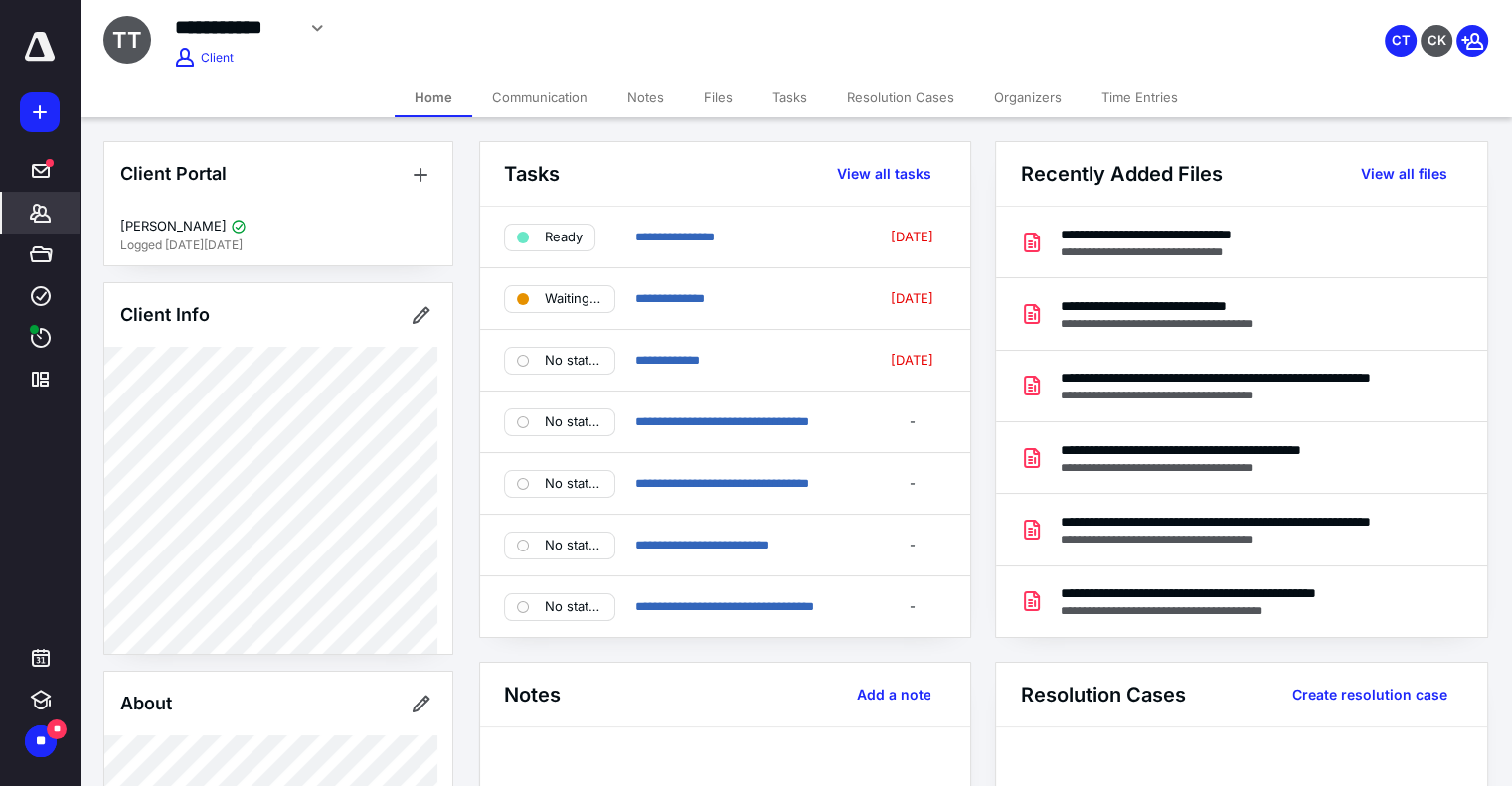 click on "Files" at bounding box center [718, 97] 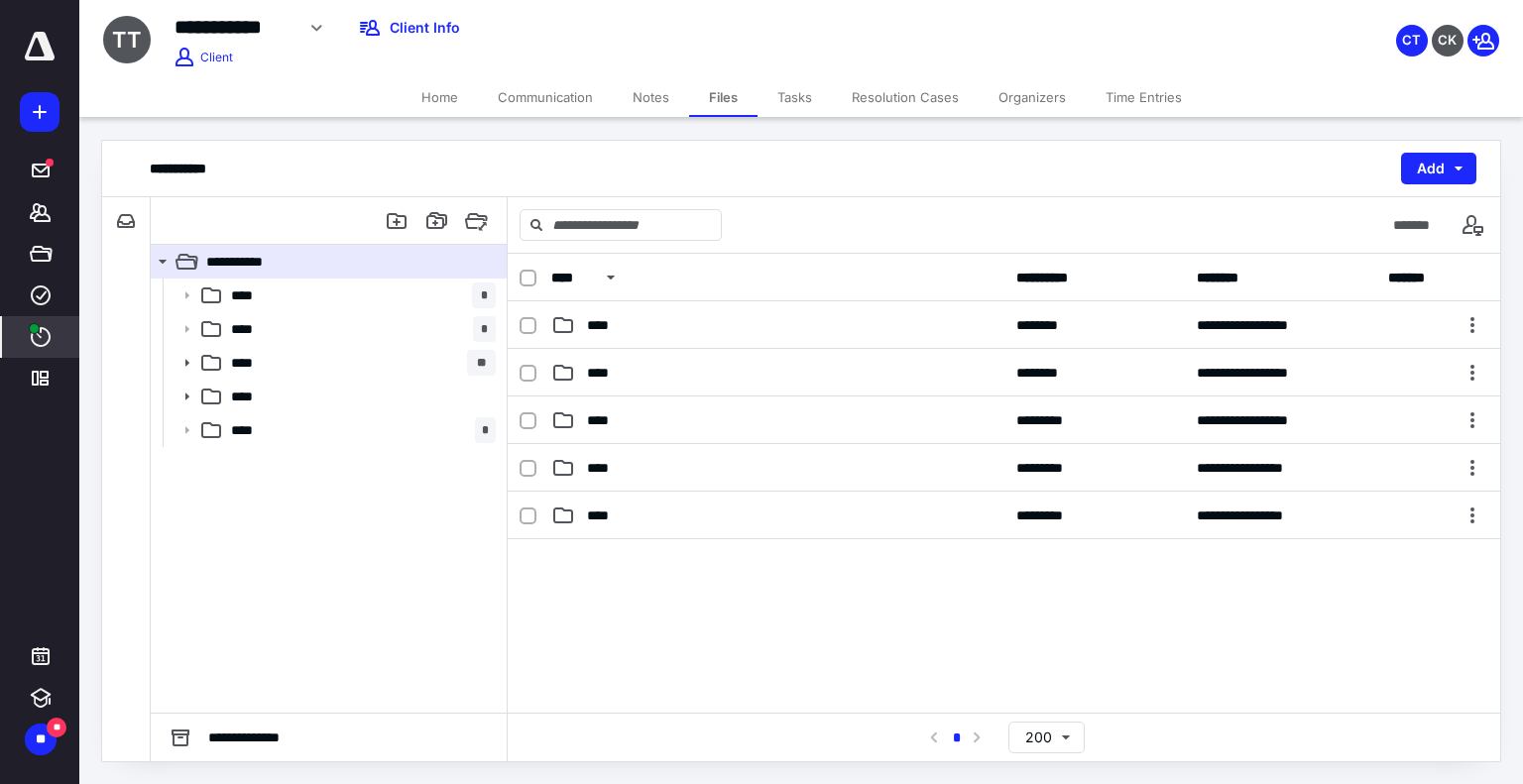 drag, startPoint x: 56, startPoint y: 326, endPoint x: 72, endPoint y: 329, distance: 16.278821 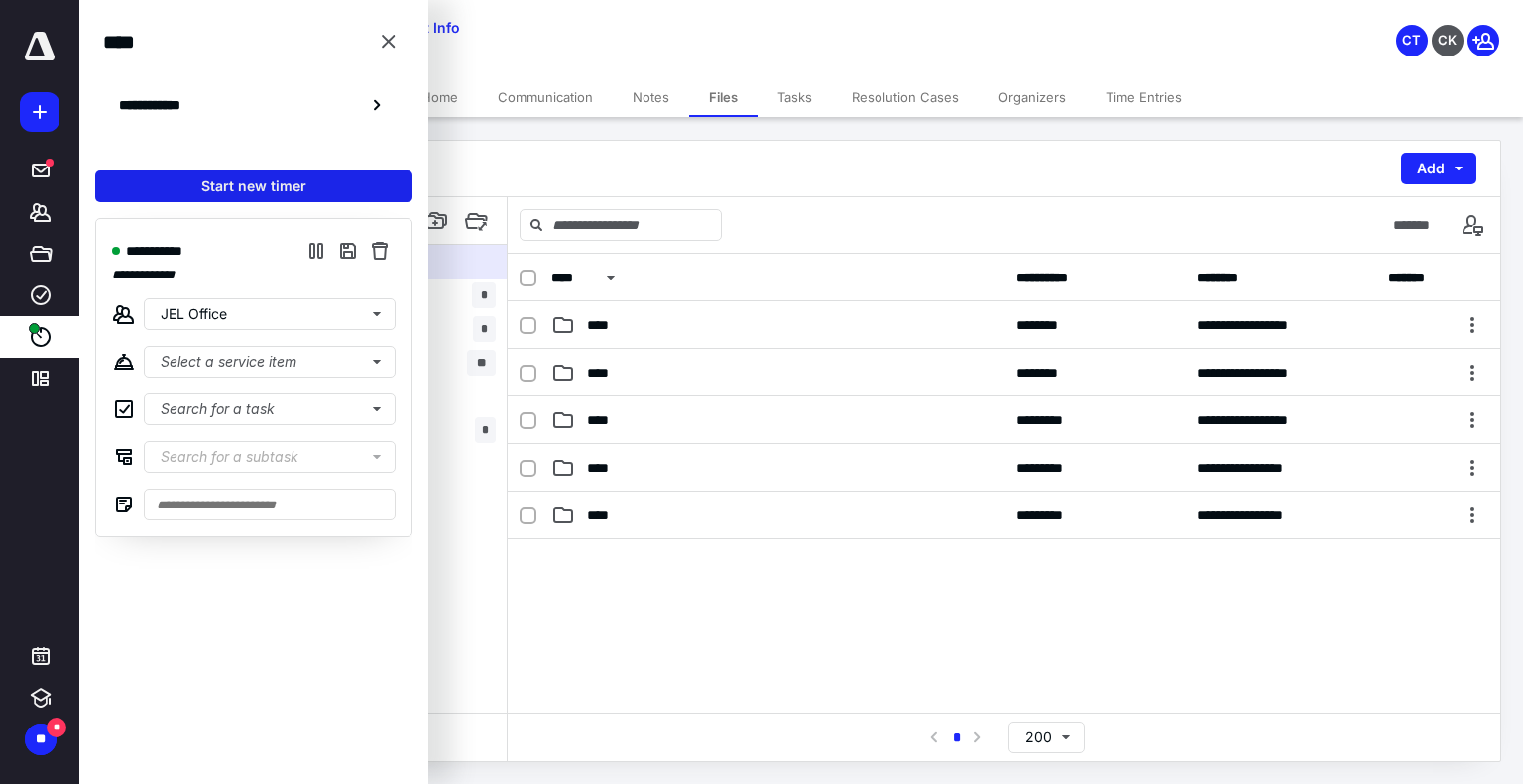 click on "Start new timer" at bounding box center [254, 186] 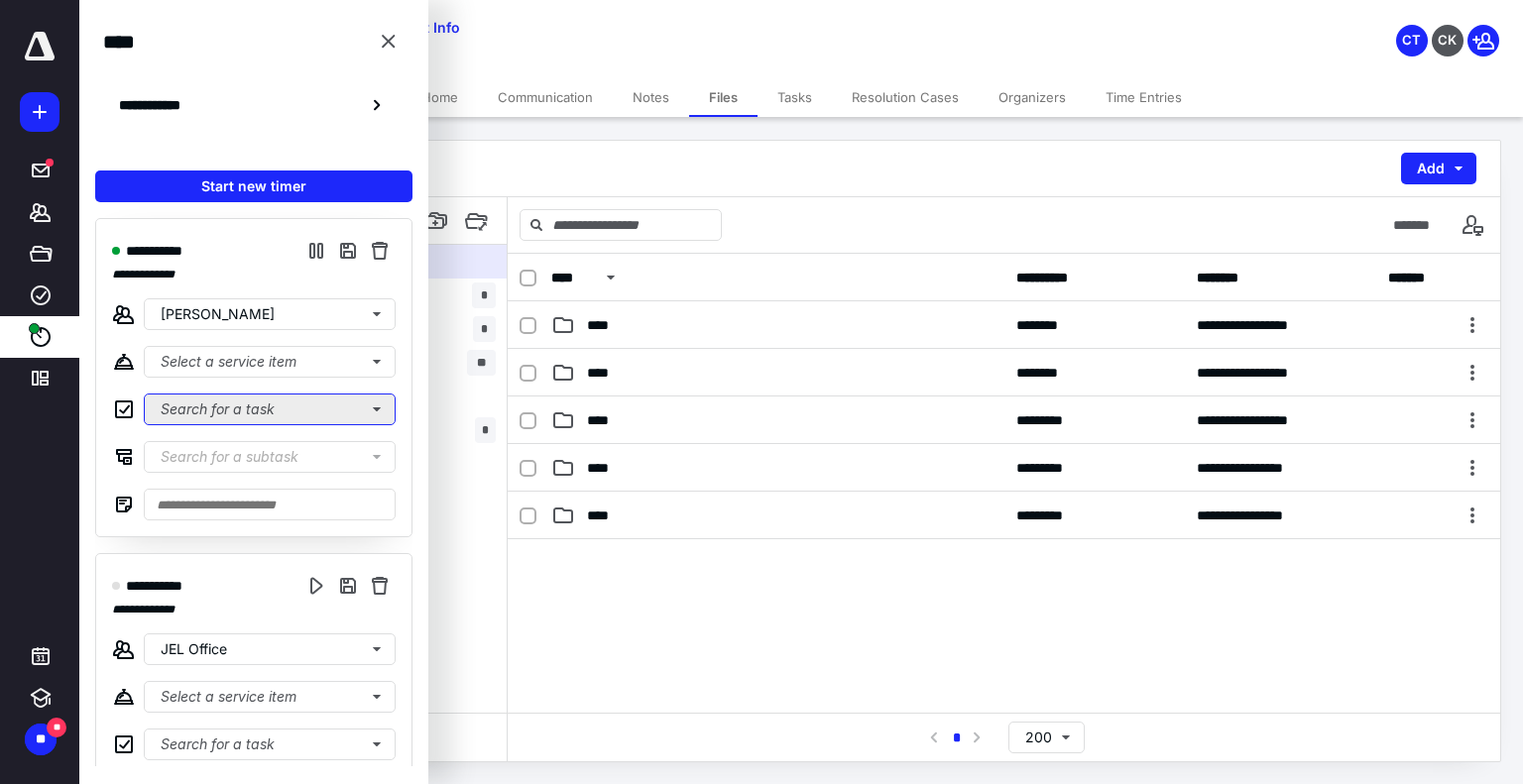 click on "Search for a task" at bounding box center [270, 409] 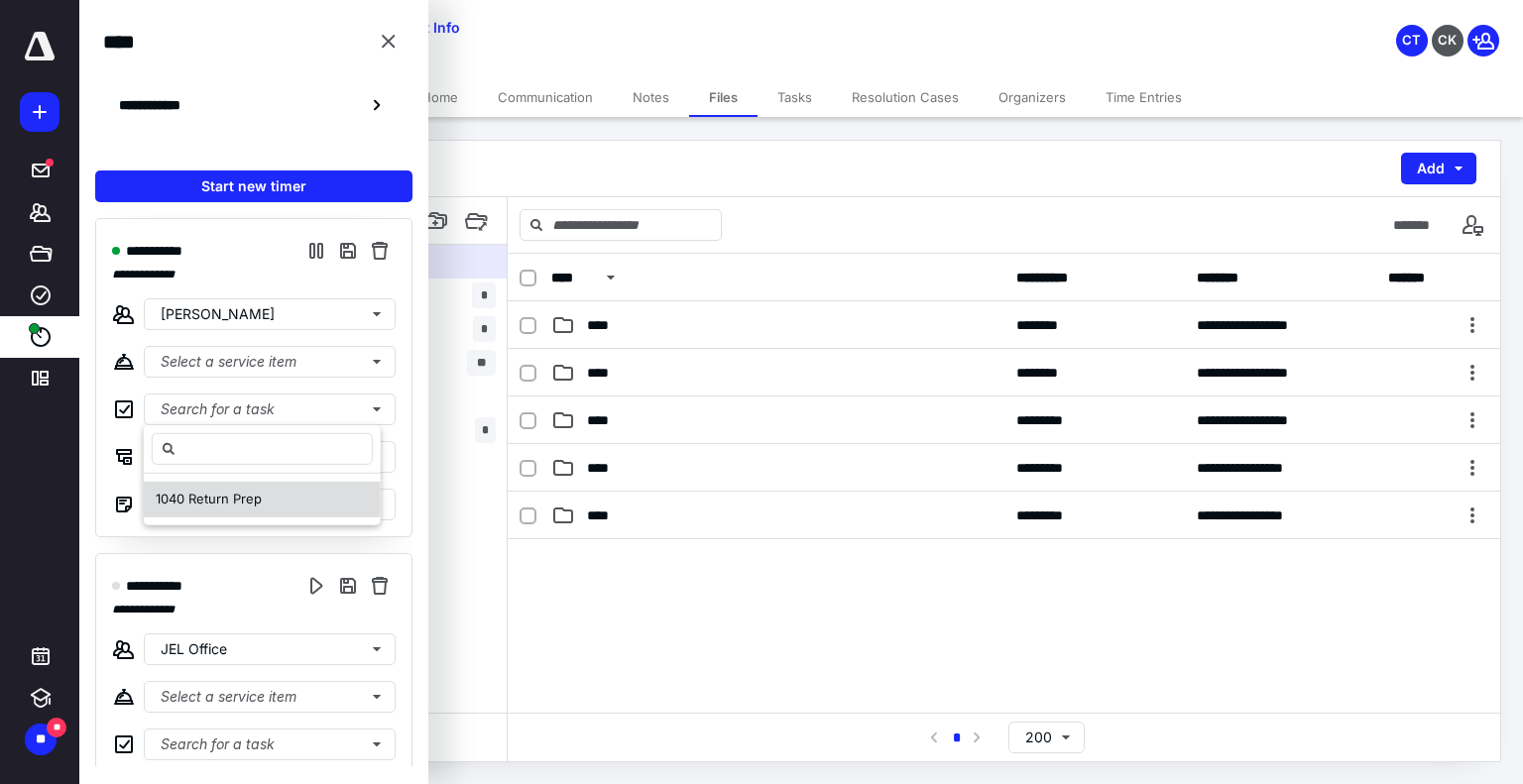drag, startPoint x: 263, startPoint y: 510, endPoint x: 261, endPoint y: 491, distance: 19.10497 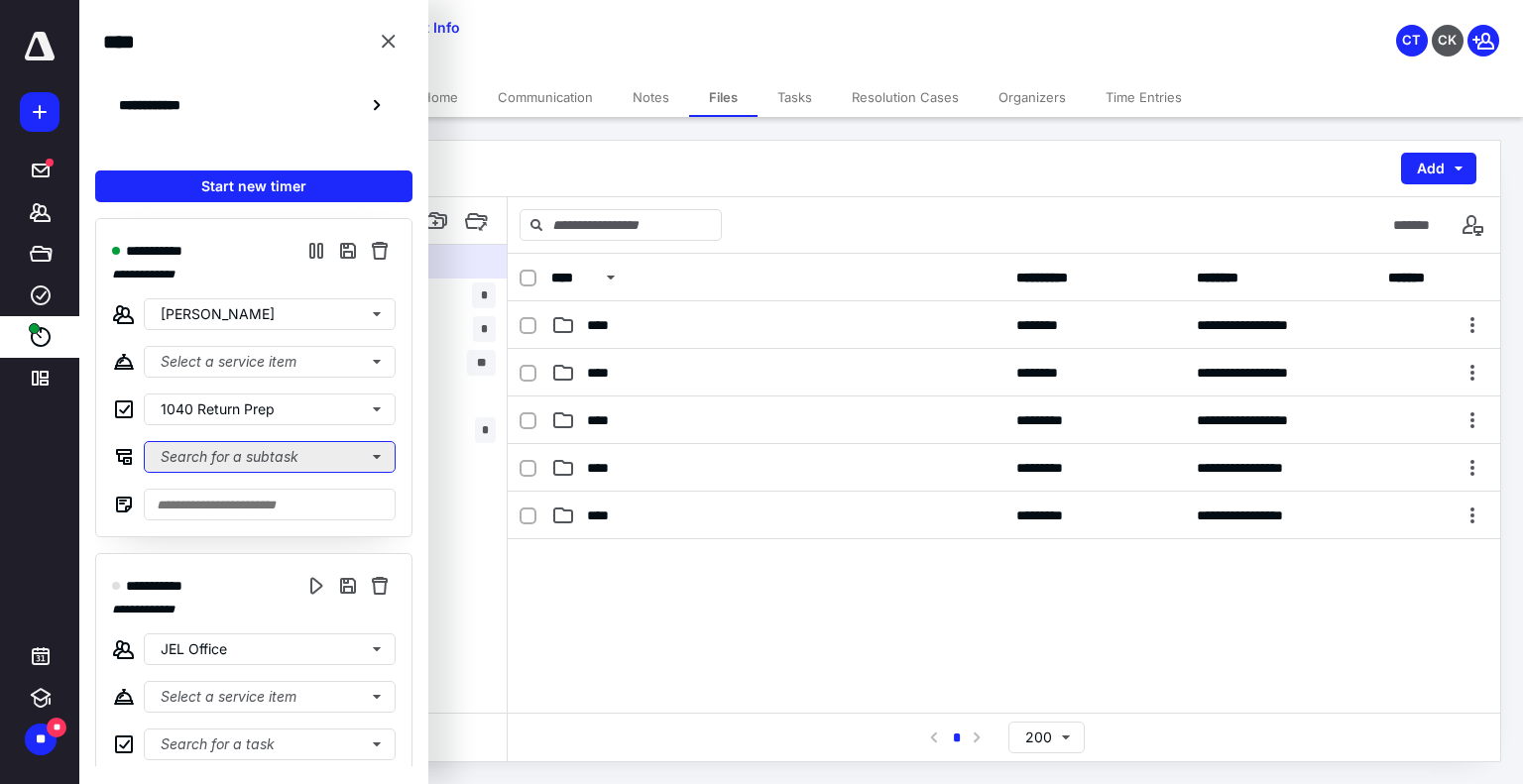 click on "Search for a subtask" at bounding box center (270, 457) 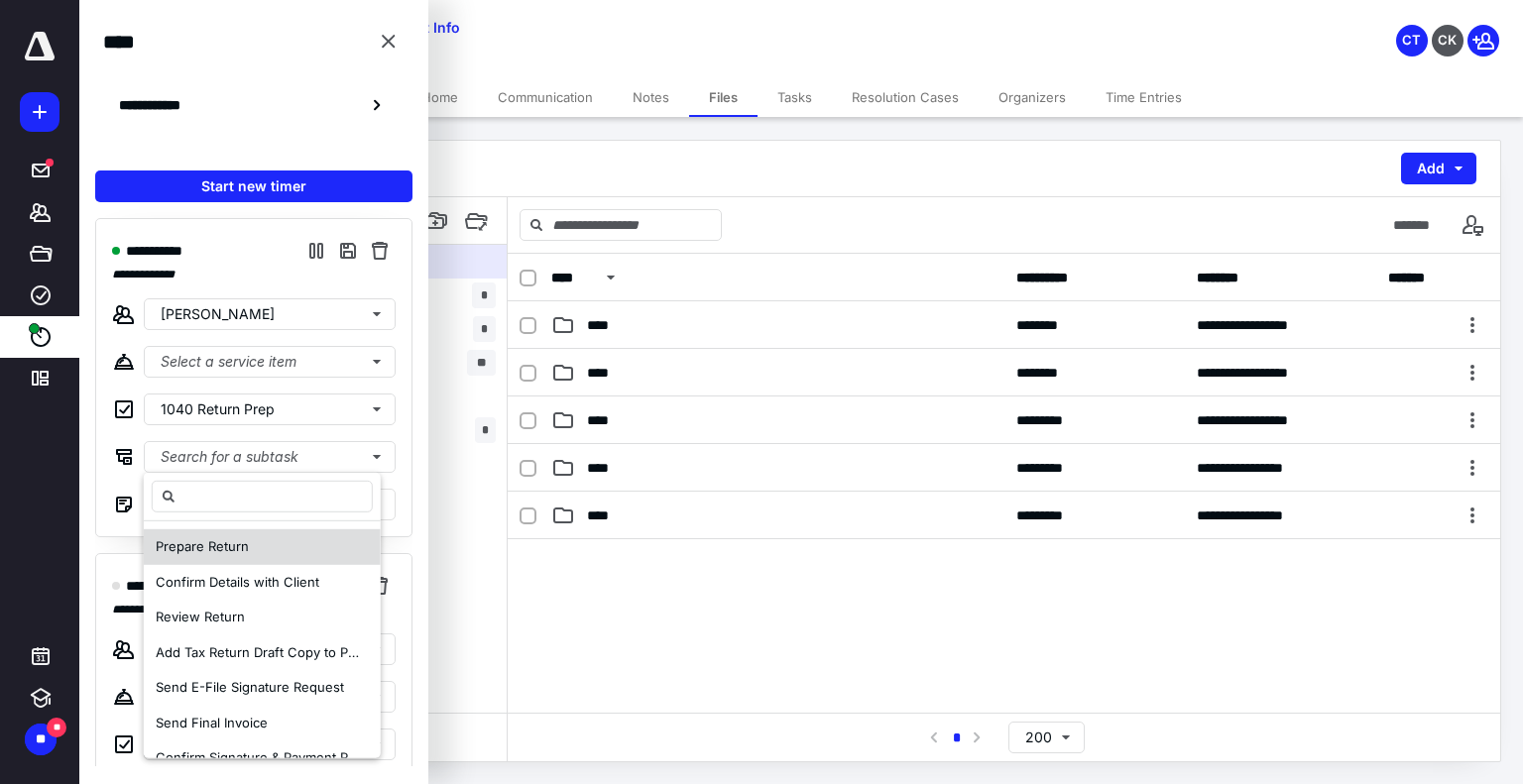 click on "Prepare Return" at bounding box center (202, 546) 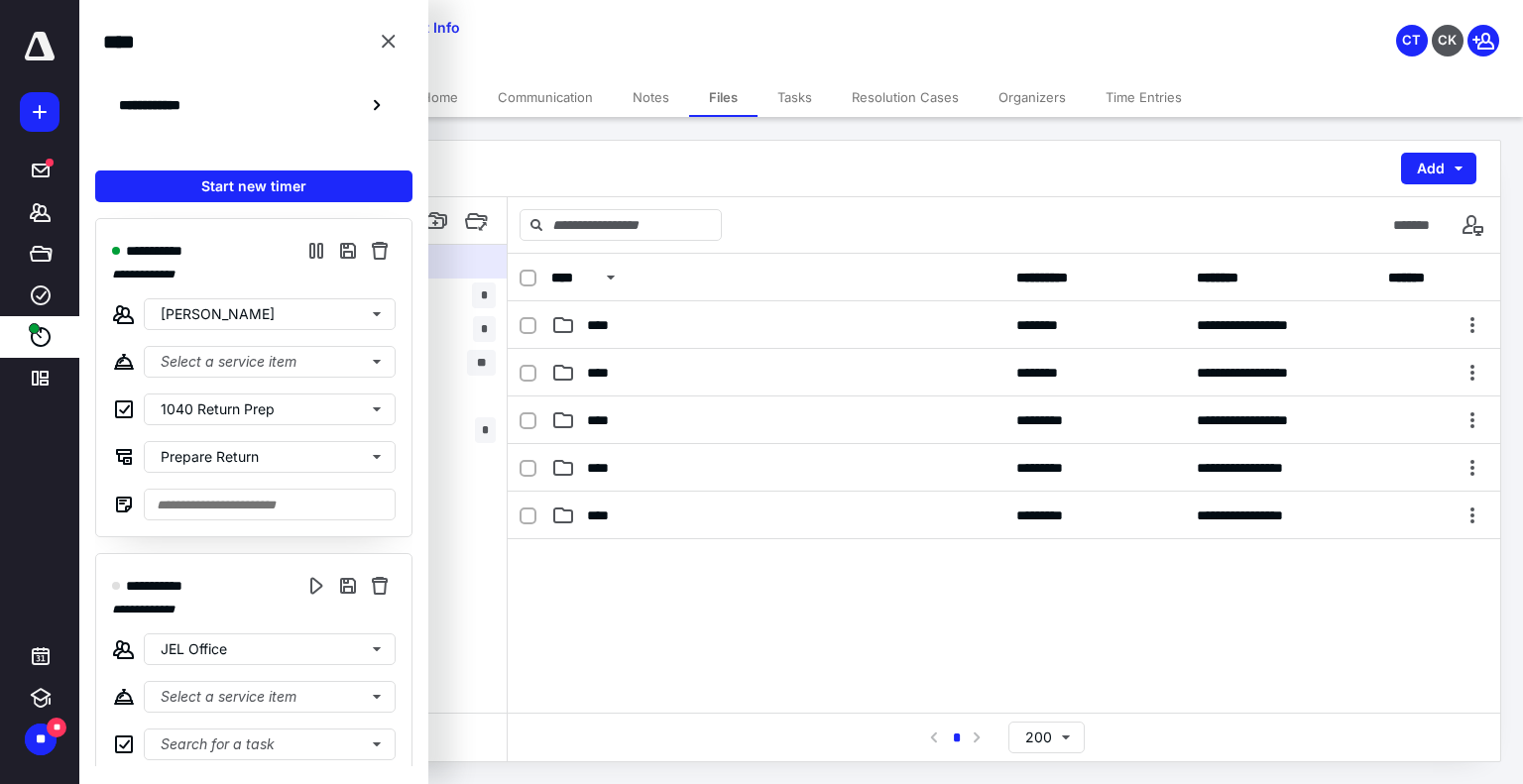 click at bounding box center (1003, 688) 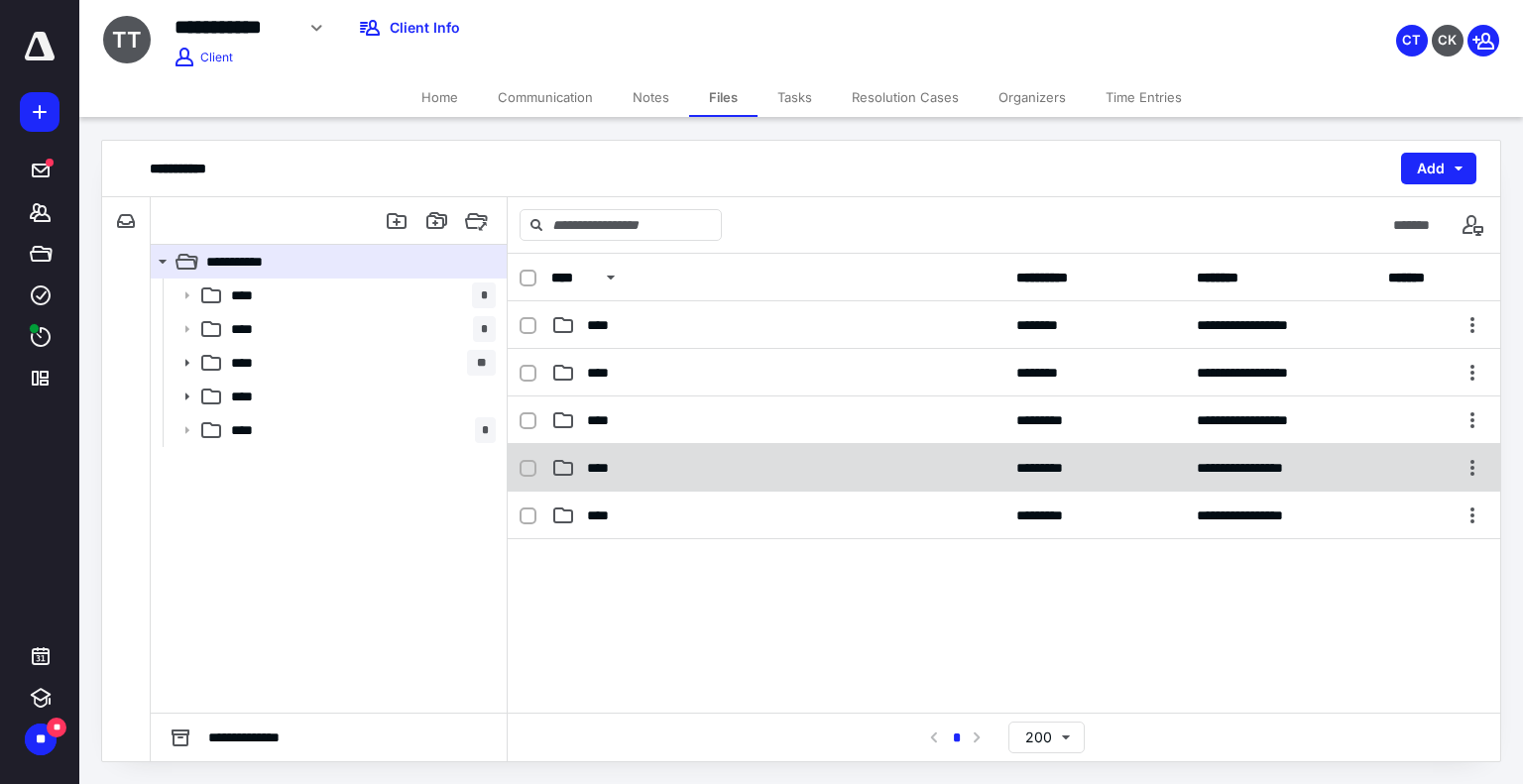 click on "****" at bounding box center [604, 468] 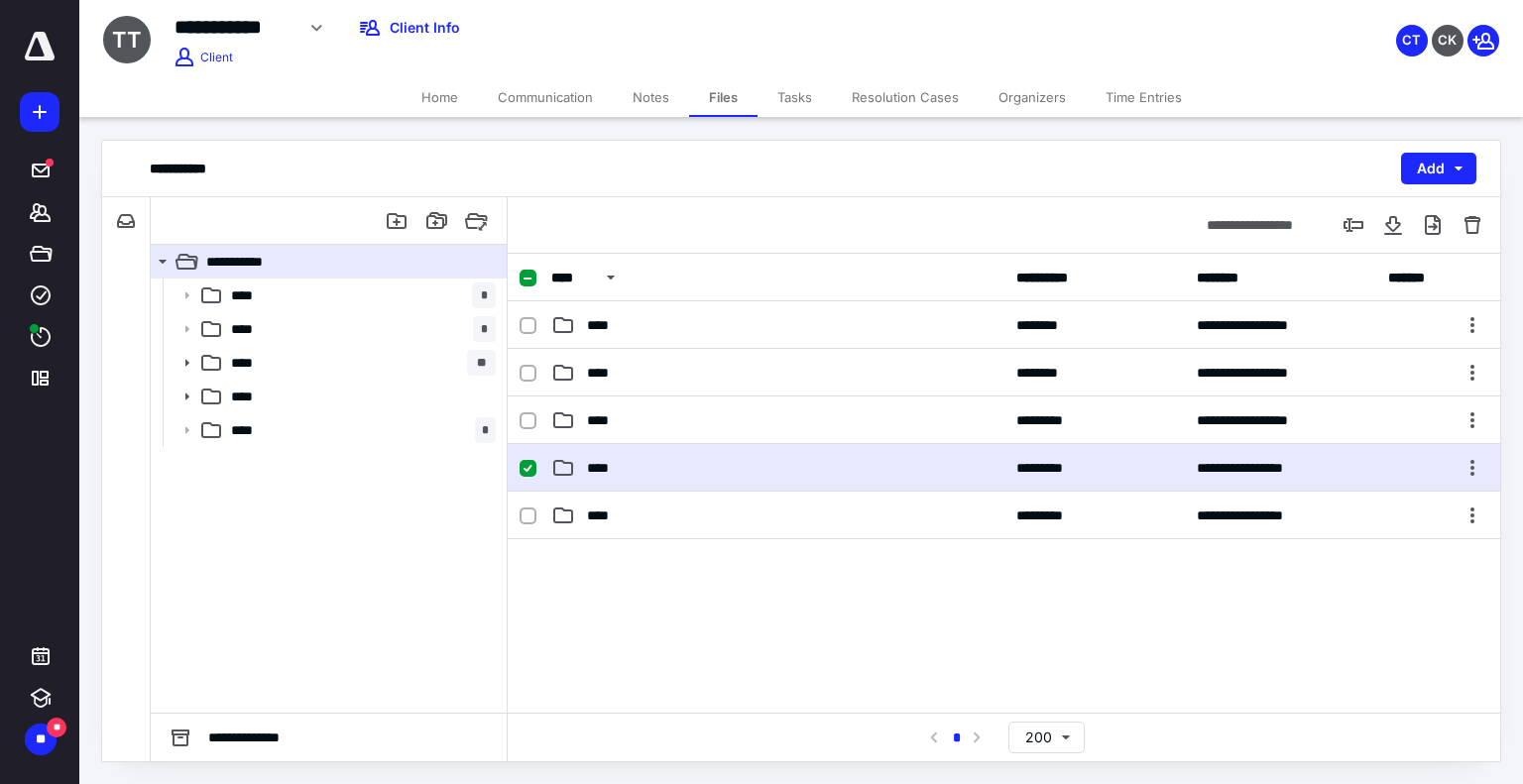 click on "****" at bounding box center [604, 468] 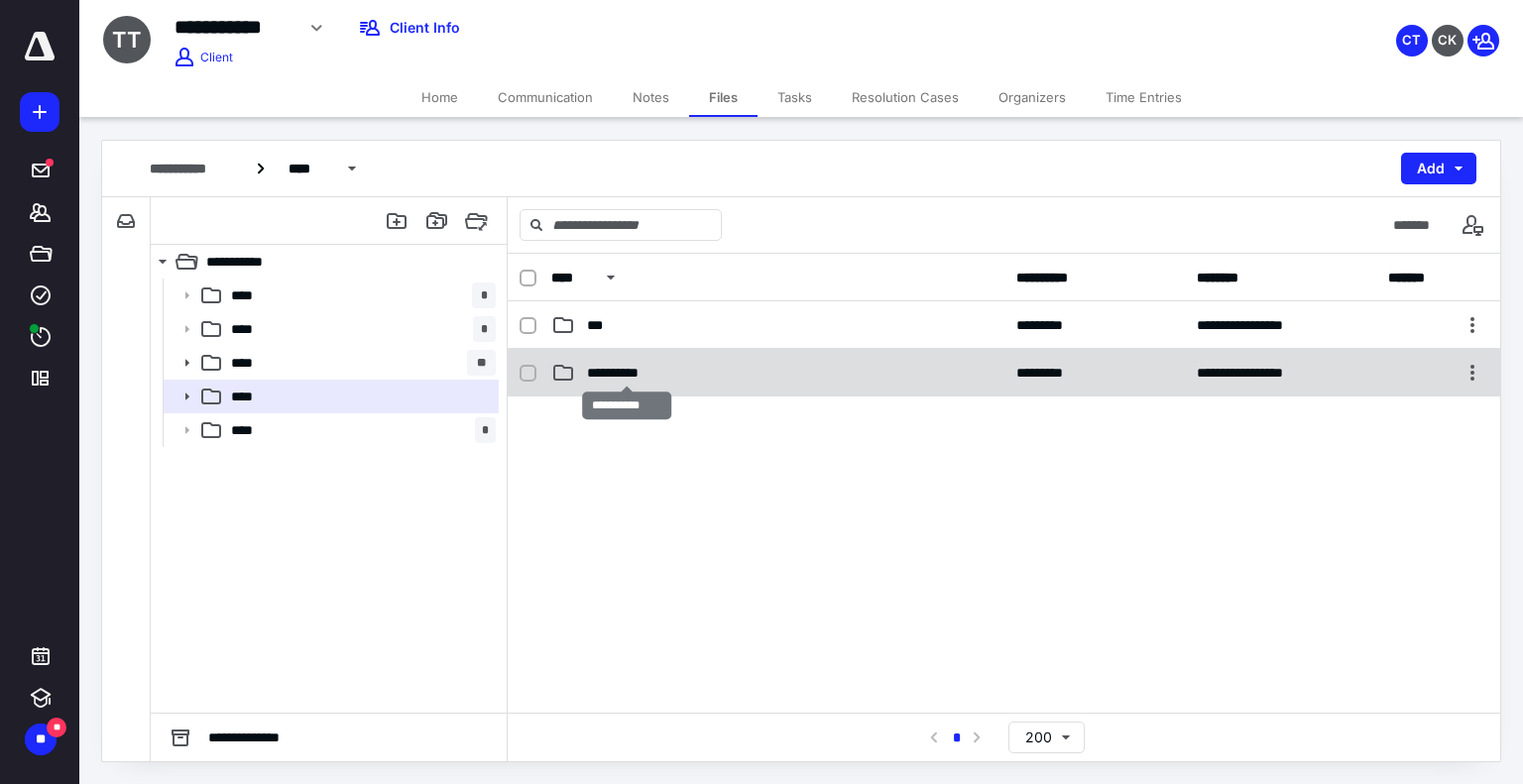 click on "**********" at bounding box center (627, 373) 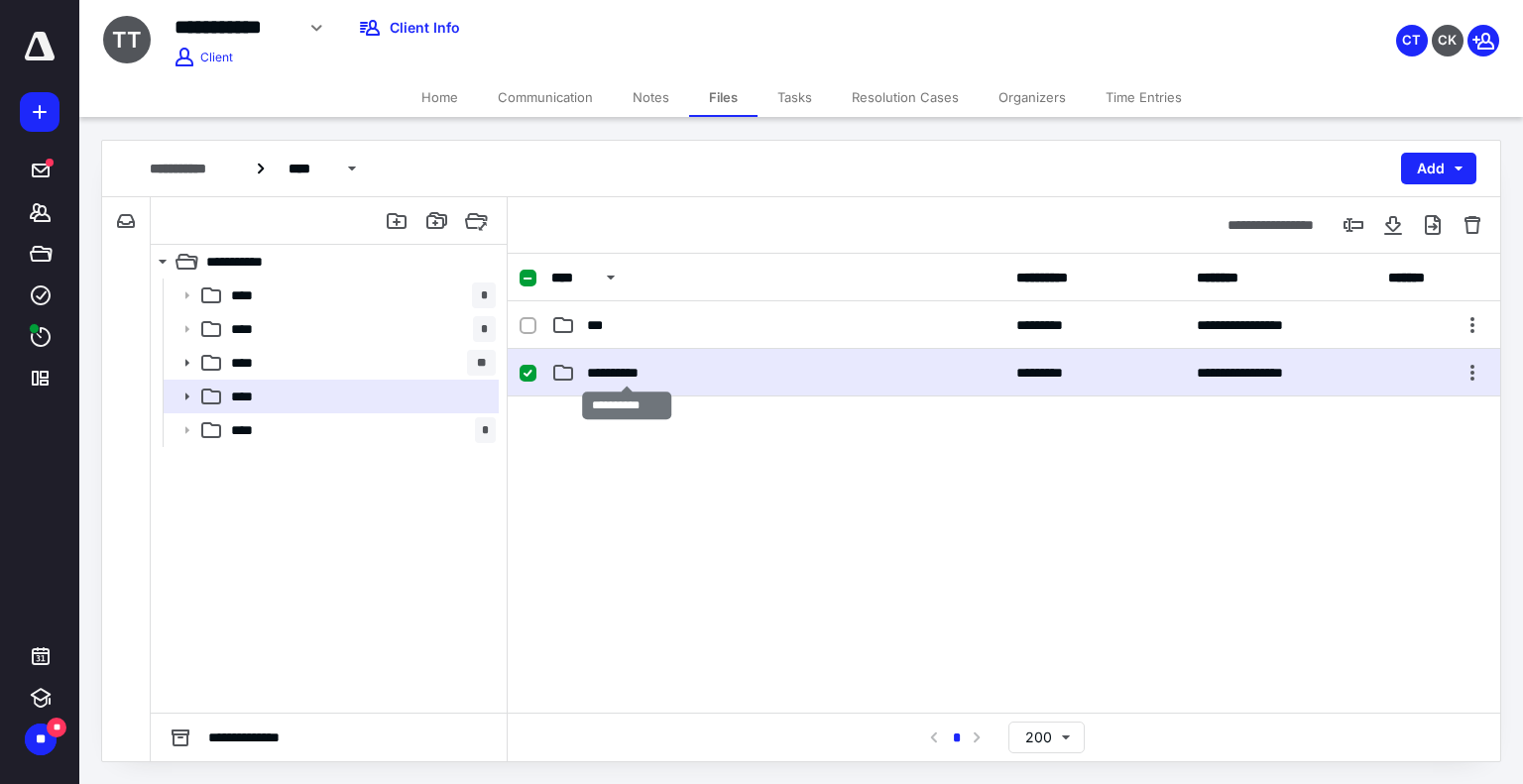click on "**********" at bounding box center (627, 373) 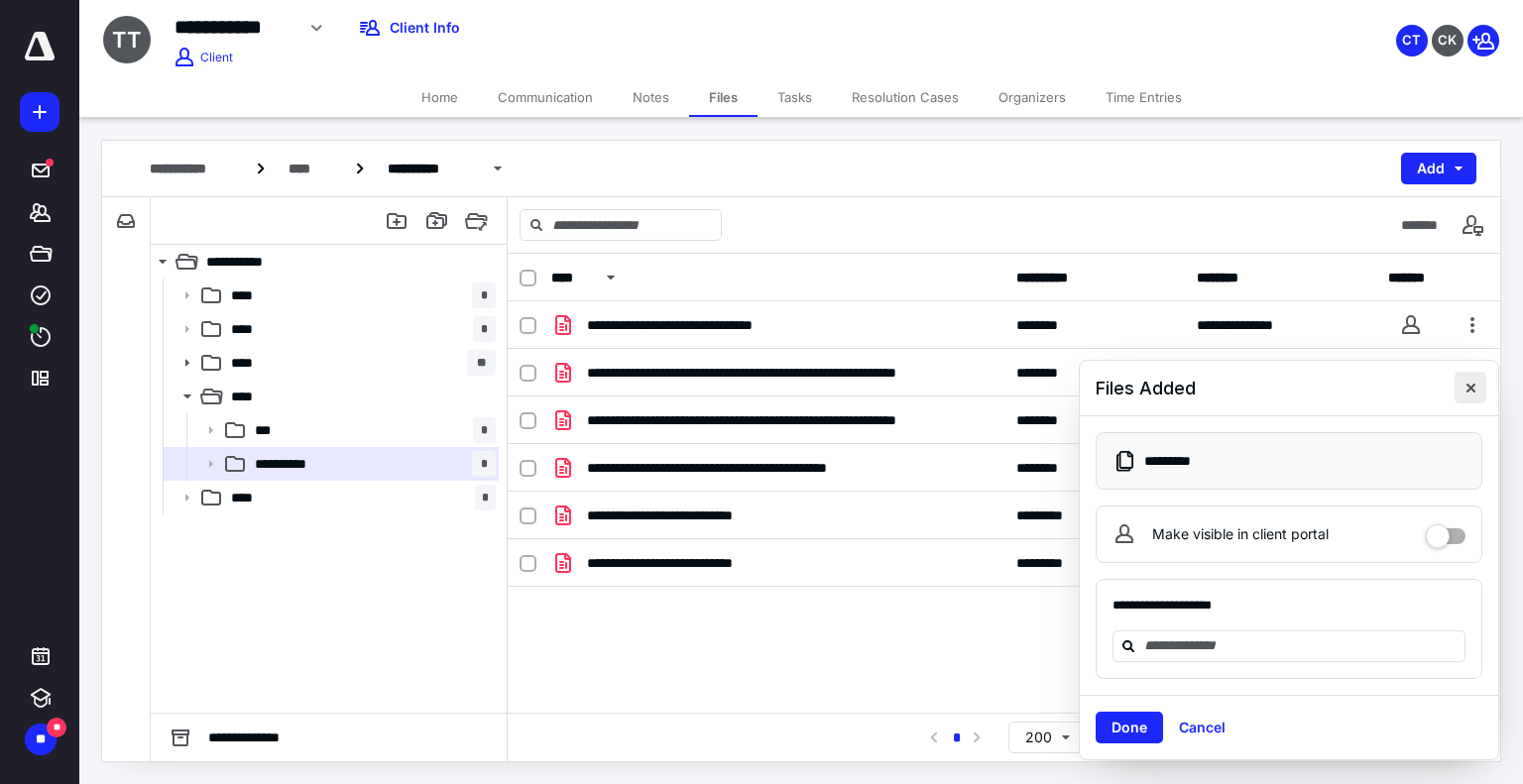 click at bounding box center (1470, 388) 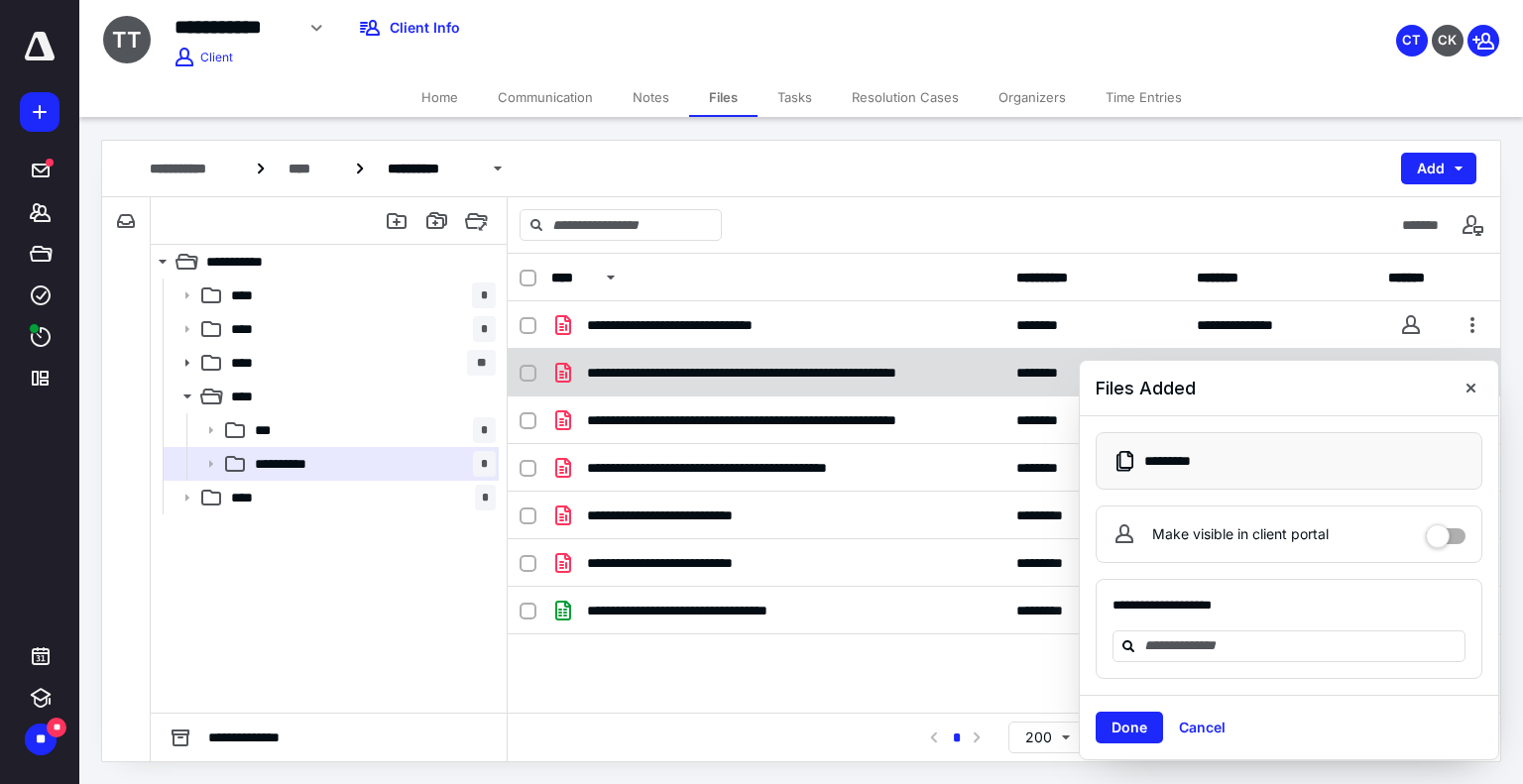 click at bounding box center [1470, 388] 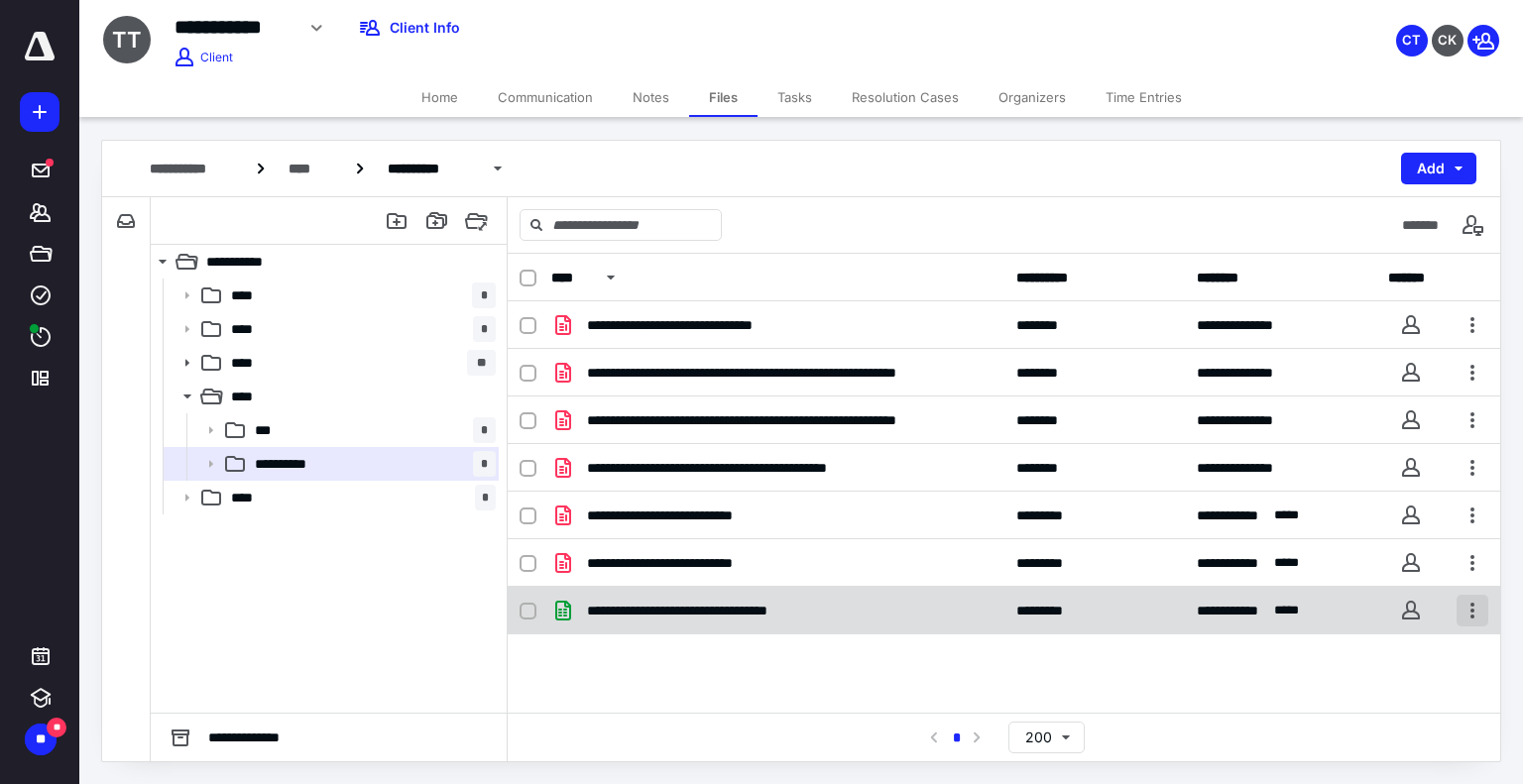 click at bounding box center (1472, 611) 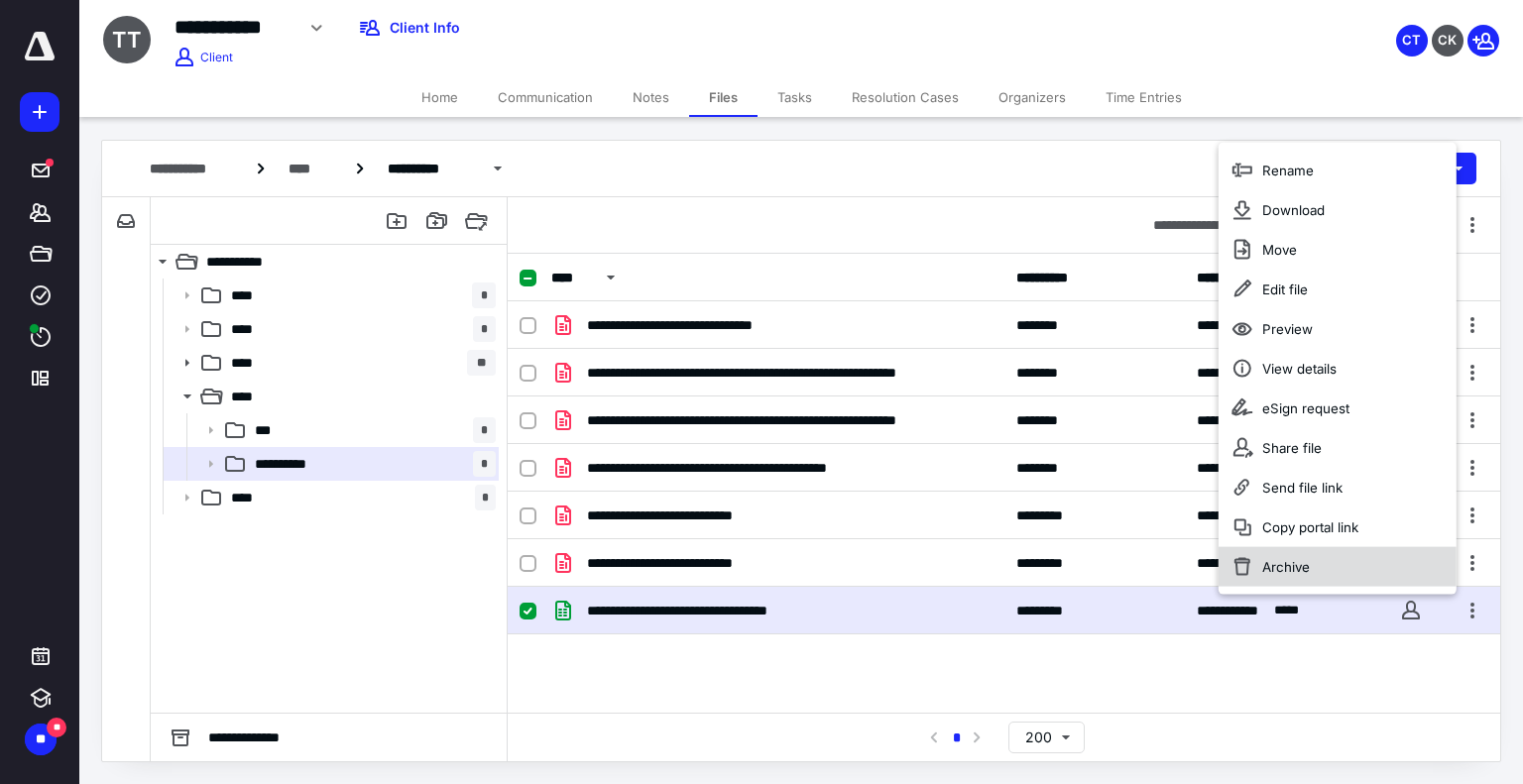 click on "Archive" at bounding box center [1338, 567] 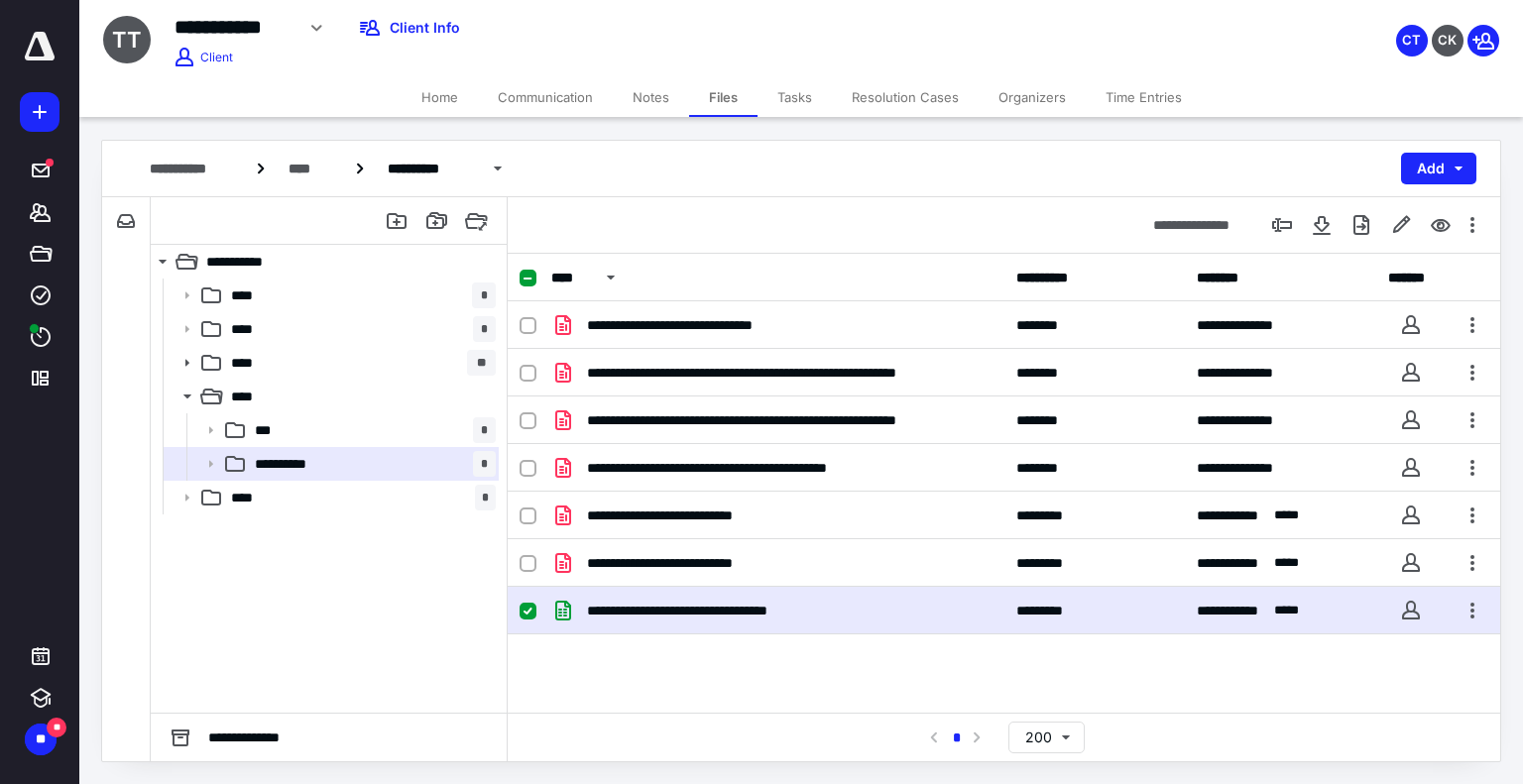 checkbox on "false" 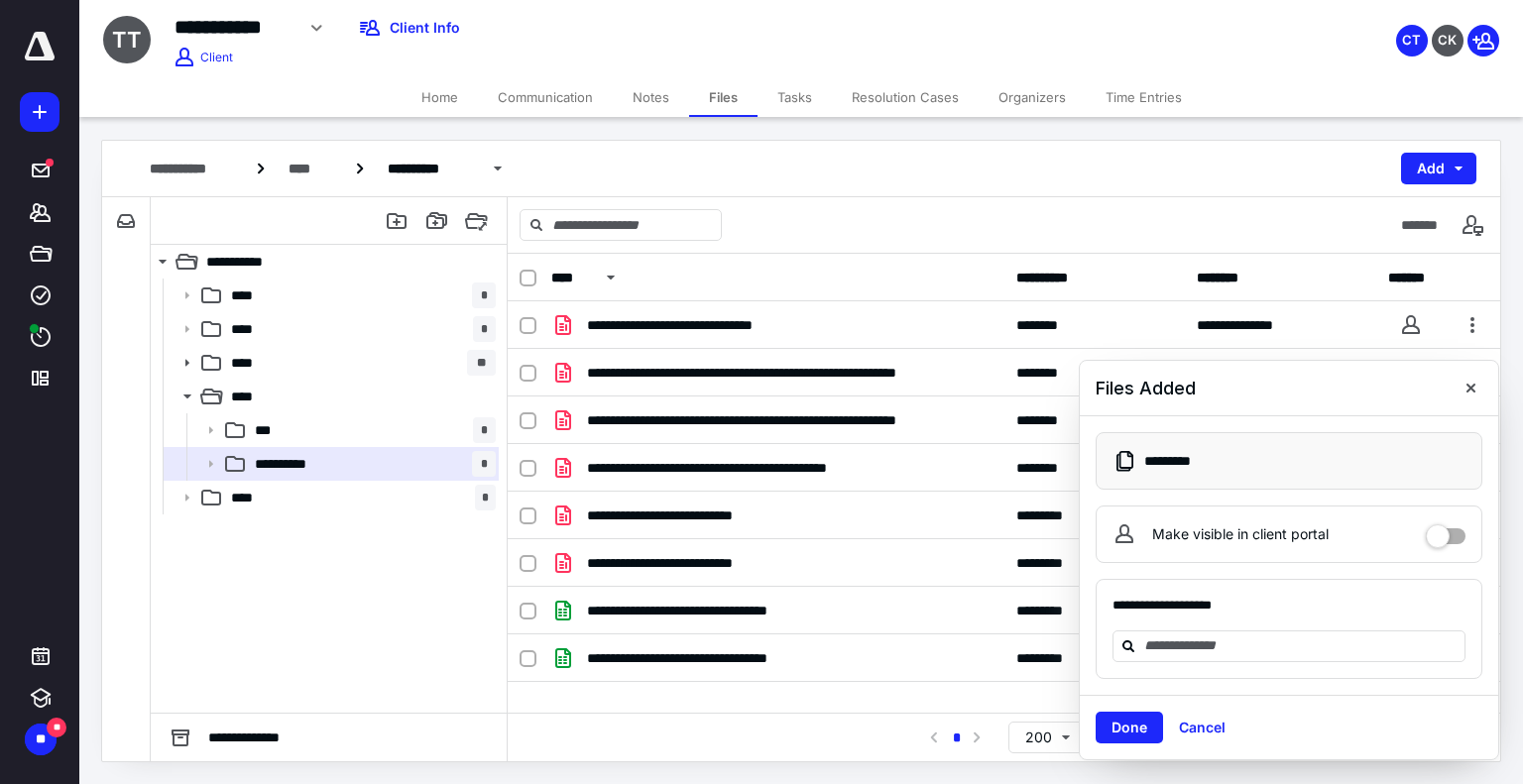 click on "CT CK" at bounding box center [1271, 28] 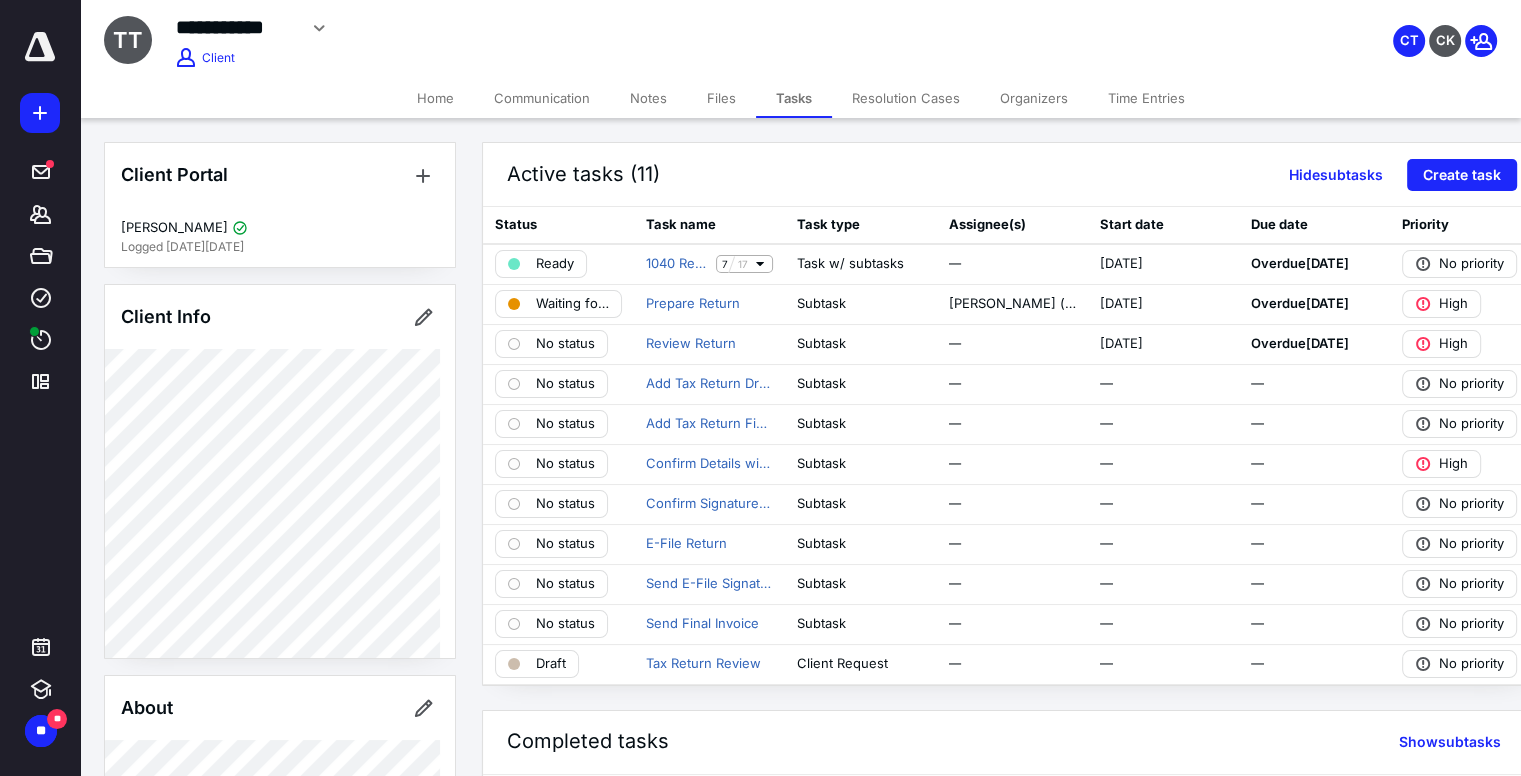 click on "Files" at bounding box center [721, 98] 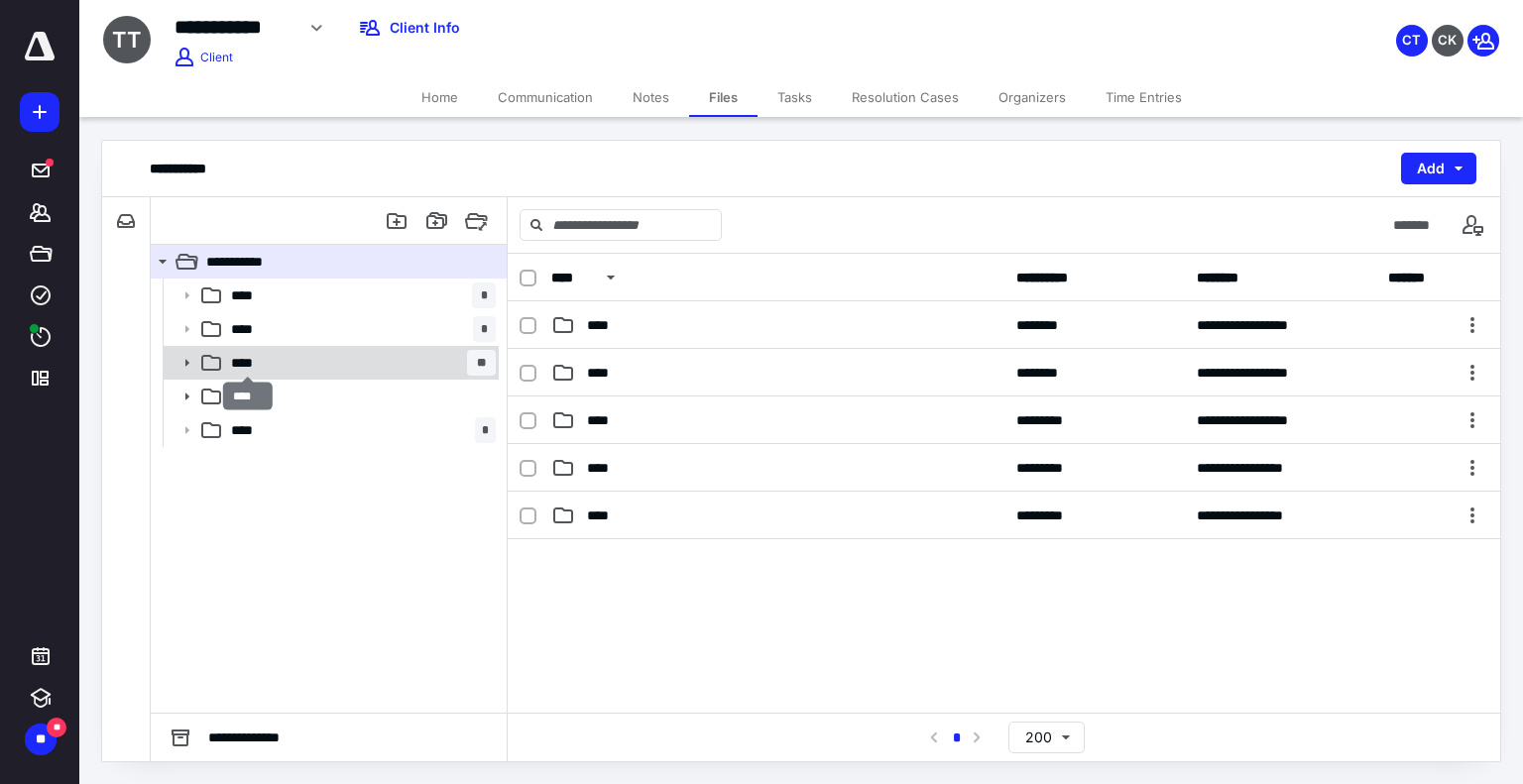 click on "****" at bounding box center (248, 363) 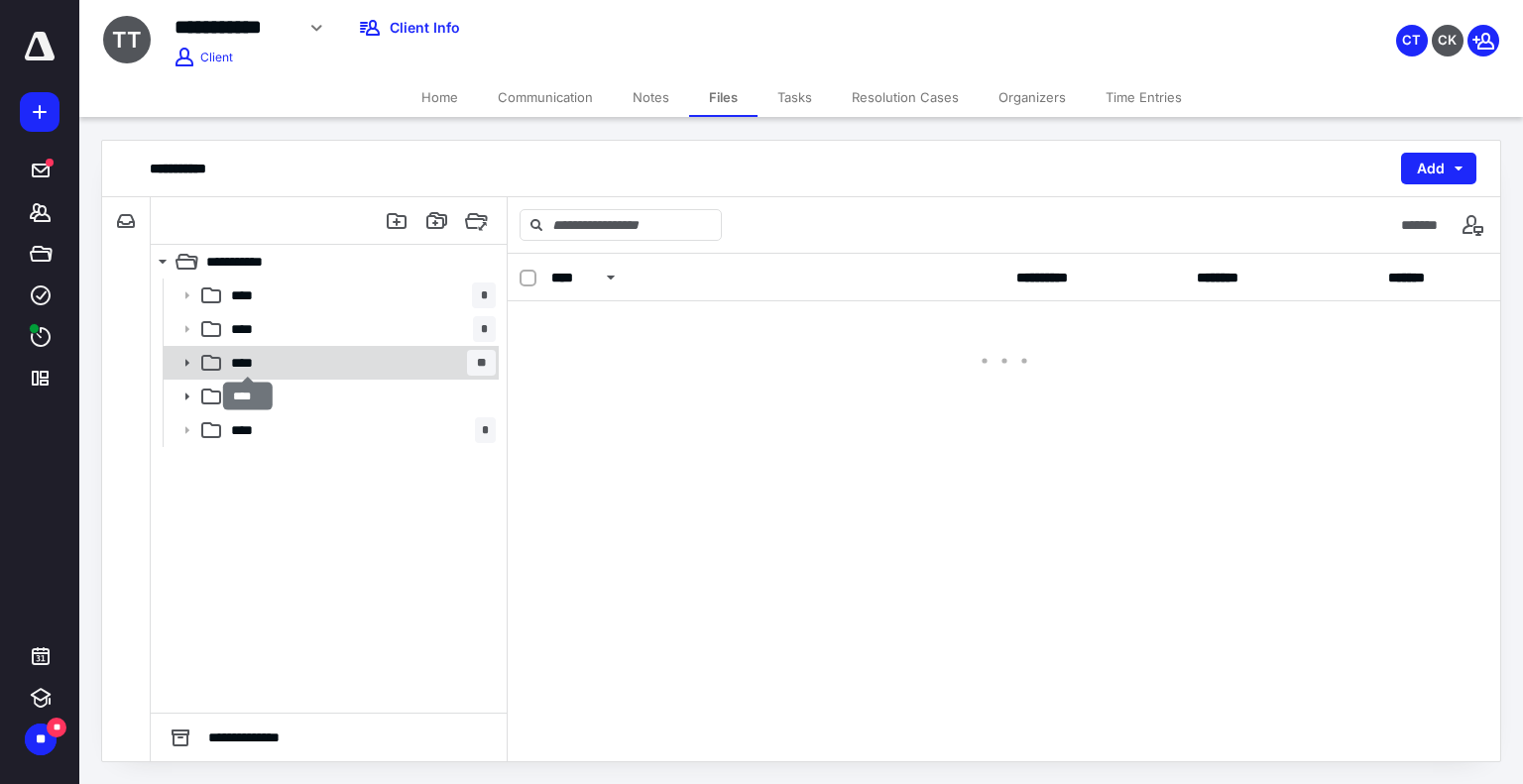 click on "****" at bounding box center [248, 363] 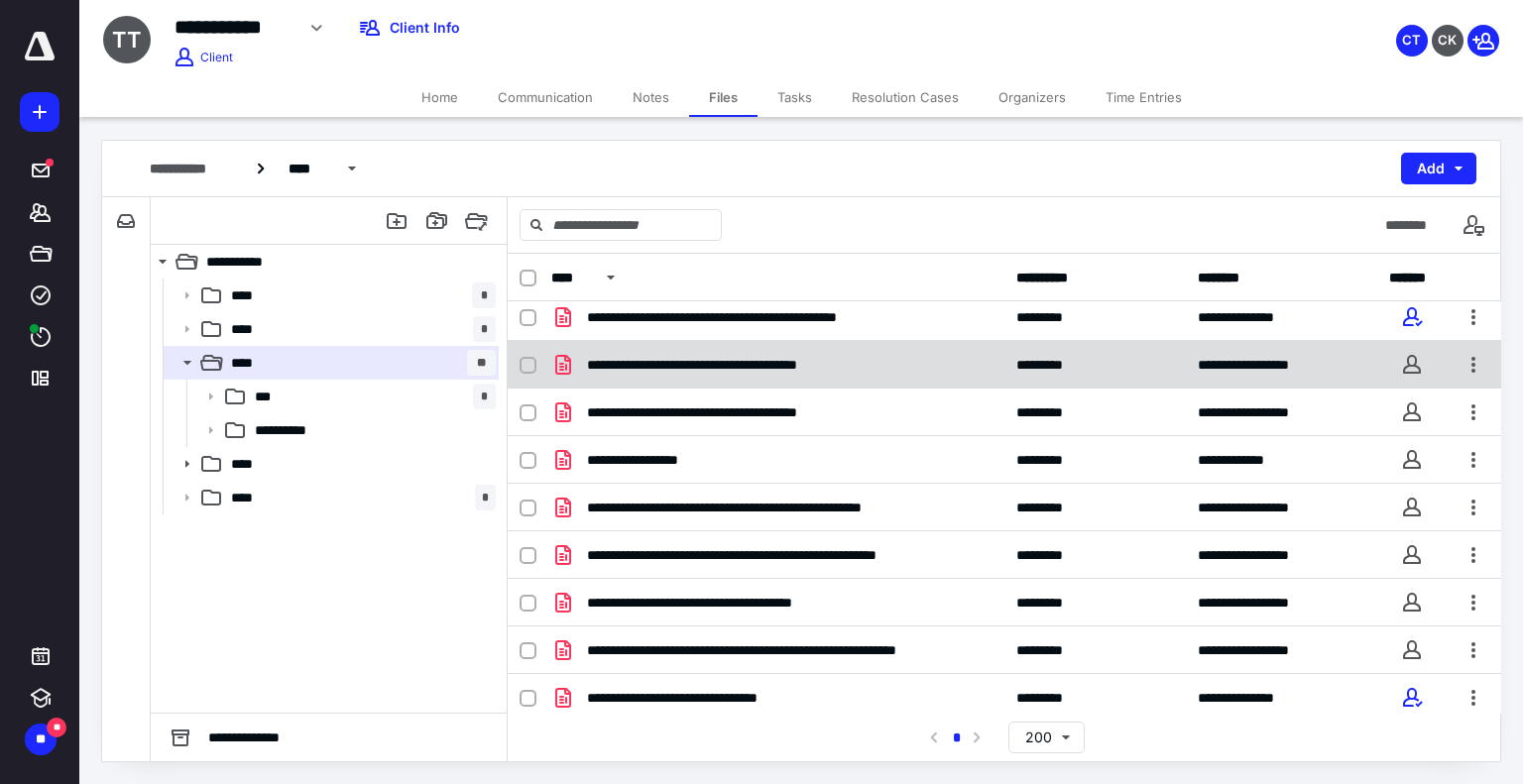 scroll, scrollTop: 677, scrollLeft: 0, axis: vertical 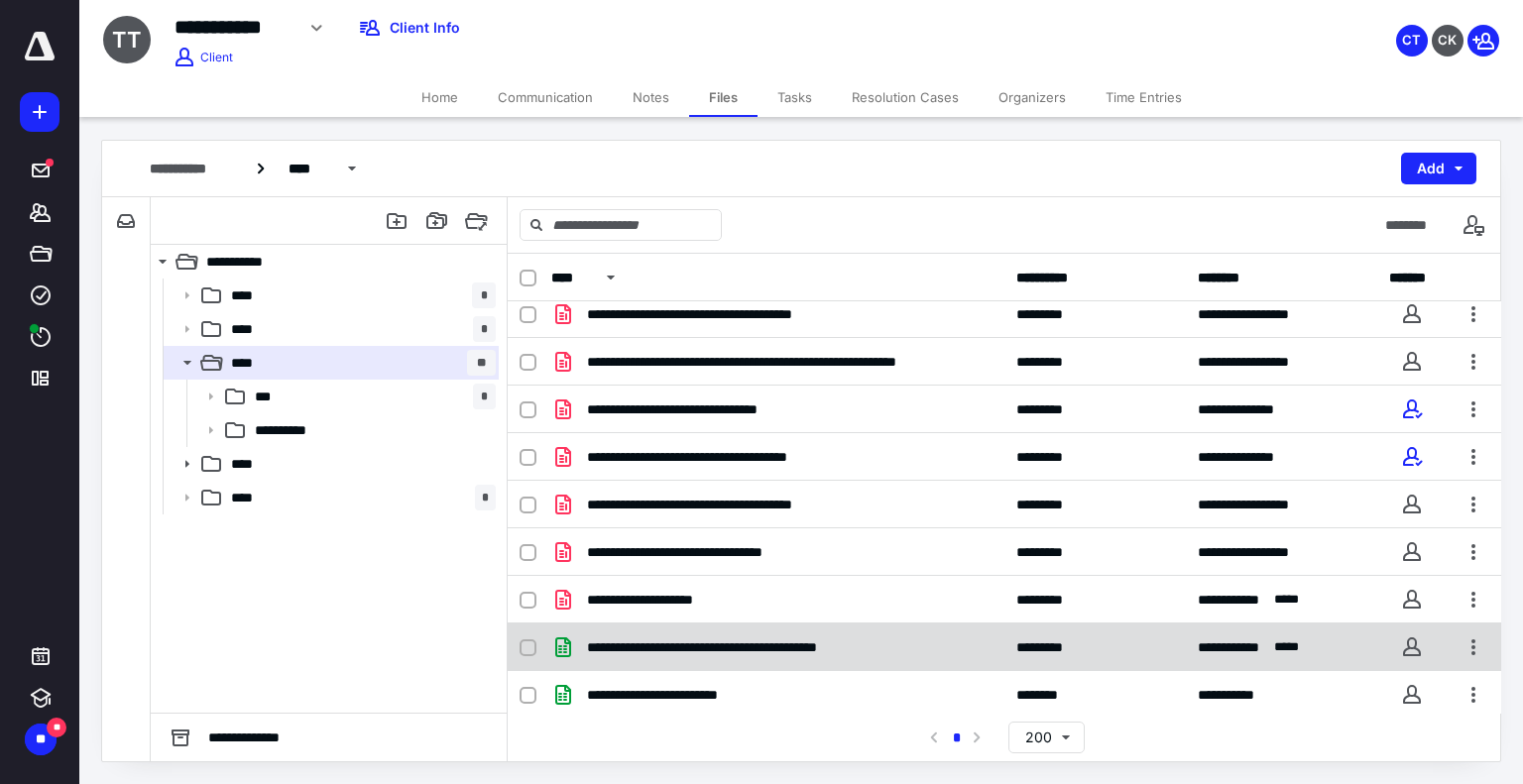click on "**********" at bounding box center [1004, 647] 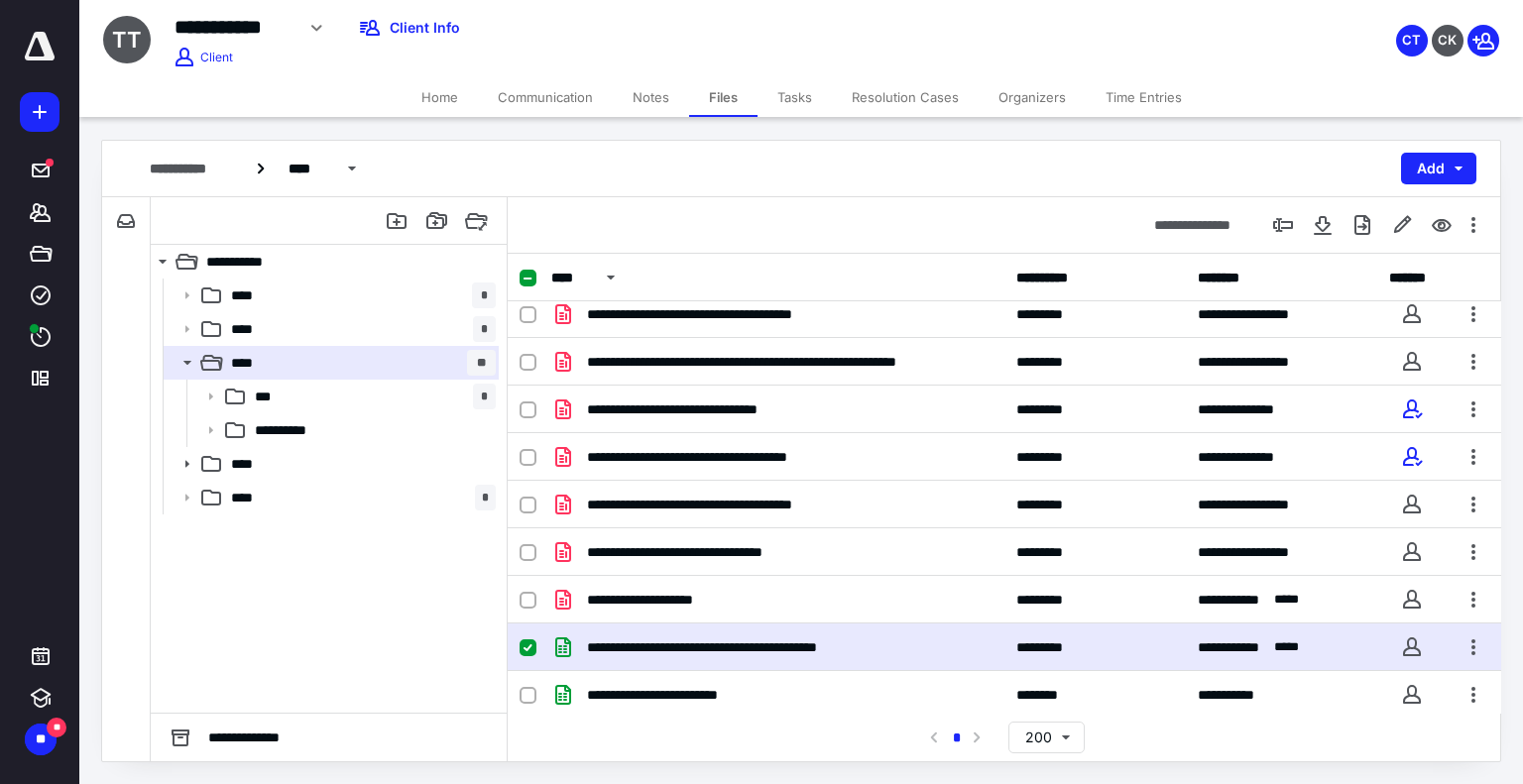 click on "**********" at bounding box center [1004, 647] 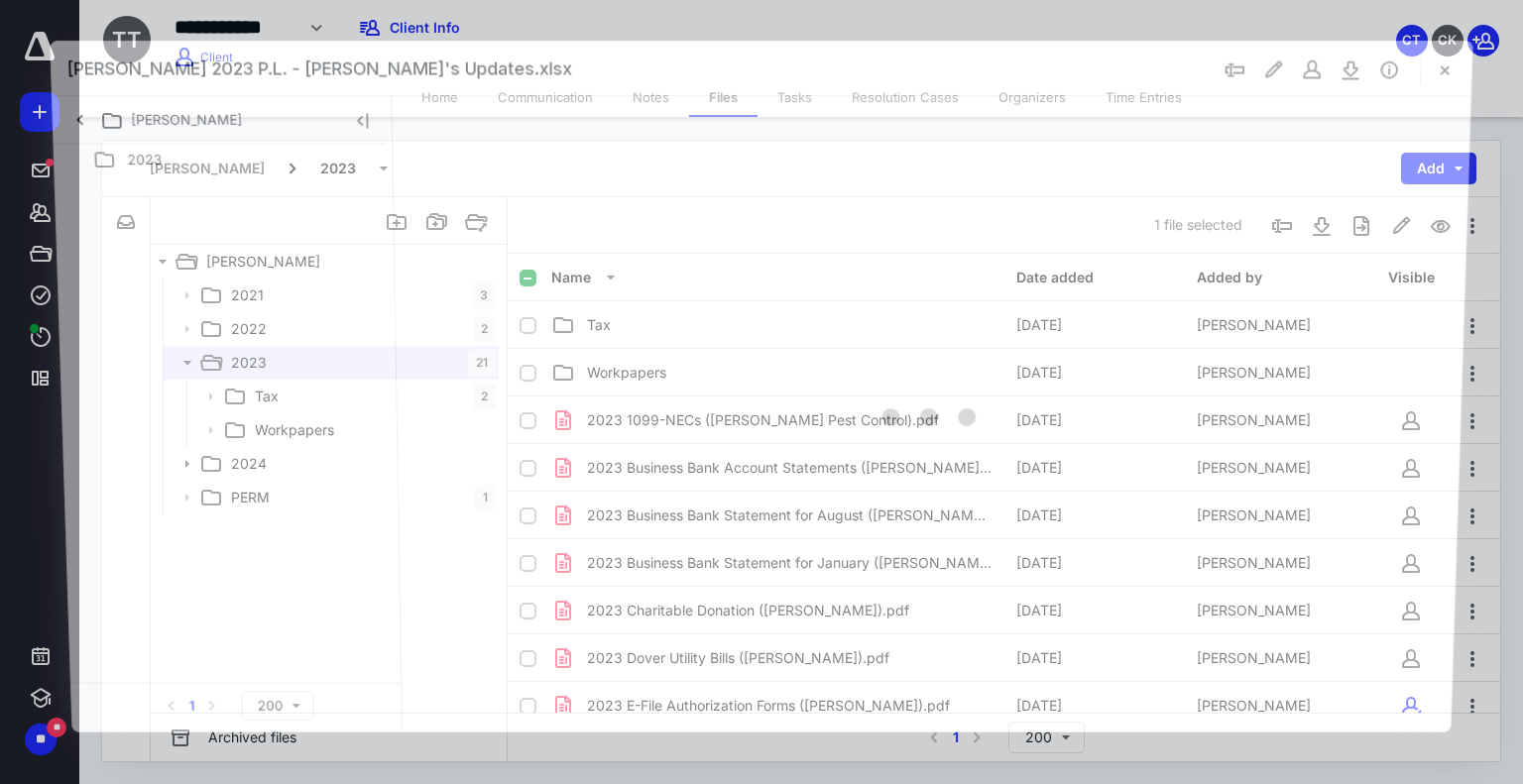 scroll, scrollTop: 677, scrollLeft: 0, axis: vertical 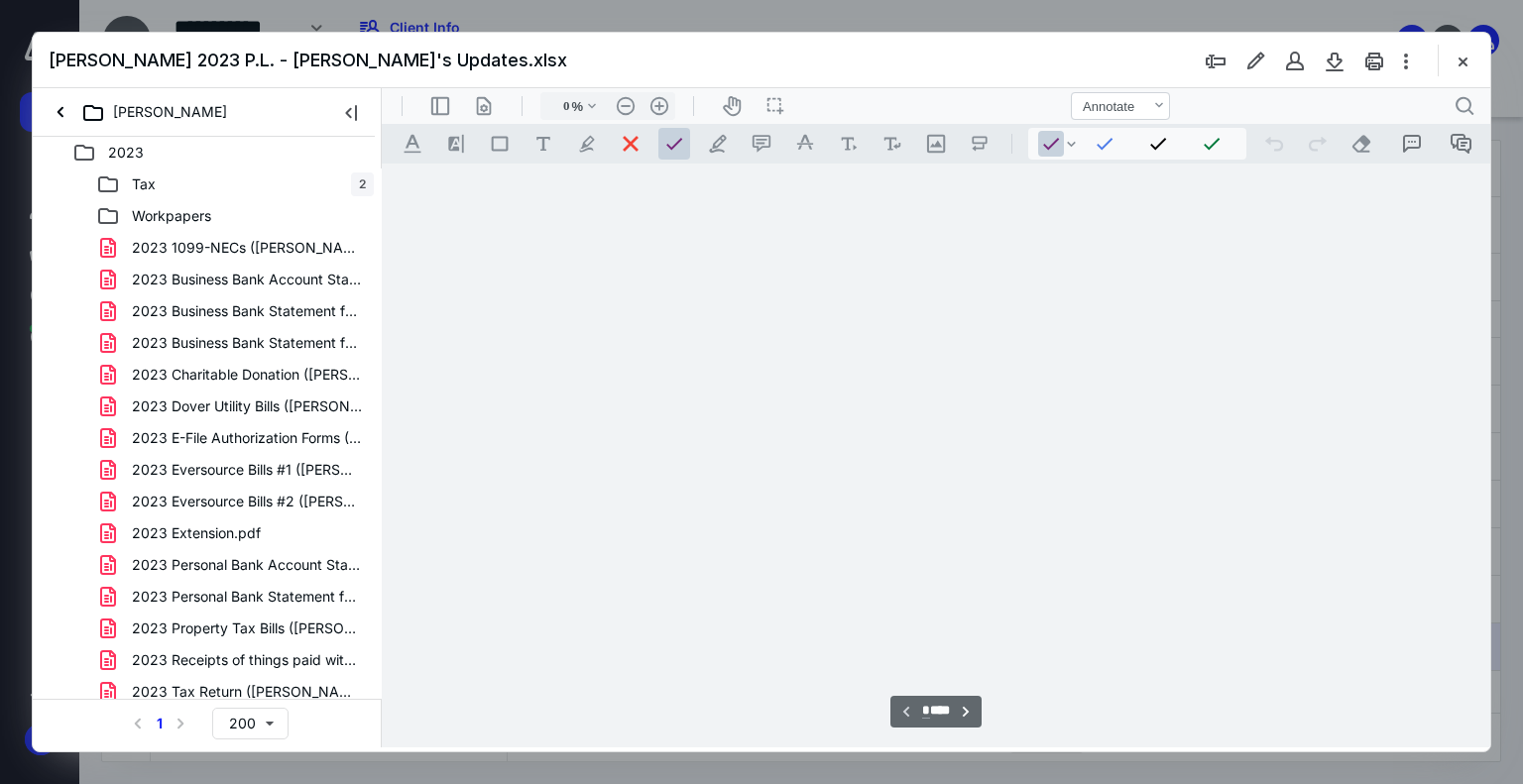 type on "42" 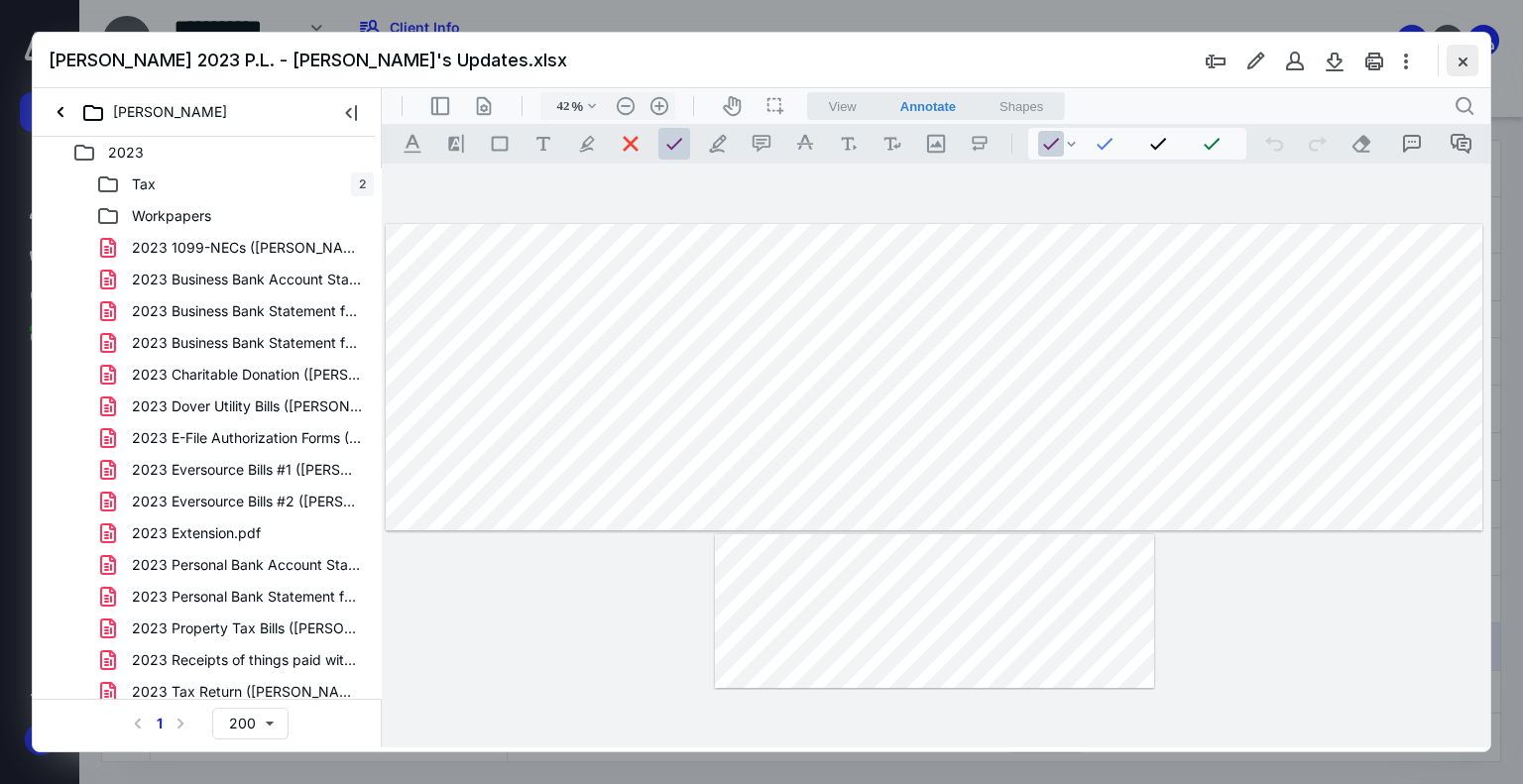 click at bounding box center (1463, 60) 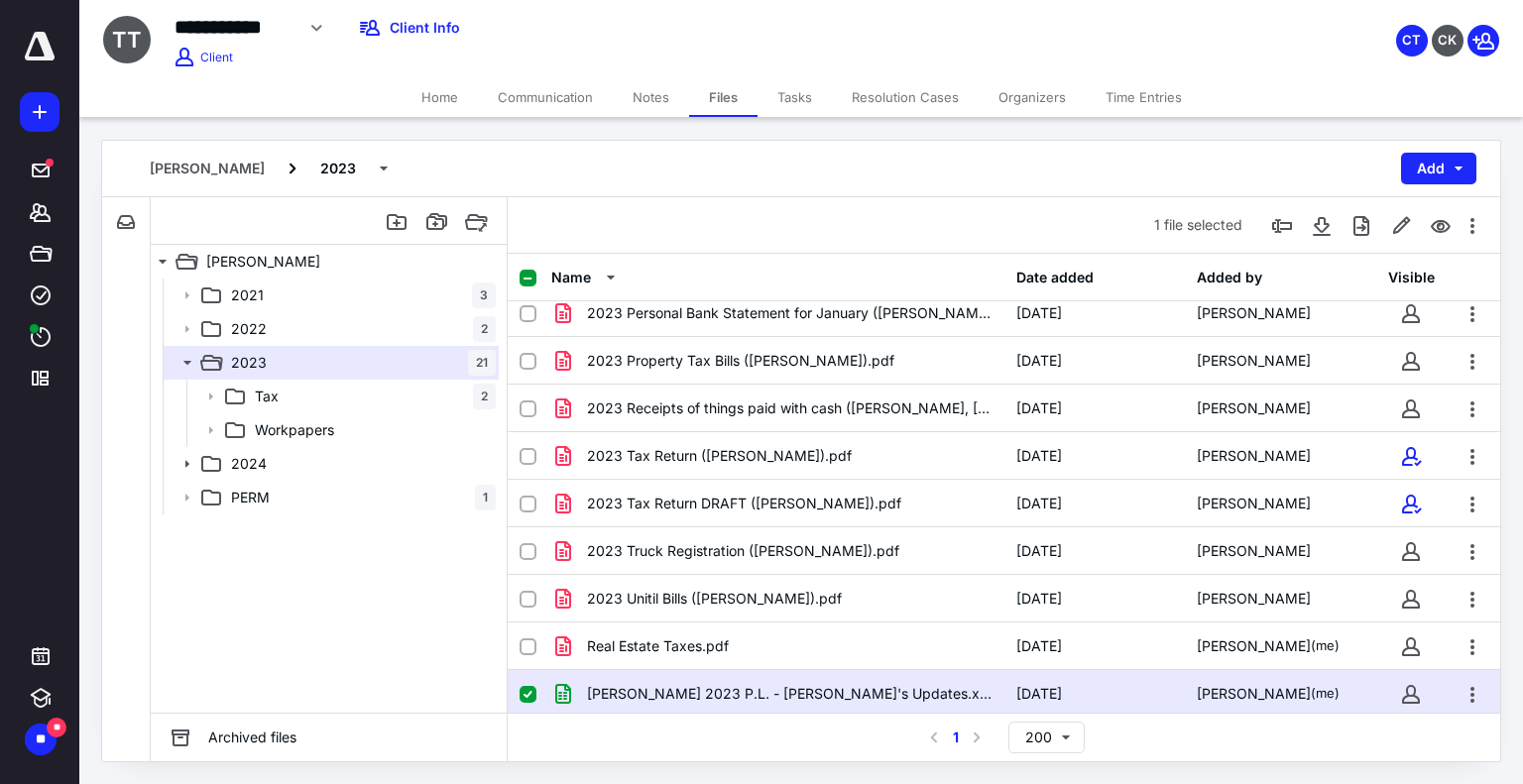 scroll, scrollTop: 725, scrollLeft: 0, axis: vertical 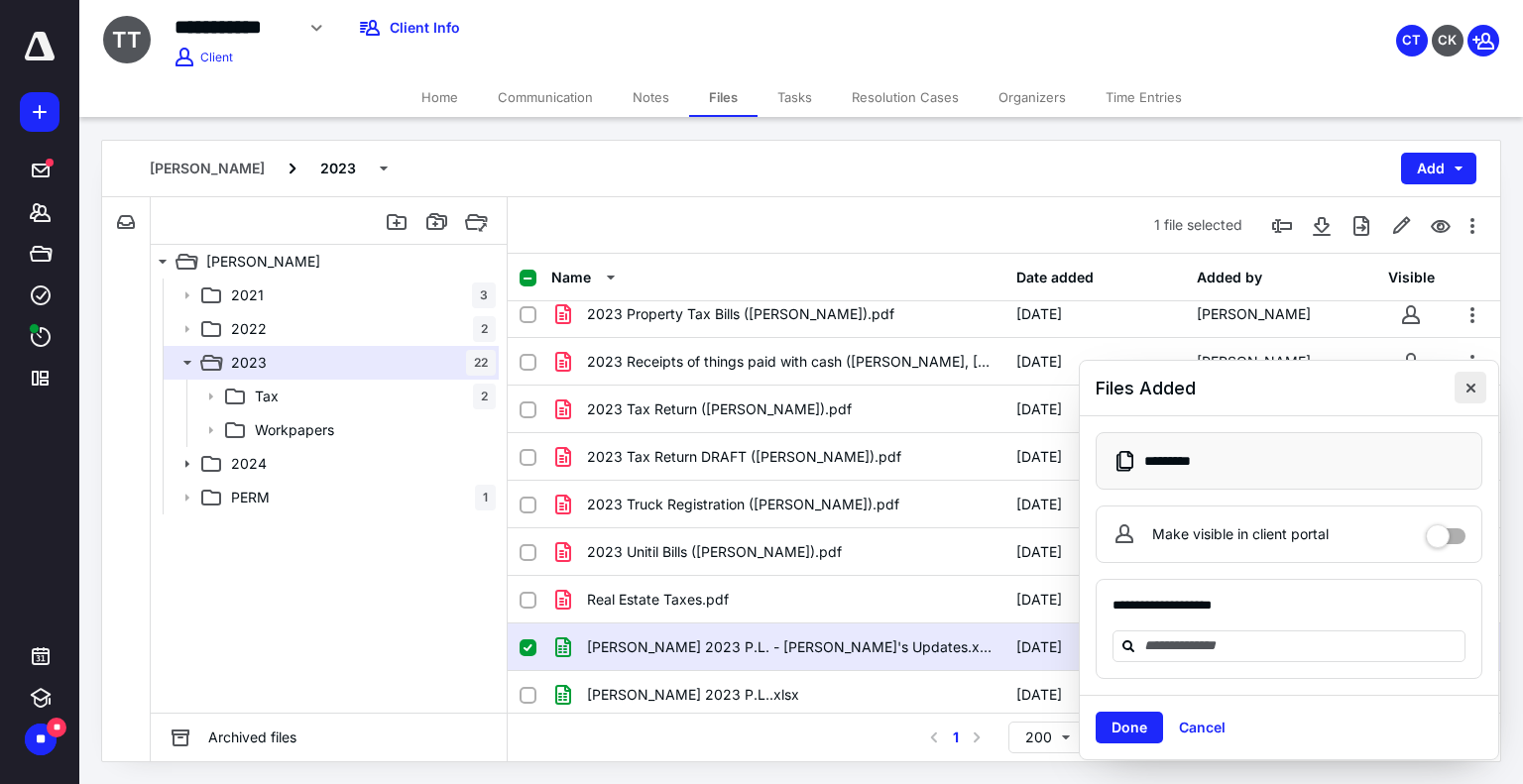 click at bounding box center [1470, 388] 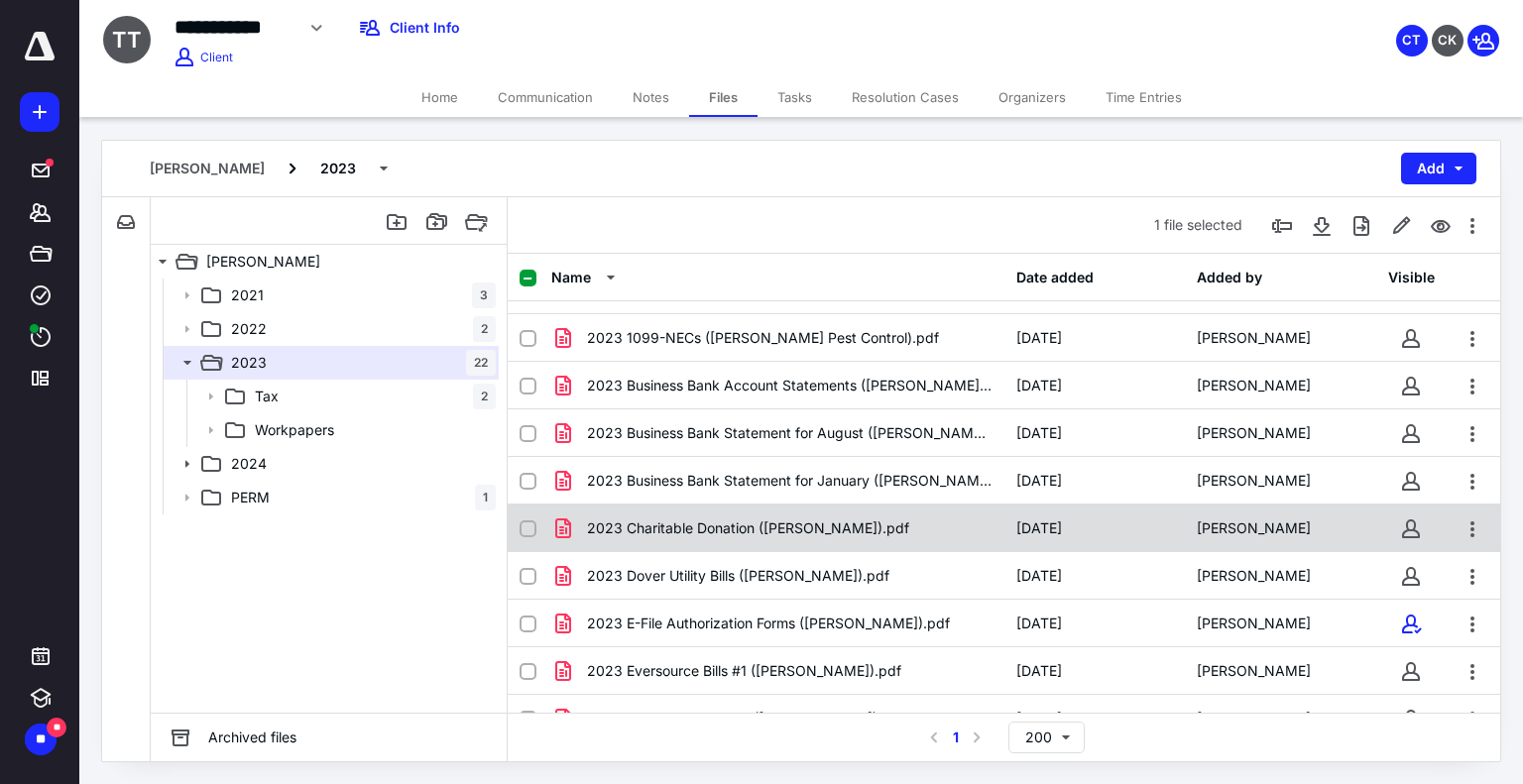 scroll, scrollTop: 0, scrollLeft: 0, axis: both 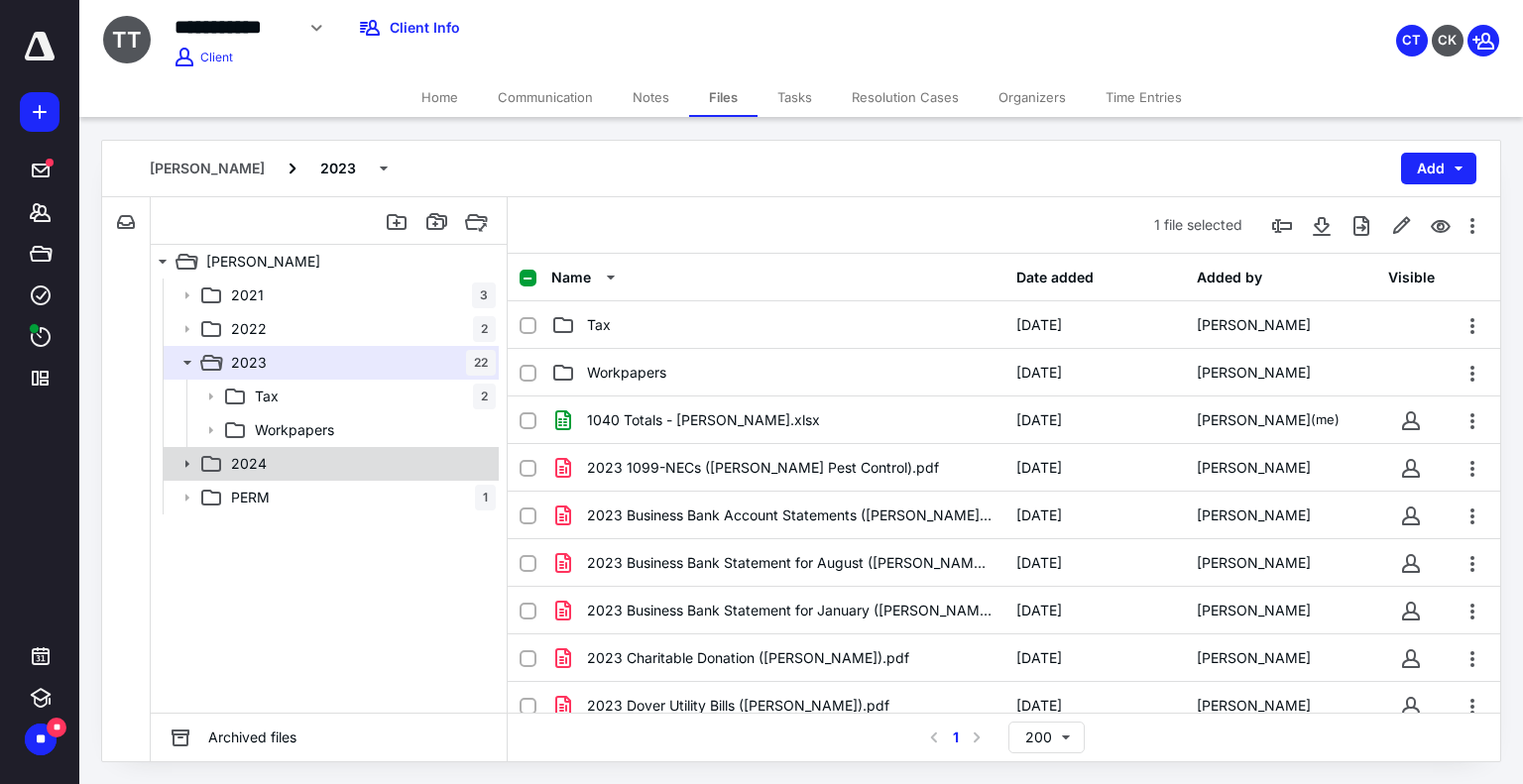 click 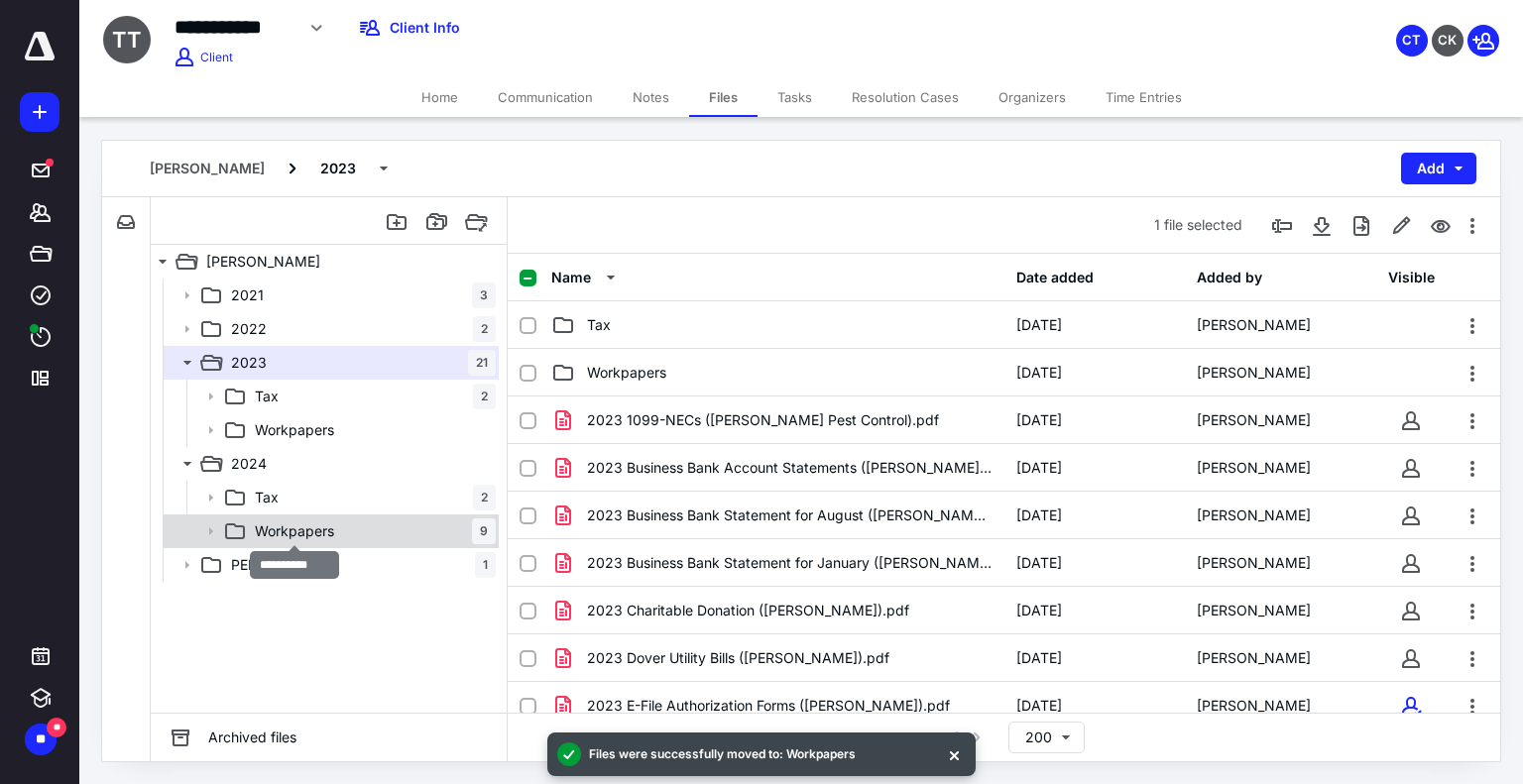 click on "Workpapers" at bounding box center (294, 531) 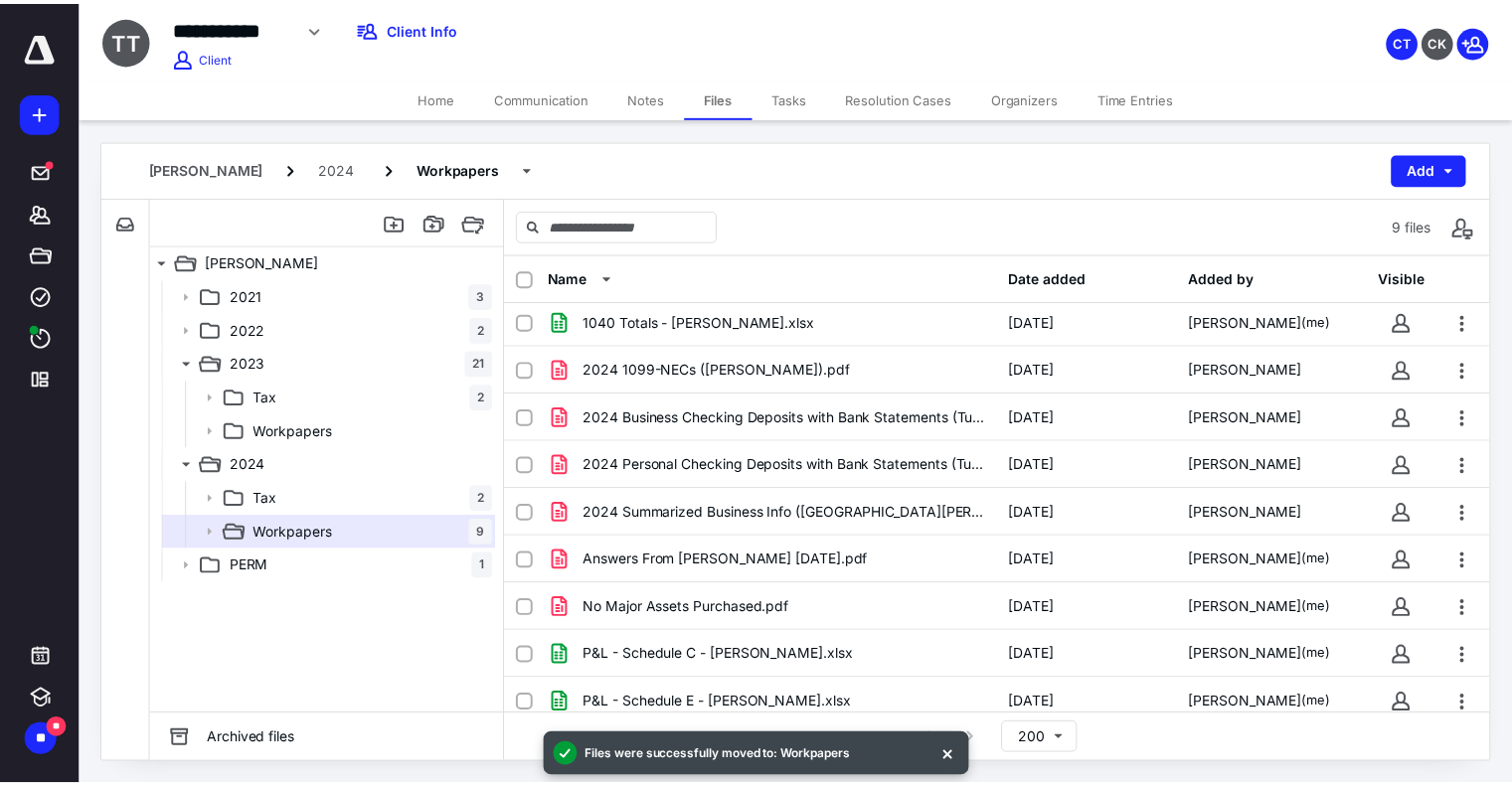 scroll, scrollTop: 0, scrollLeft: 0, axis: both 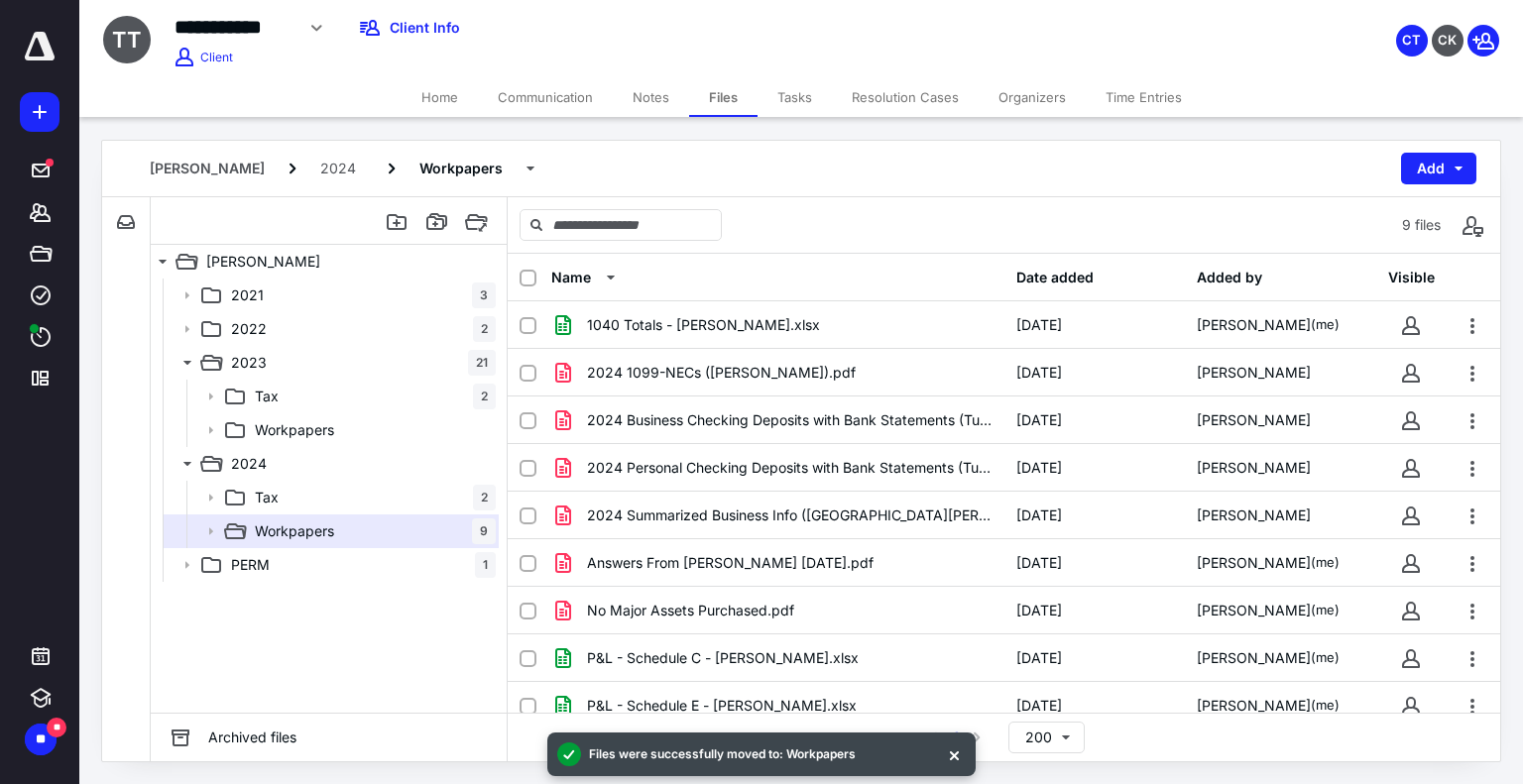 click on "Tasks" at bounding box center (794, 97) 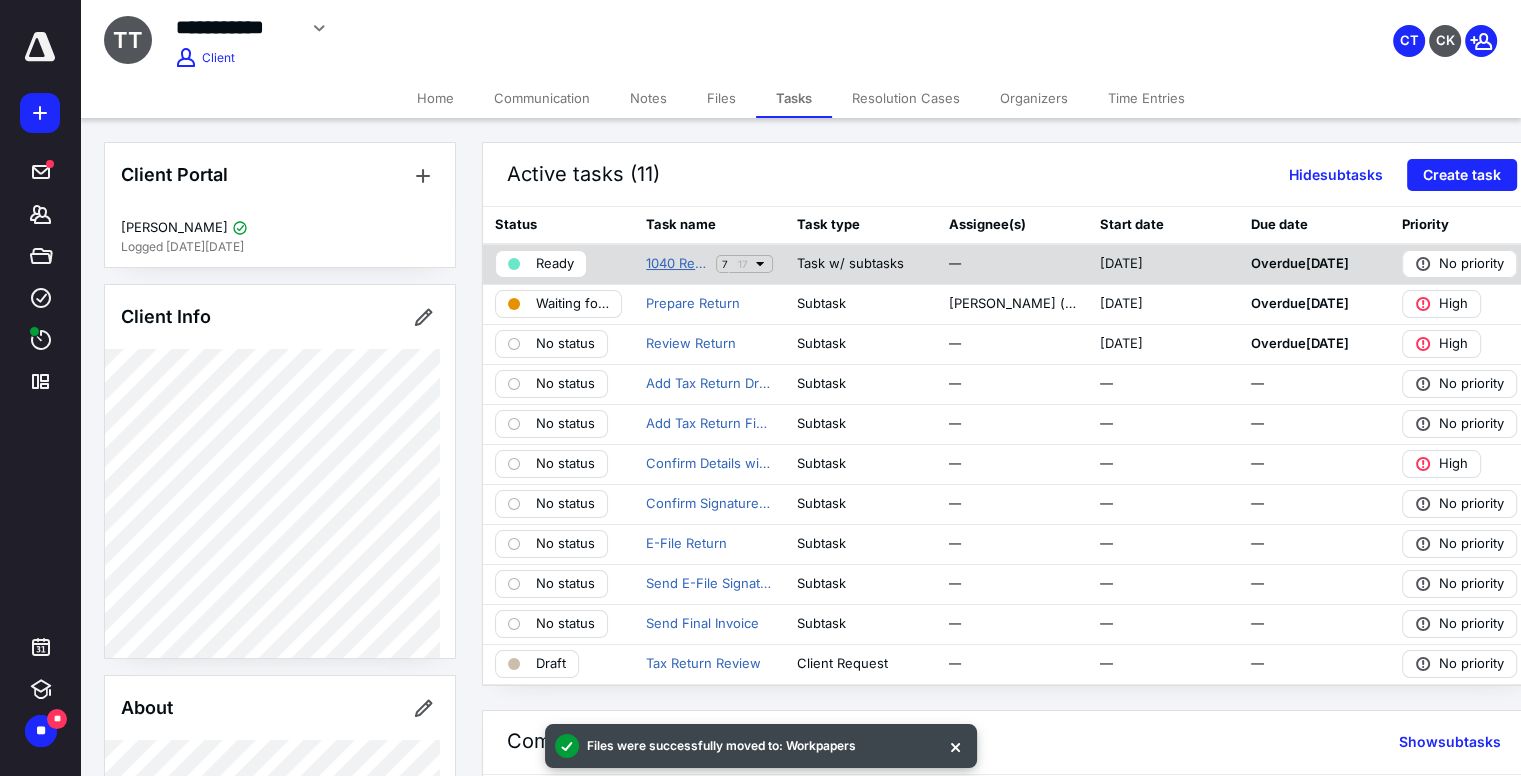 click on "1040 Return Prep" at bounding box center [677, 264] 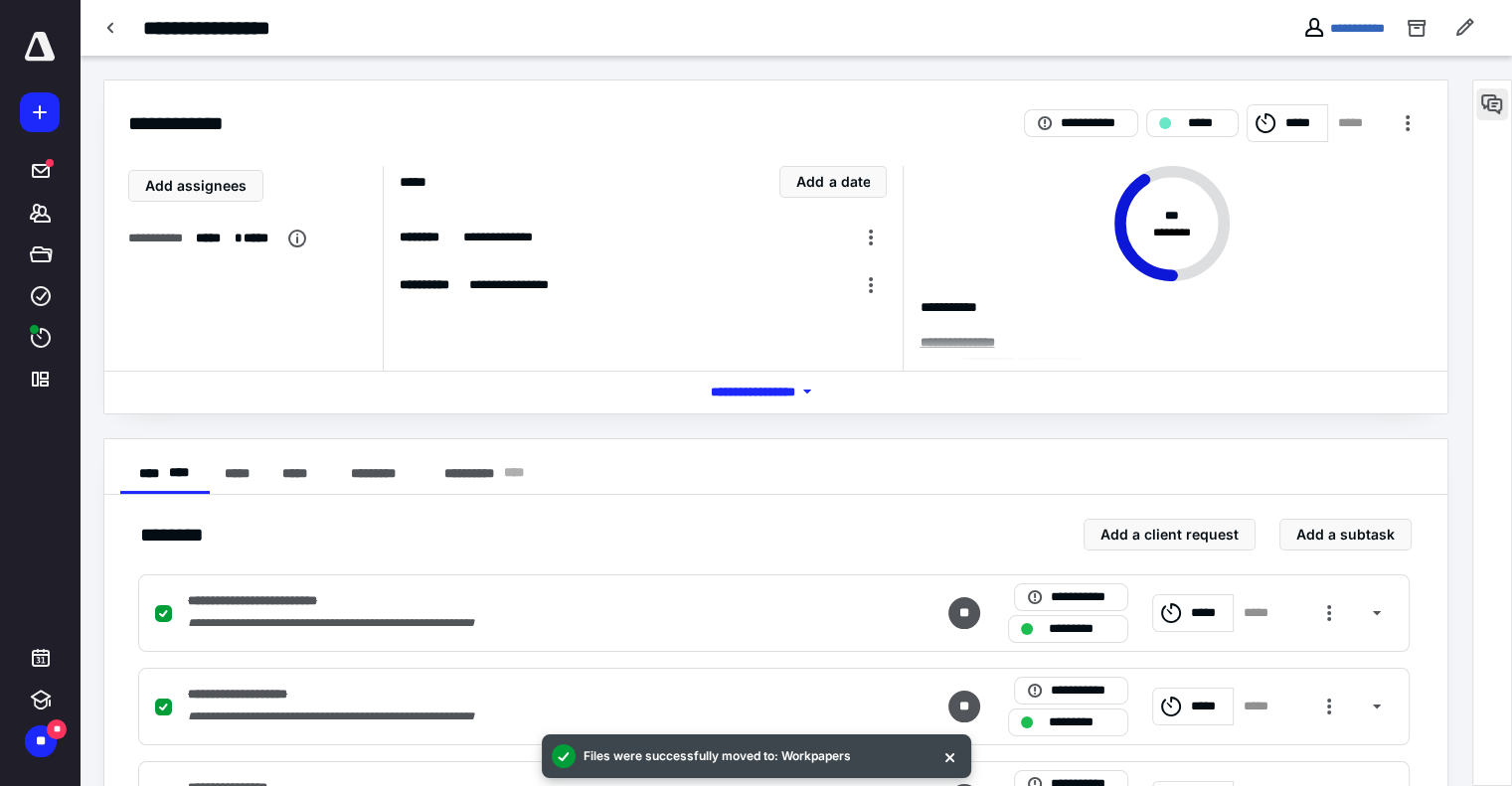 click at bounding box center [1492, 104] 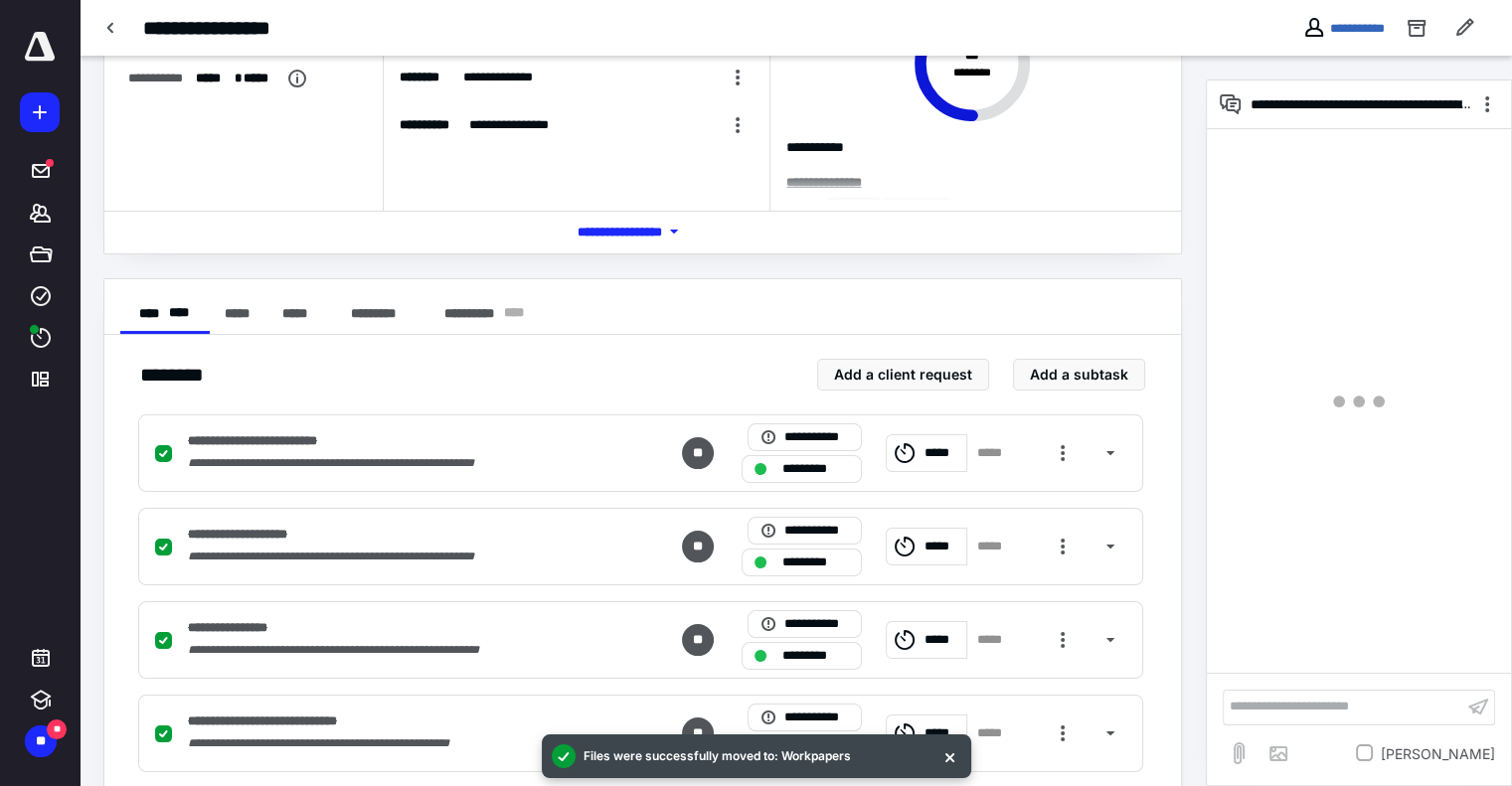 scroll, scrollTop: 397, scrollLeft: 0, axis: vertical 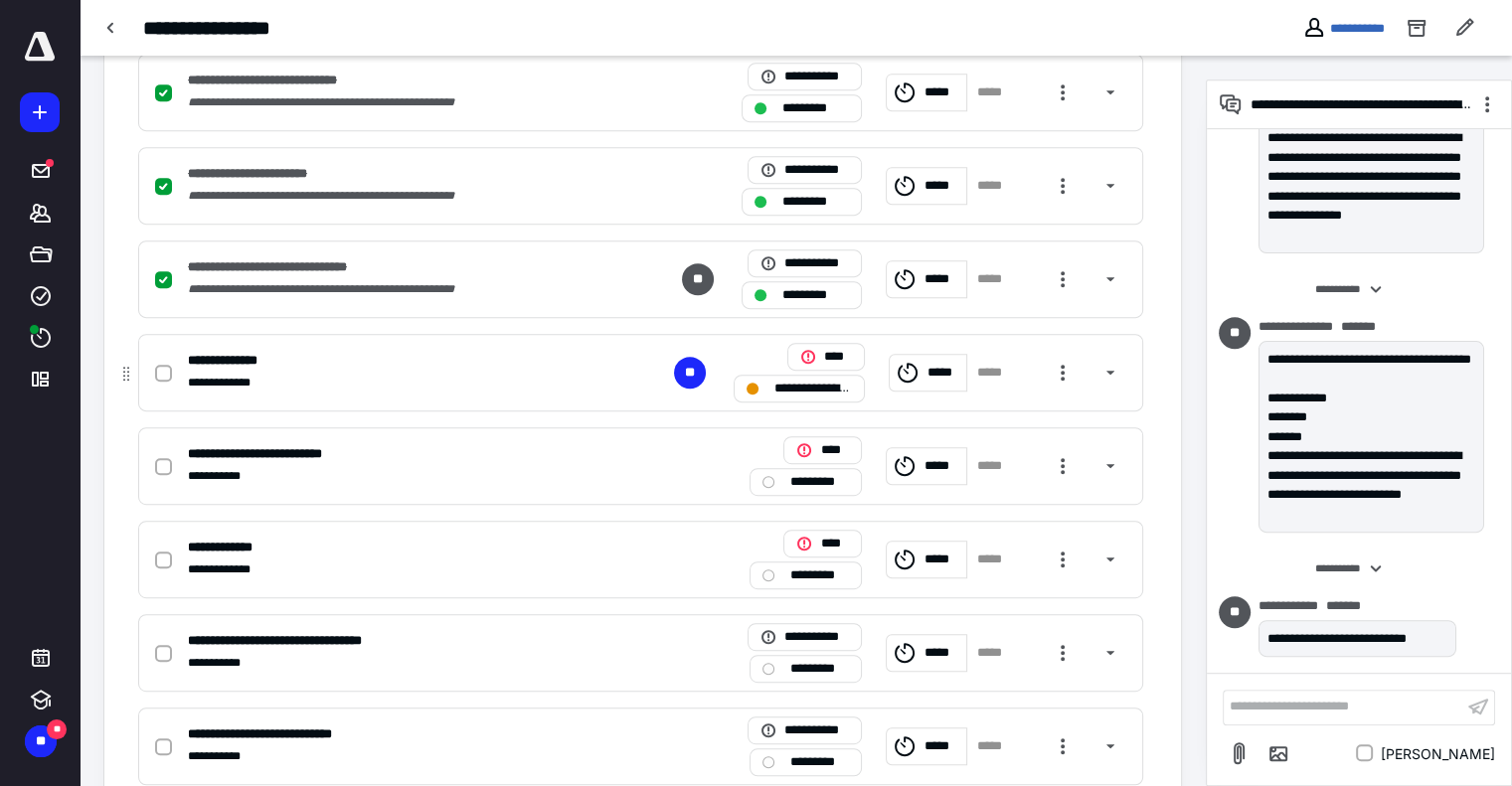 click at bounding box center [163, 374] 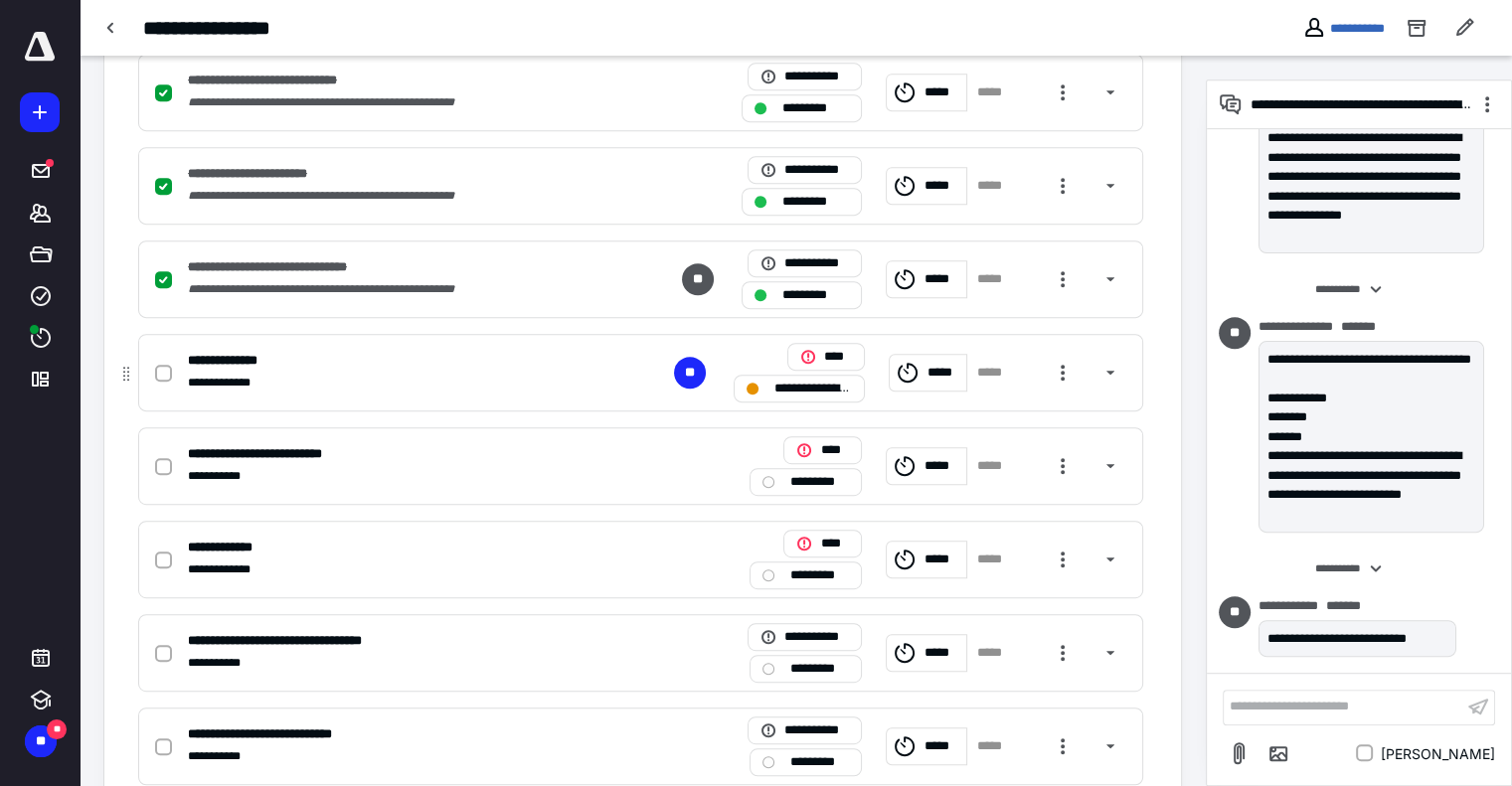 checkbox on "true" 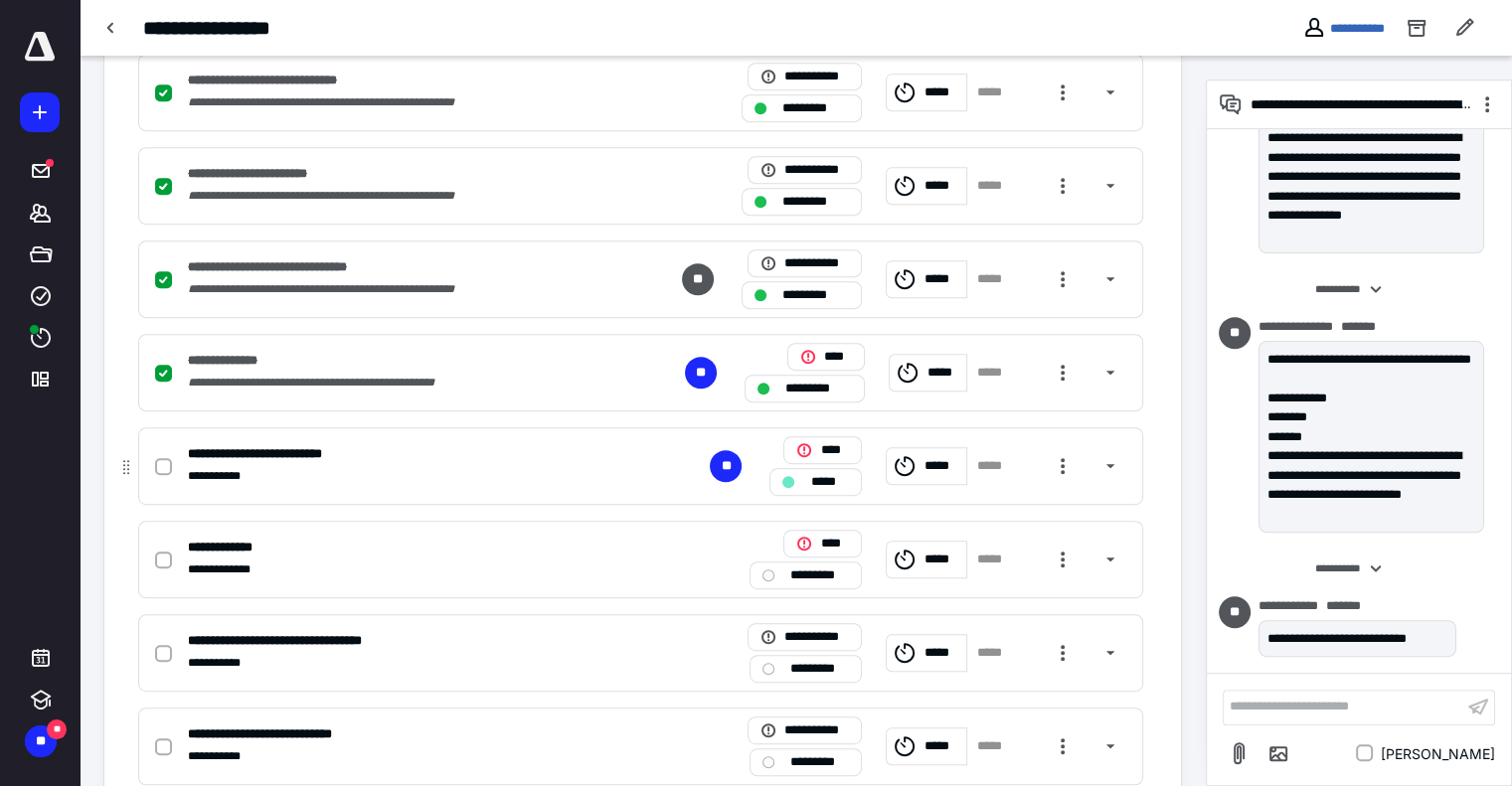 click at bounding box center (163, 467) 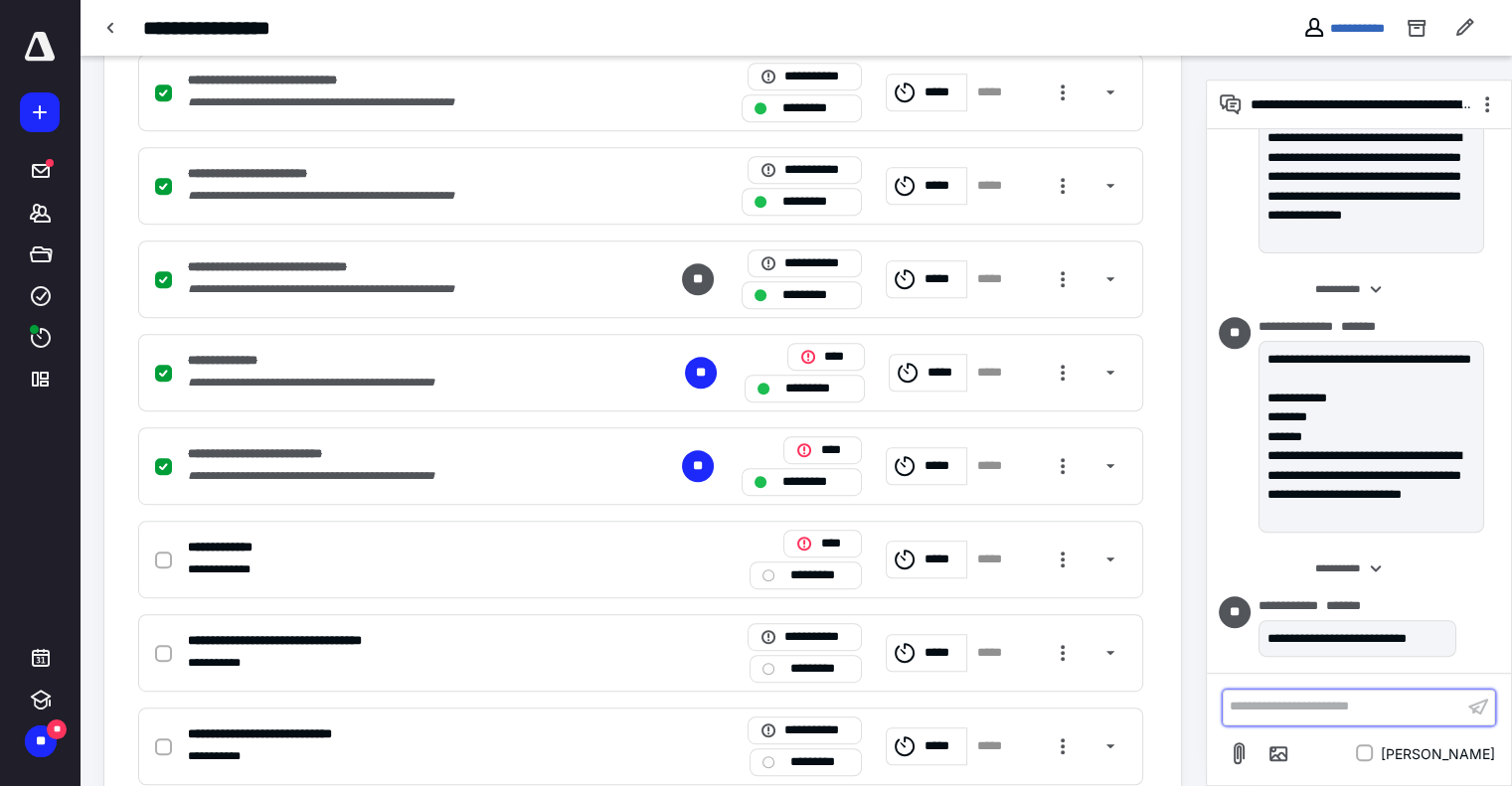 click on "**********" at bounding box center (1343, 707) 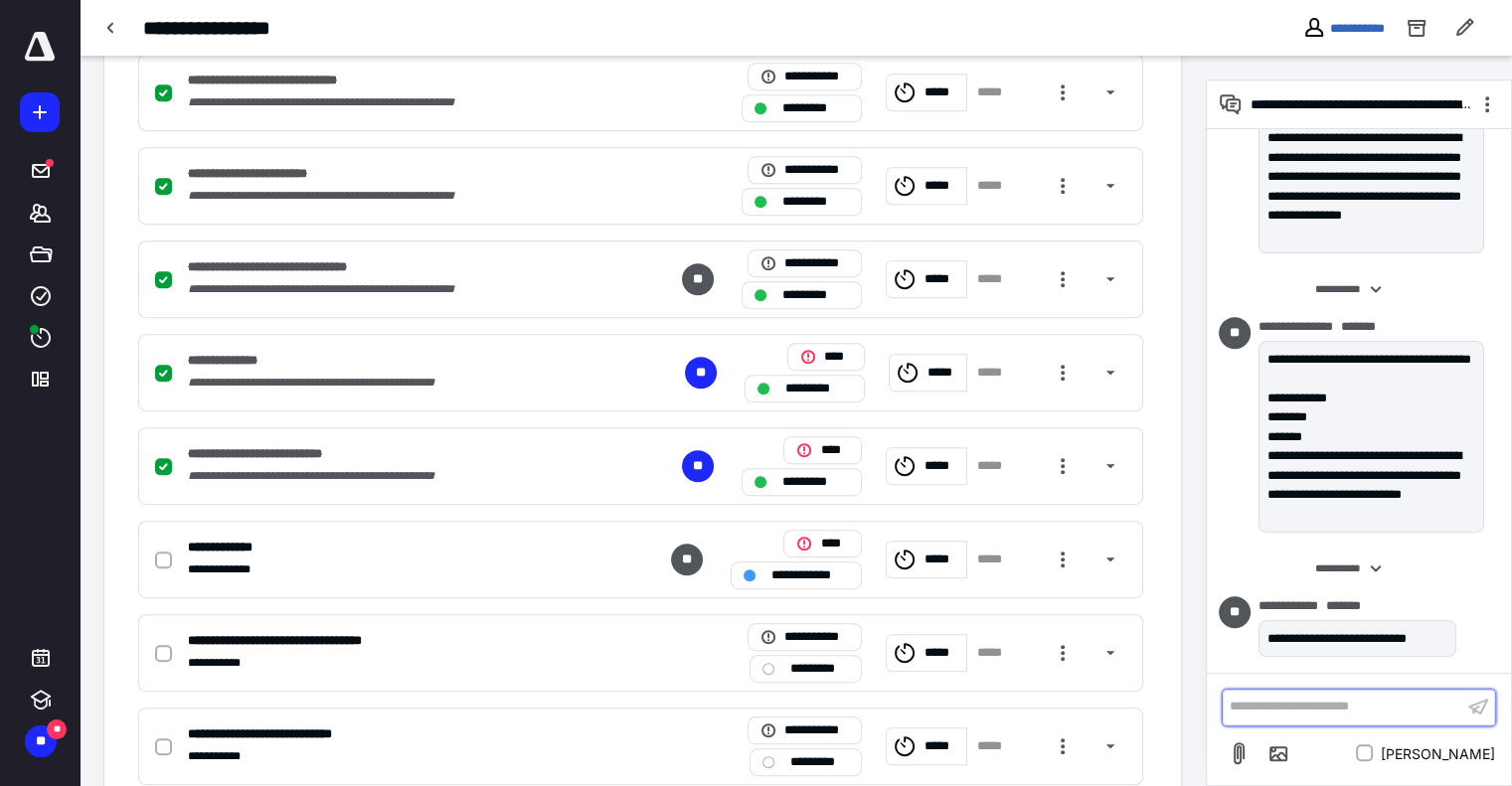 type 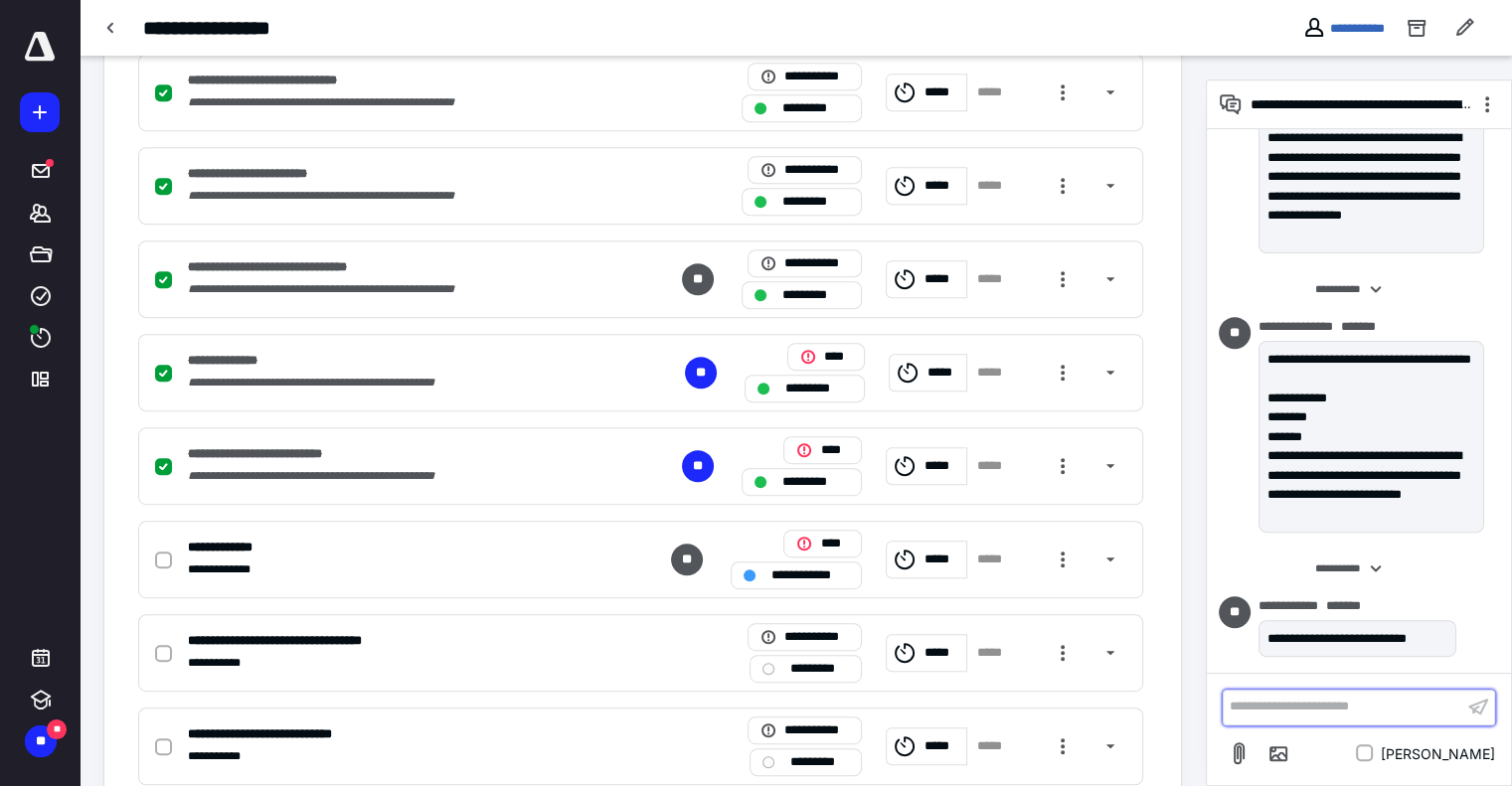 scroll, scrollTop: 1408, scrollLeft: 0, axis: vertical 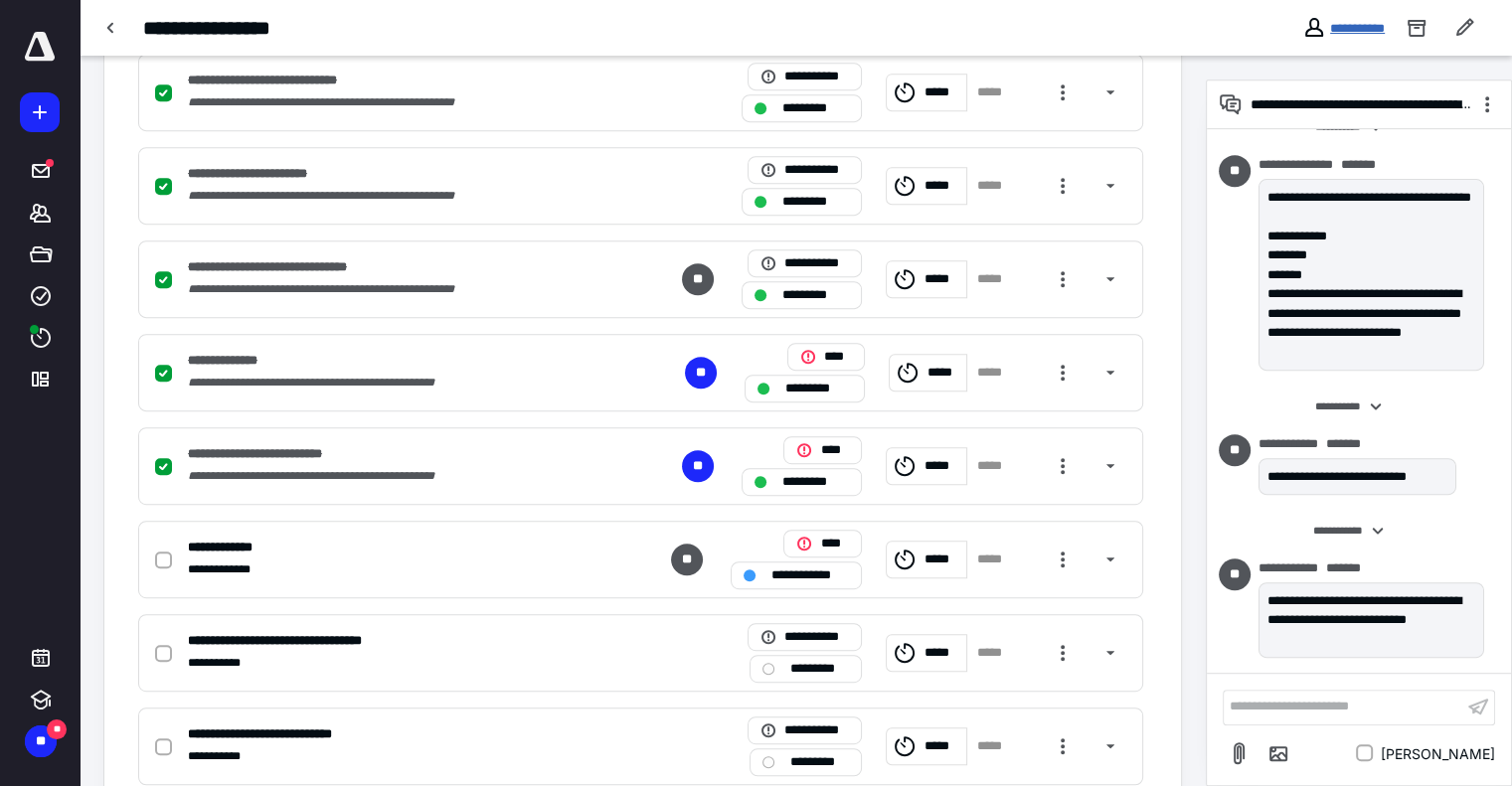 click on "**********" at bounding box center (1357, 28) 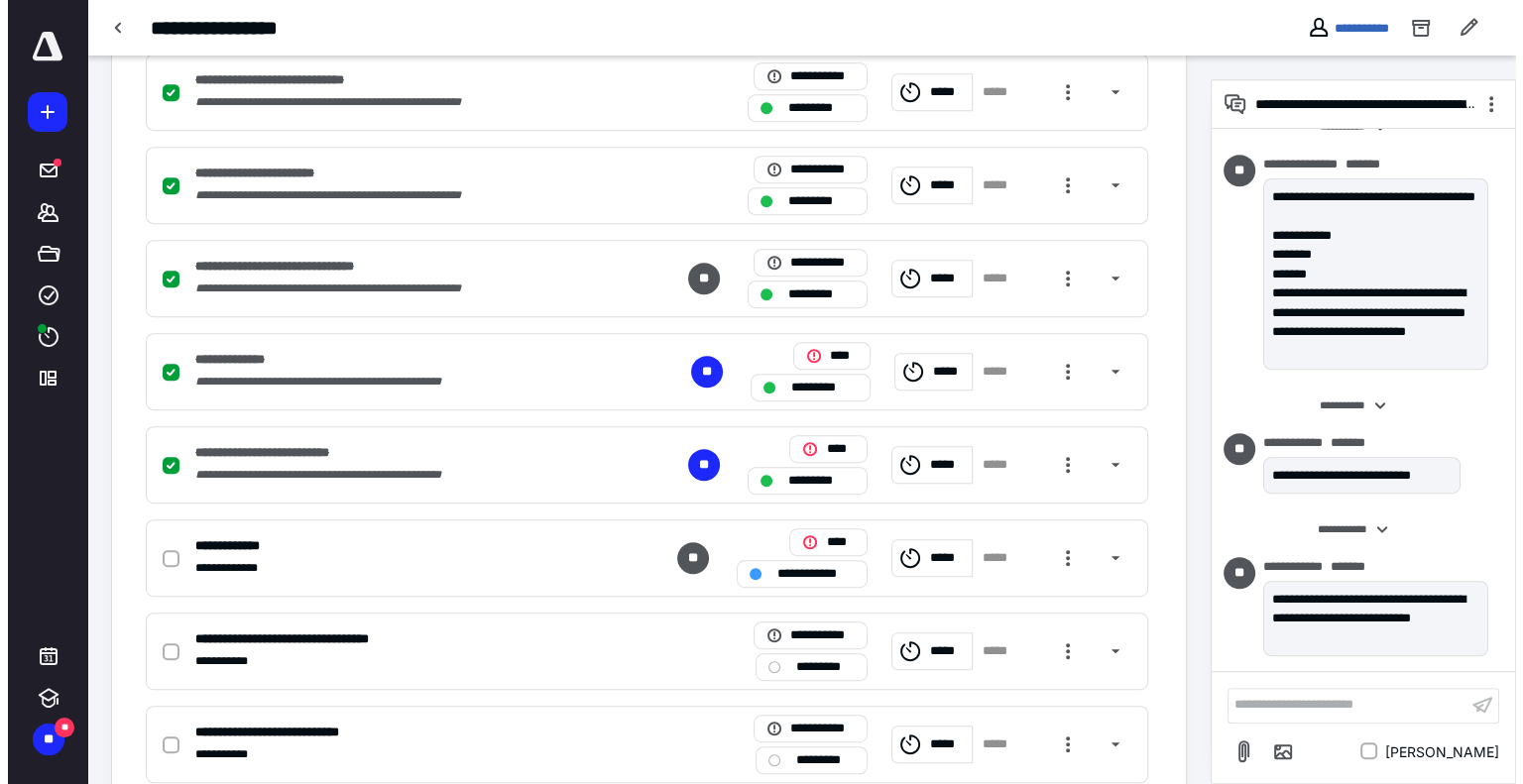 scroll, scrollTop: 0, scrollLeft: 0, axis: both 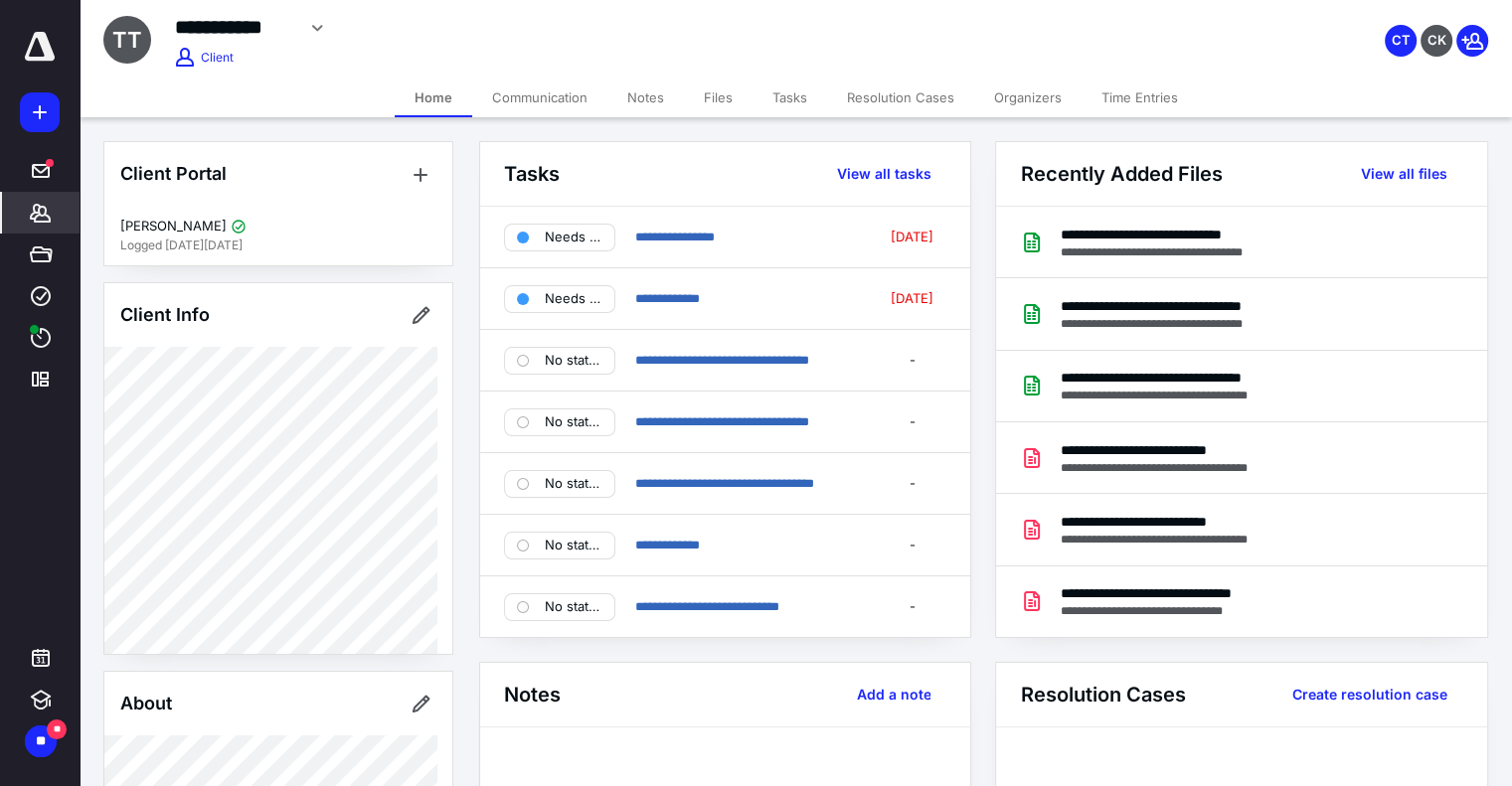 click on "Files" at bounding box center [718, 97] 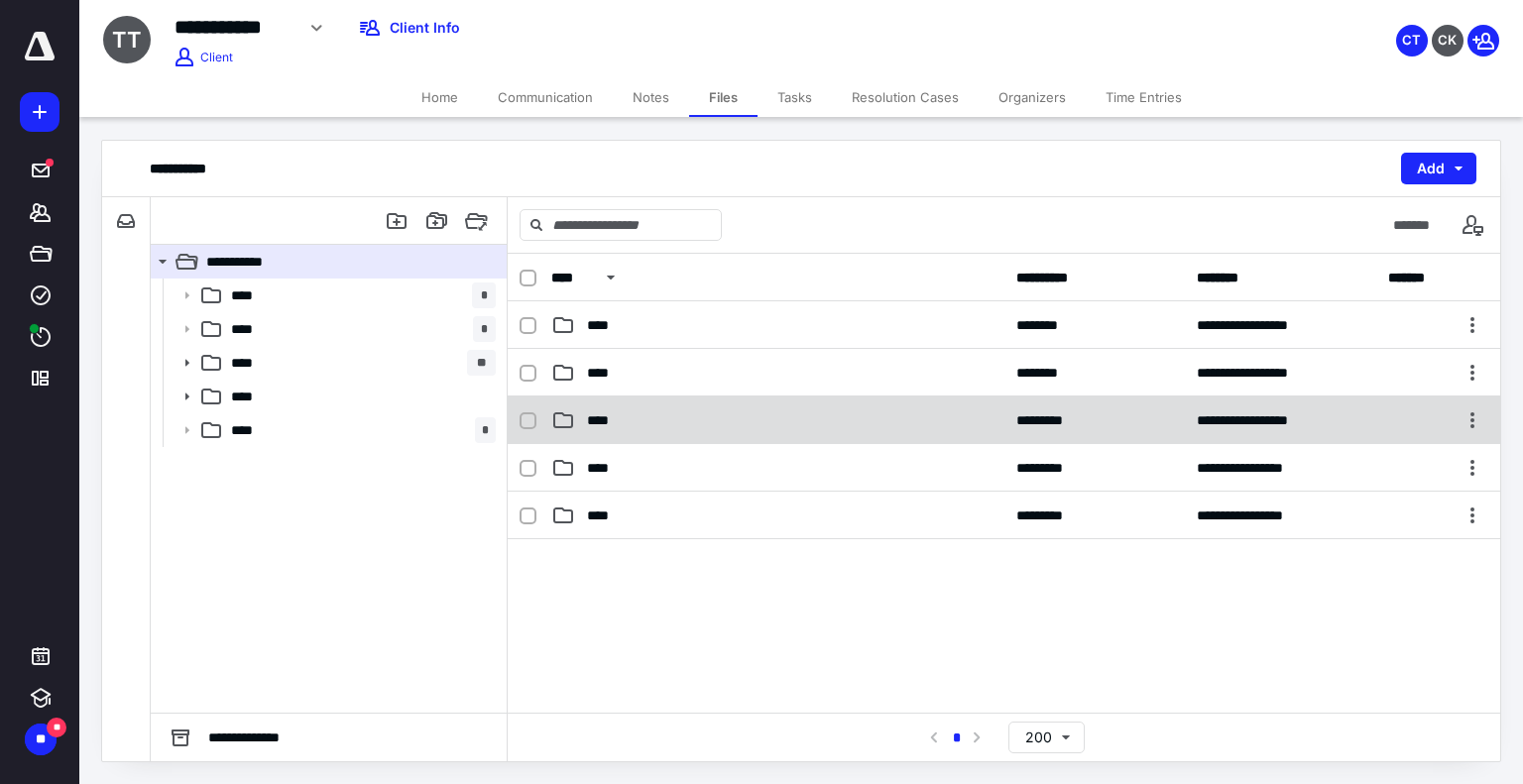 click on "****" at bounding box center [777, 420] 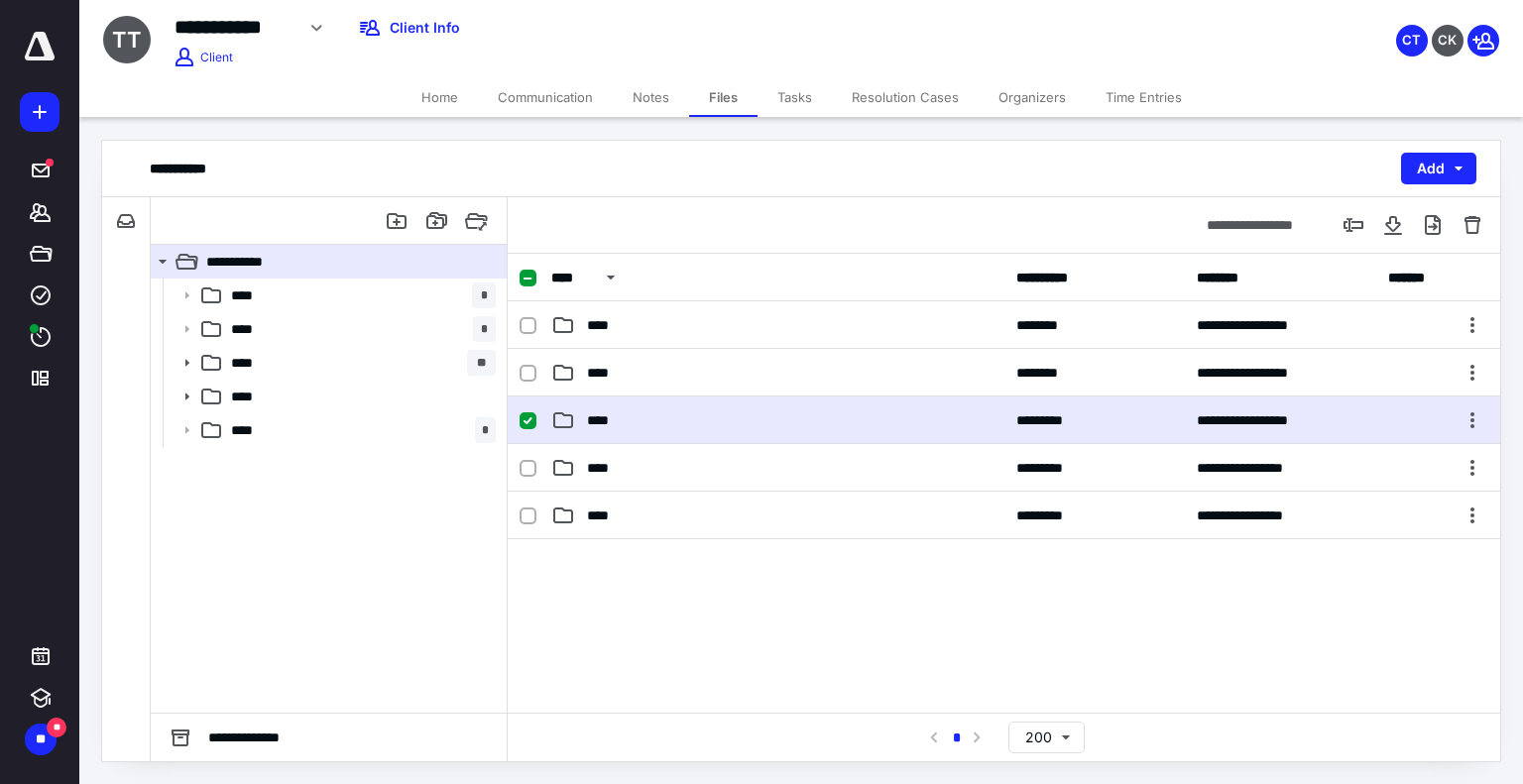 click on "****" at bounding box center [777, 420] 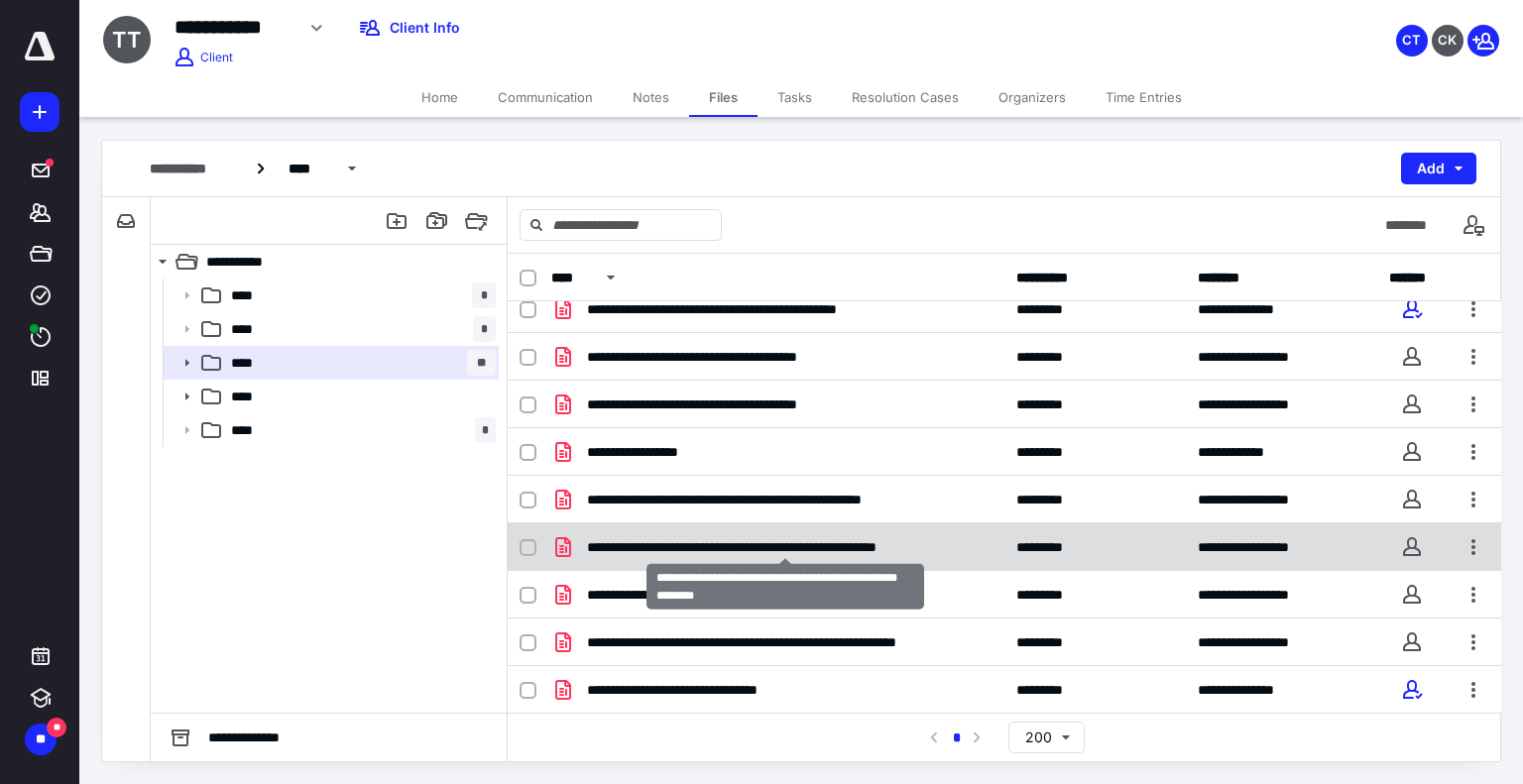 scroll, scrollTop: 595, scrollLeft: 0, axis: vertical 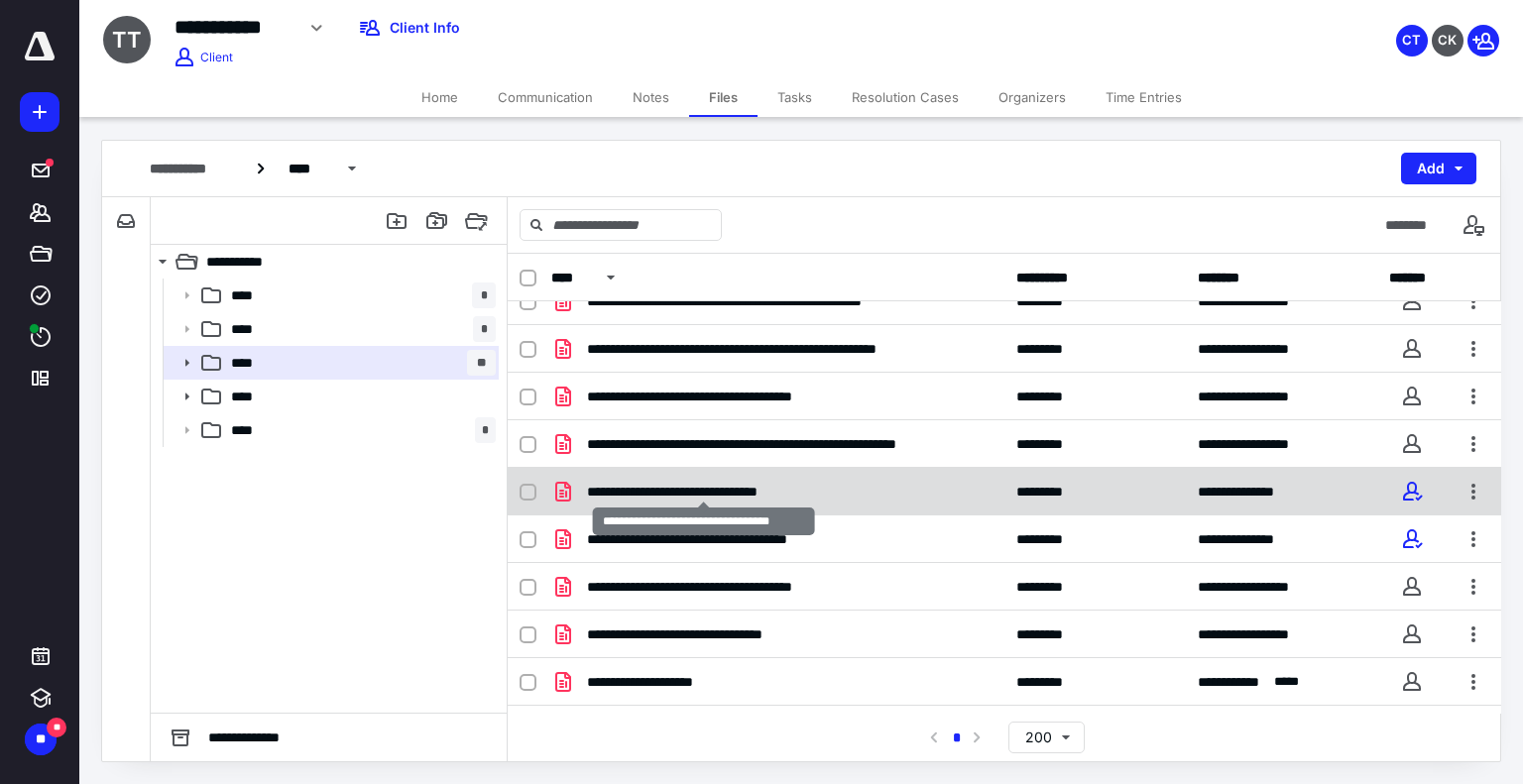 click on "**********" at bounding box center [704, 492] 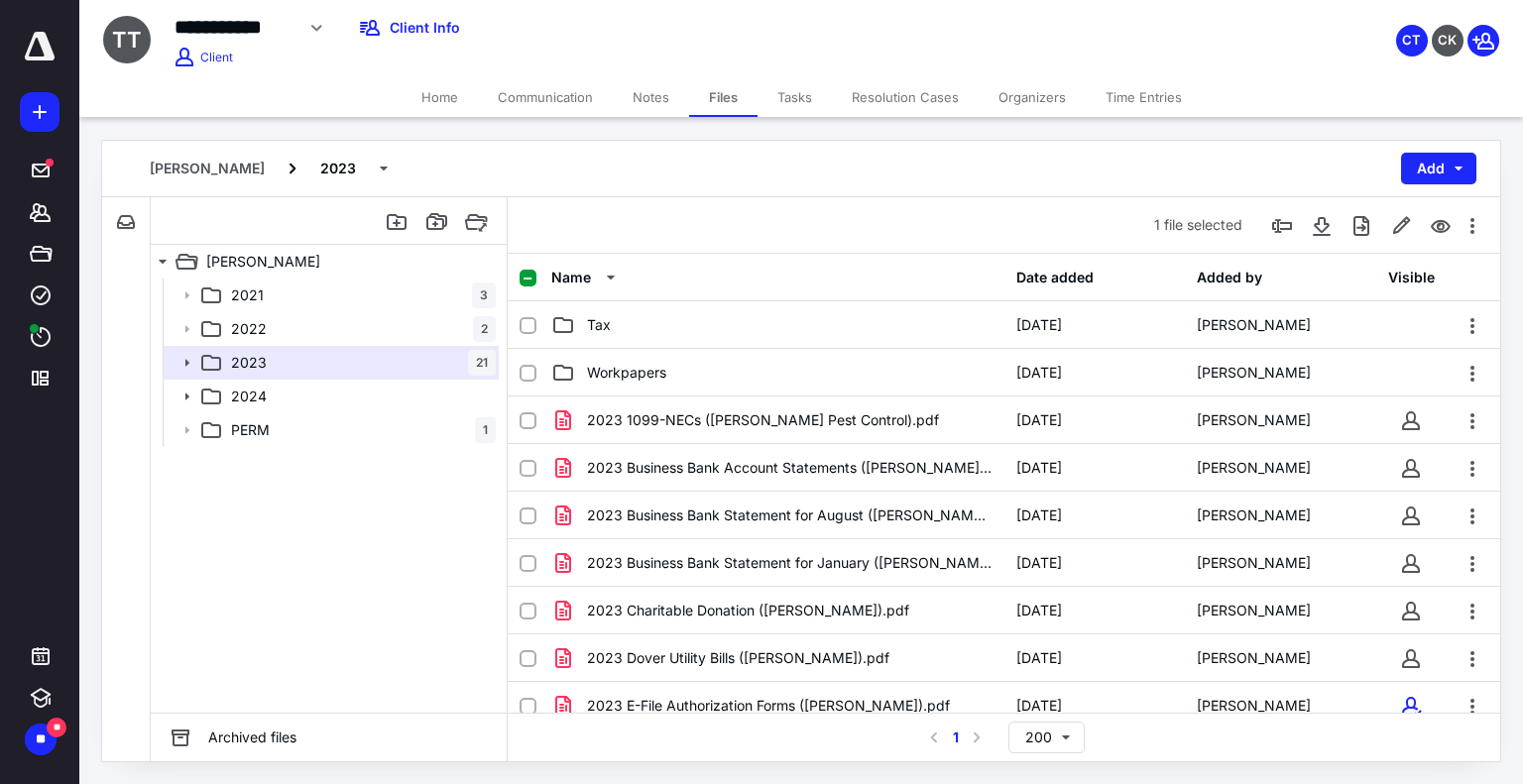 scroll, scrollTop: 595, scrollLeft: 0, axis: vertical 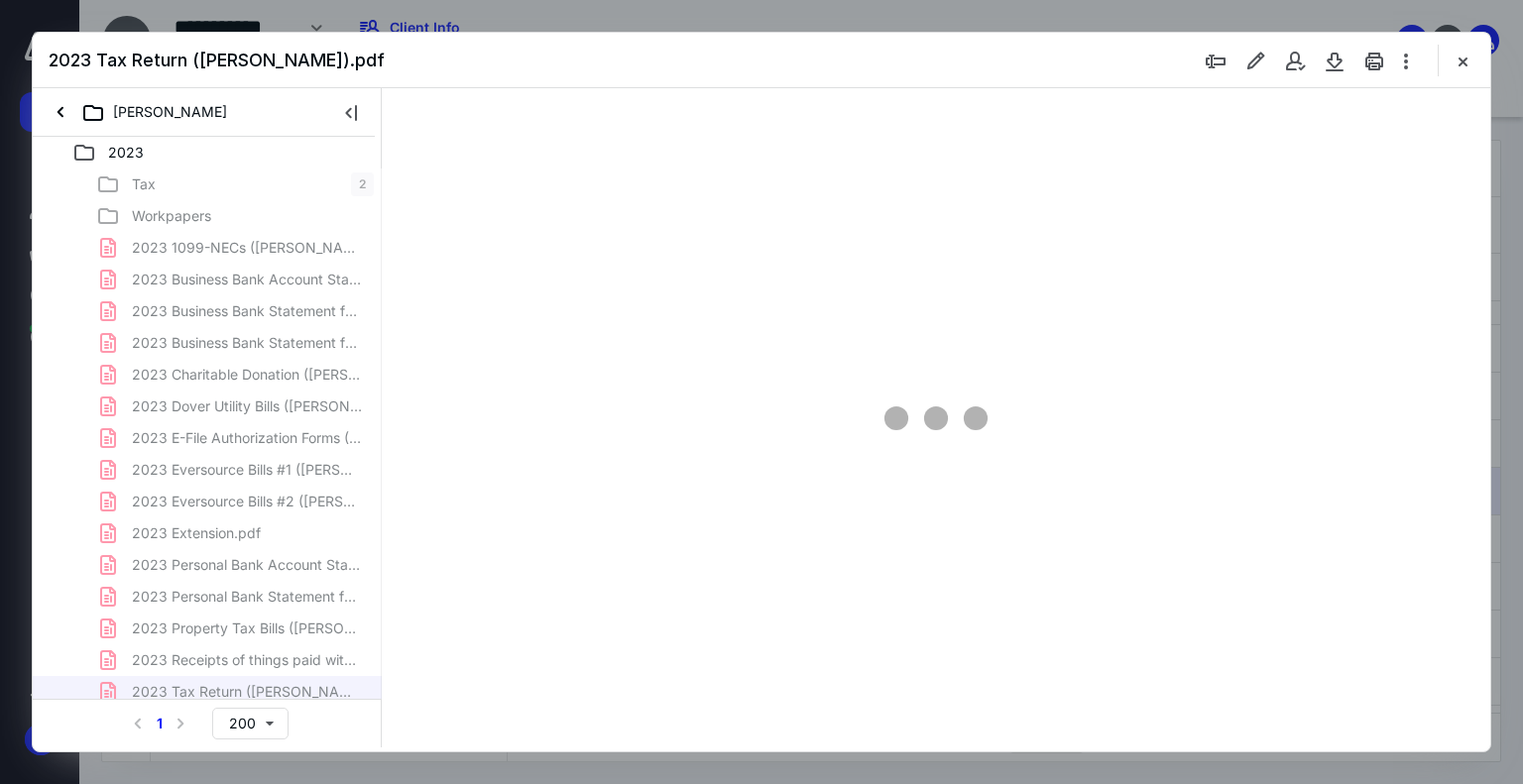 type on "179" 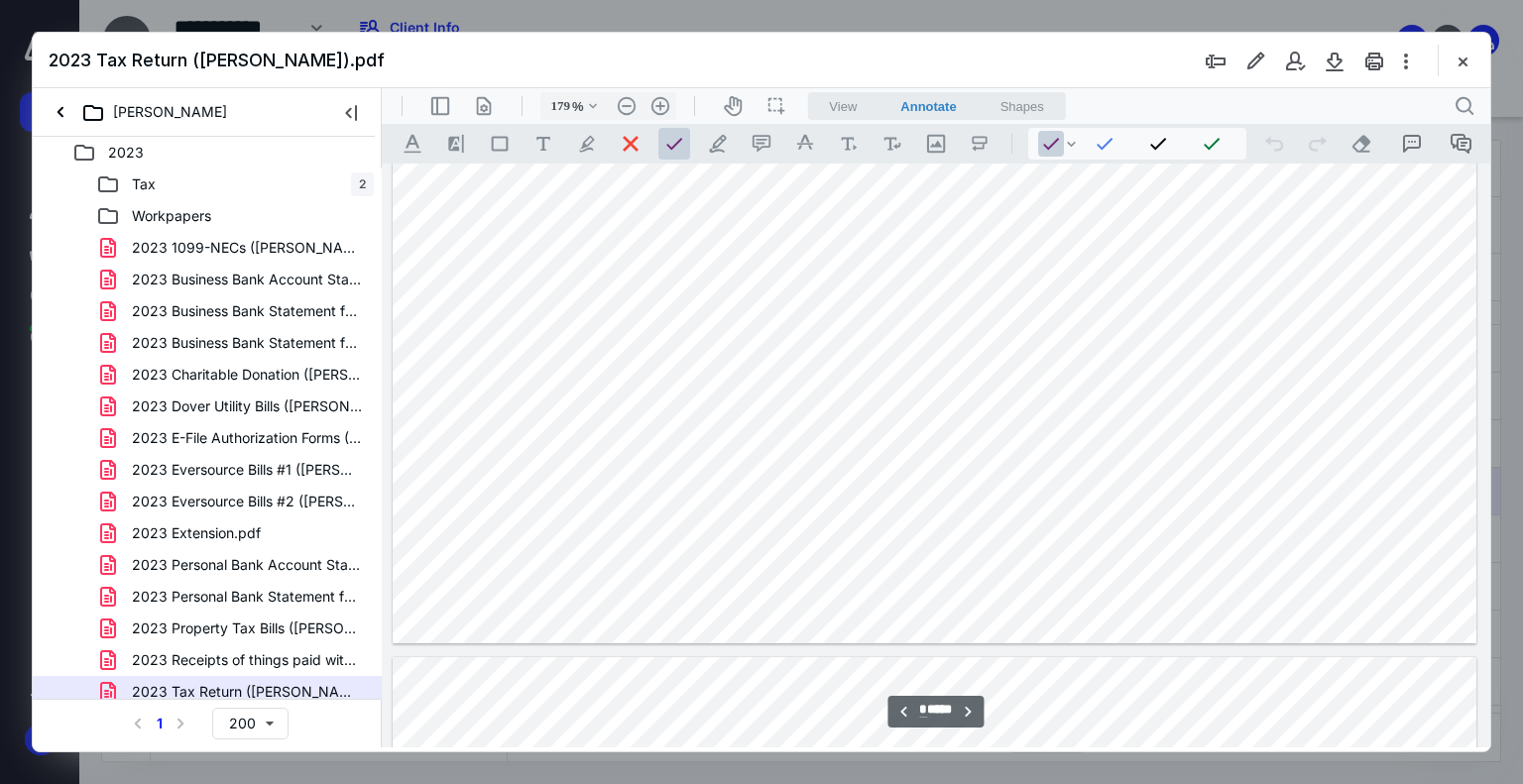 scroll, scrollTop: 8705, scrollLeft: 0, axis: vertical 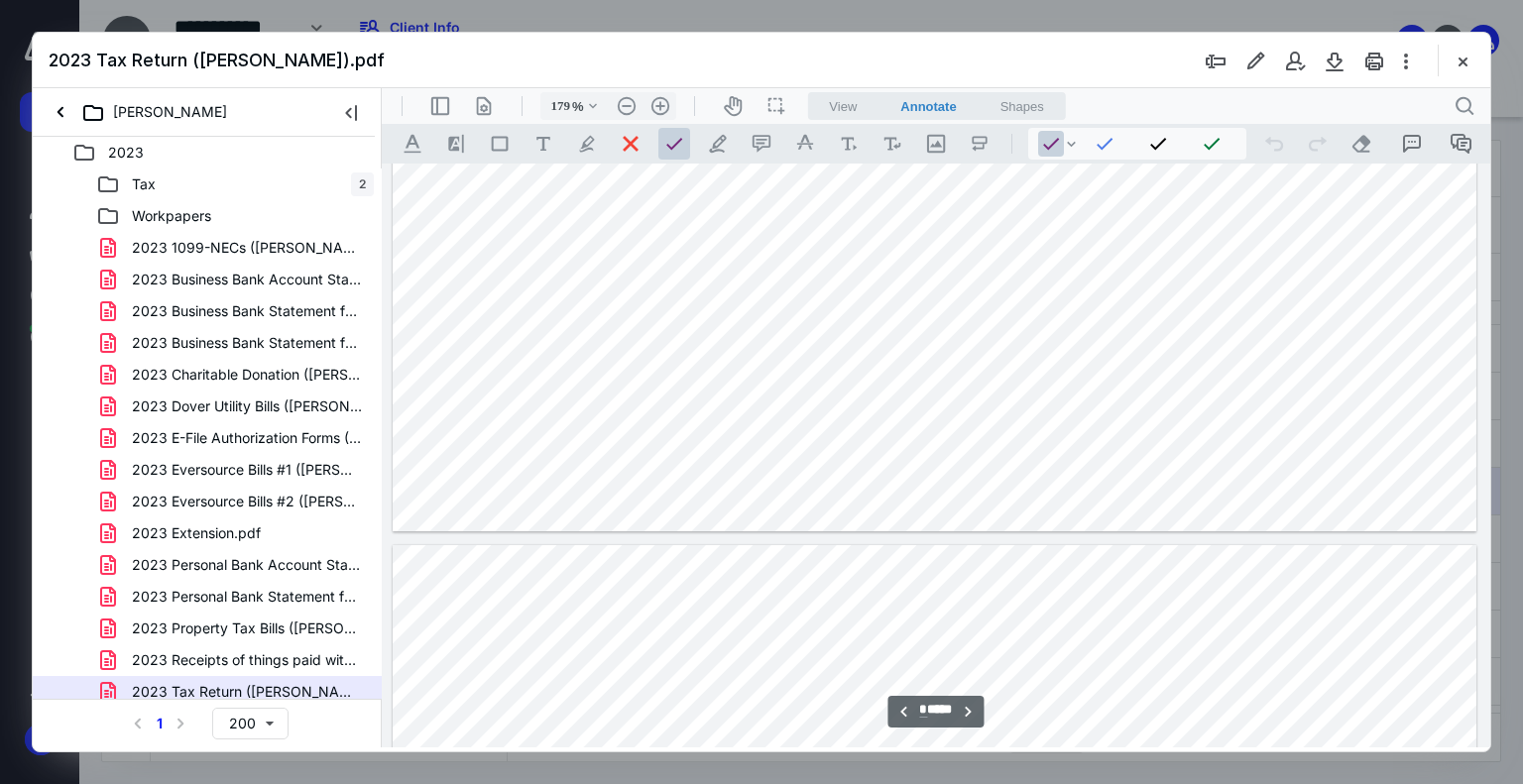 type on "**" 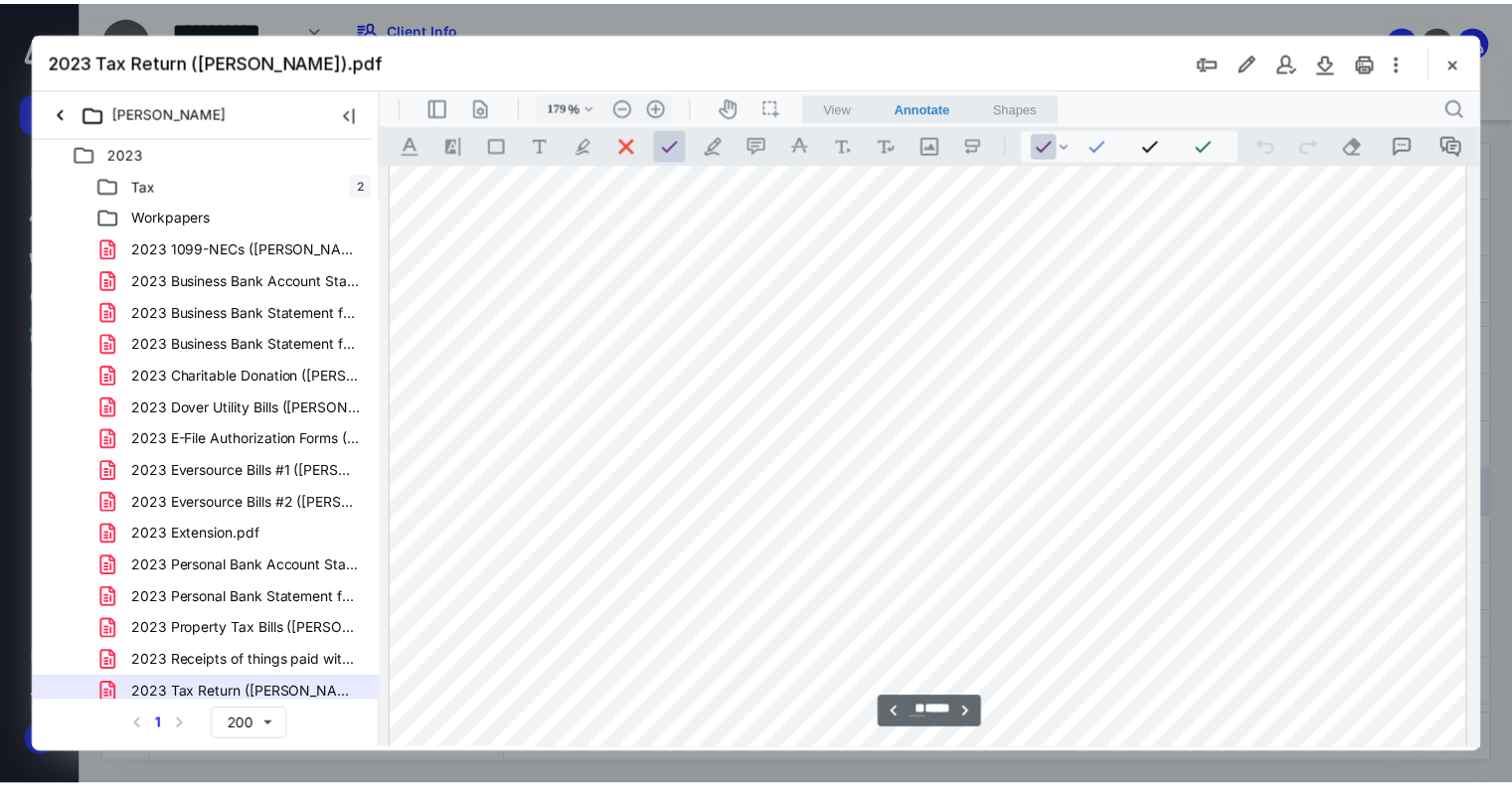 scroll, scrollTop: 13497, scrollLeft: 0, axis: vertical 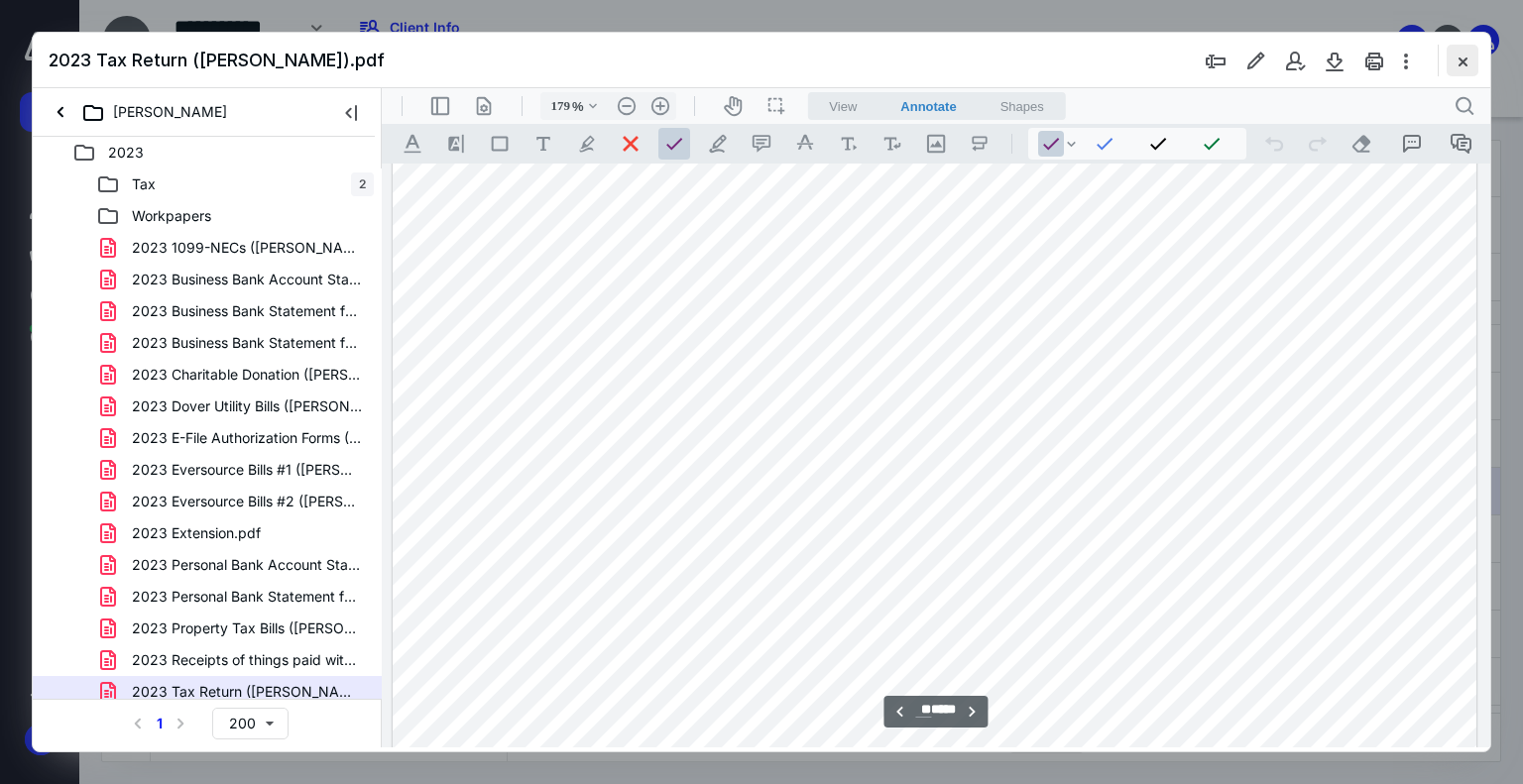 click at bounding box center [1463, 60] 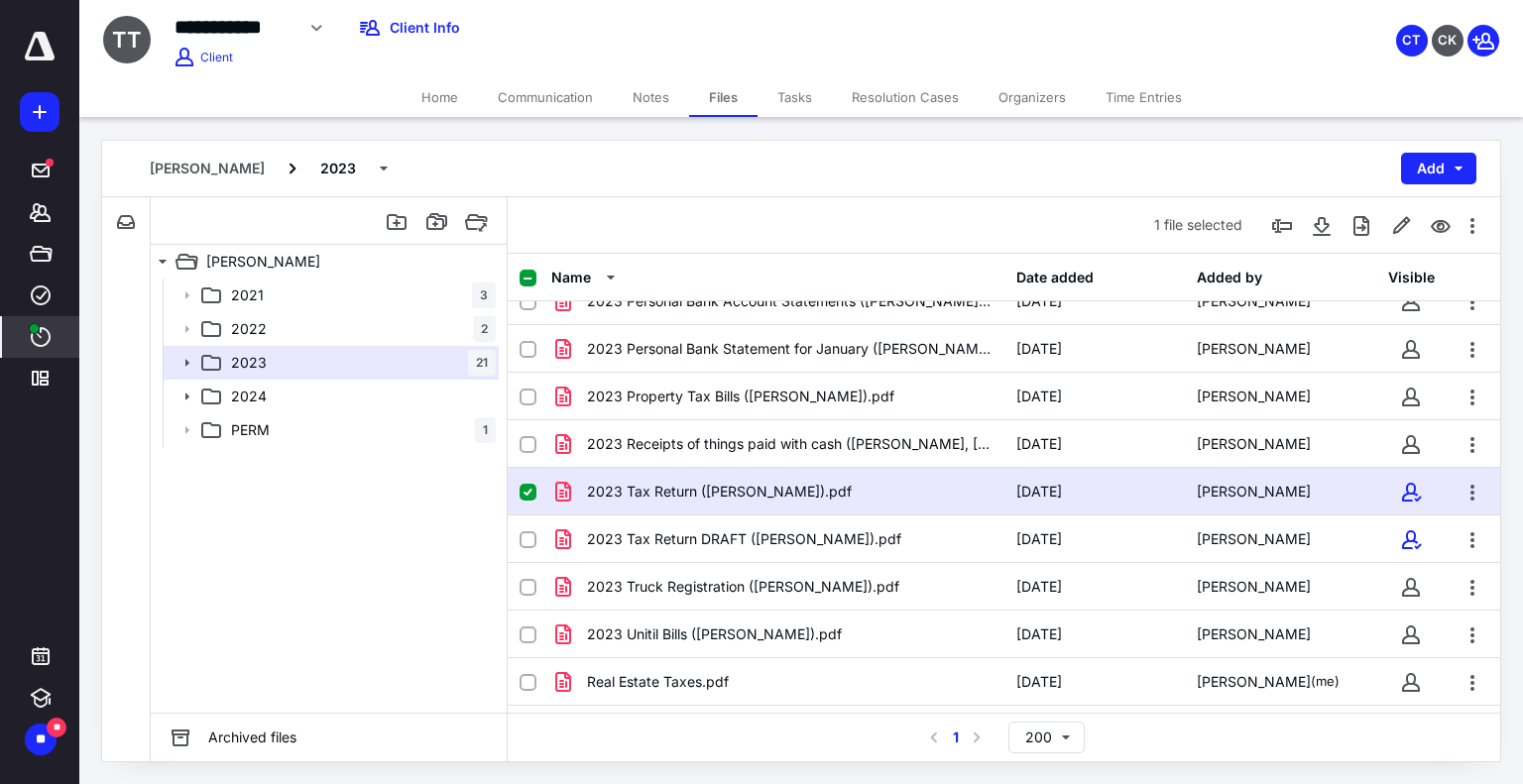 click 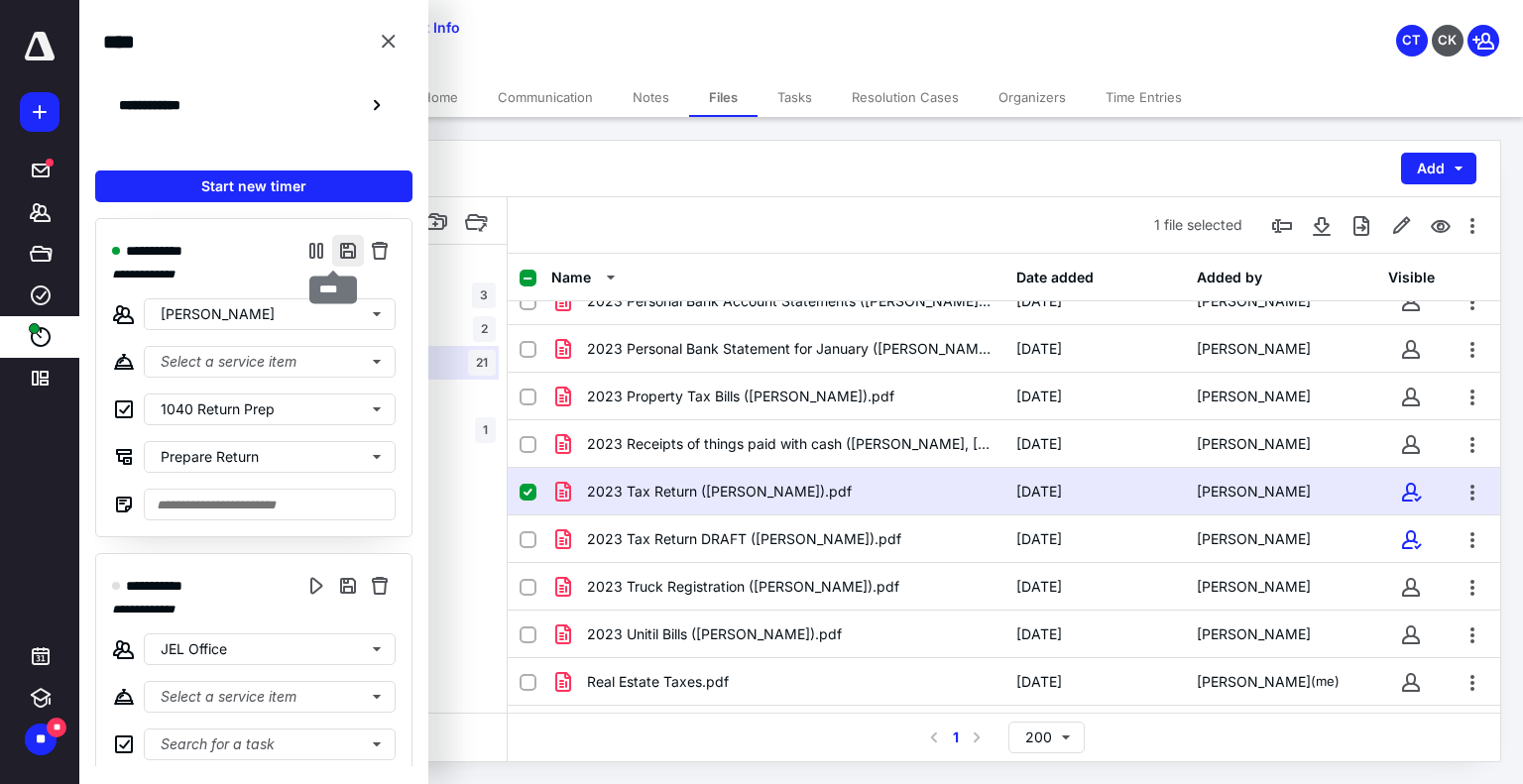 click at bounding box center (348, 251) 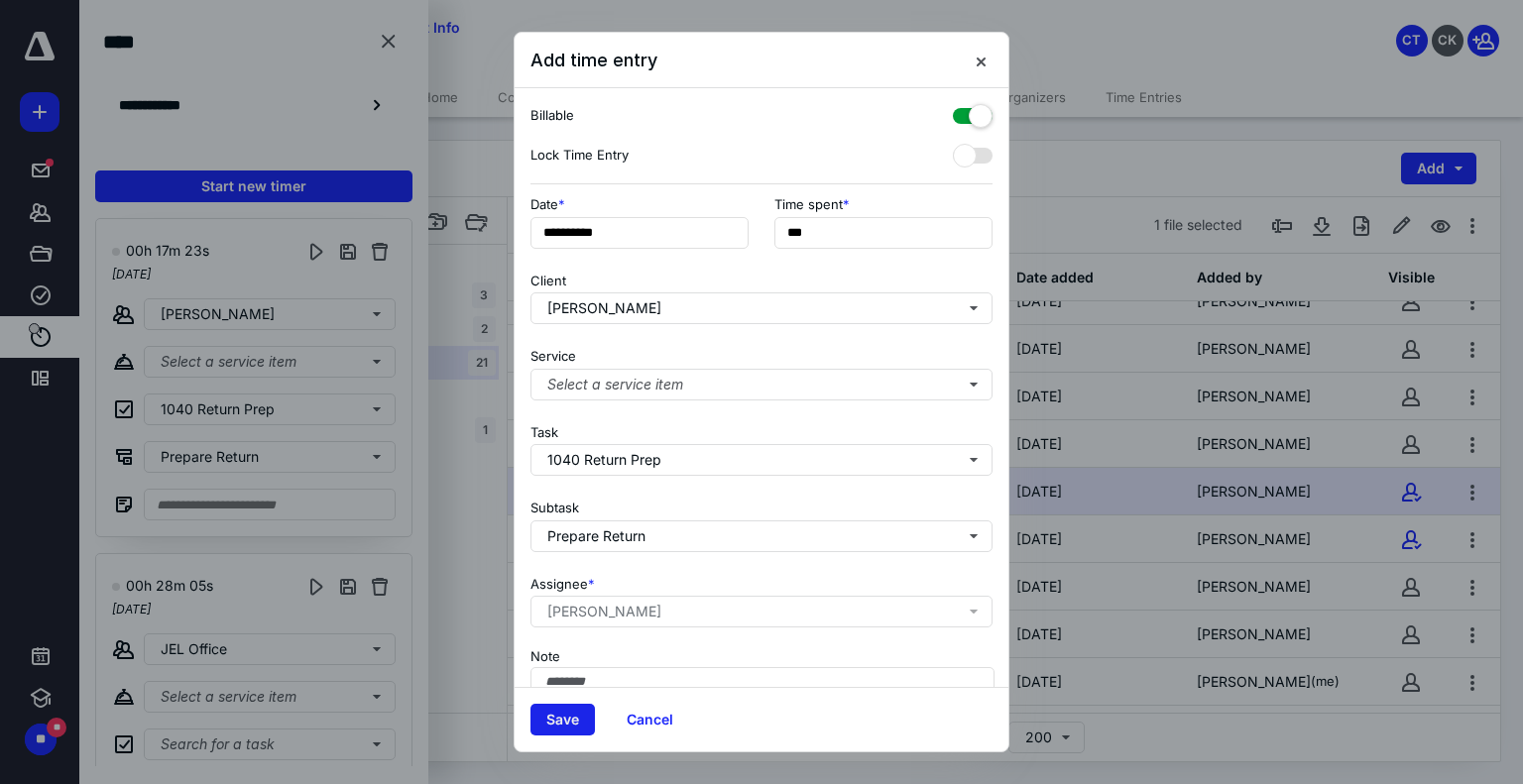 click on "Save" at bounding box center (562, 720) 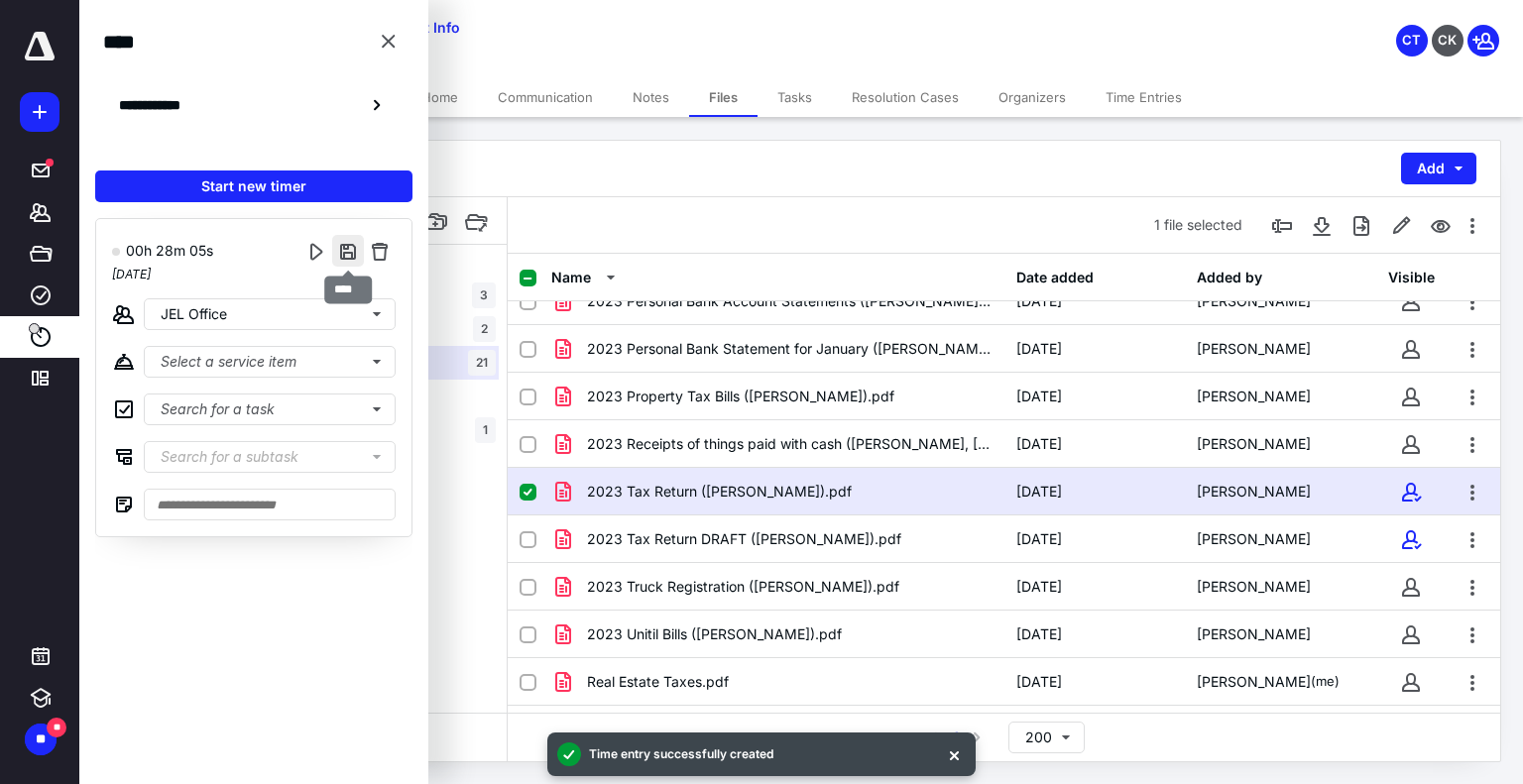 click at bounding box center [348, 251] 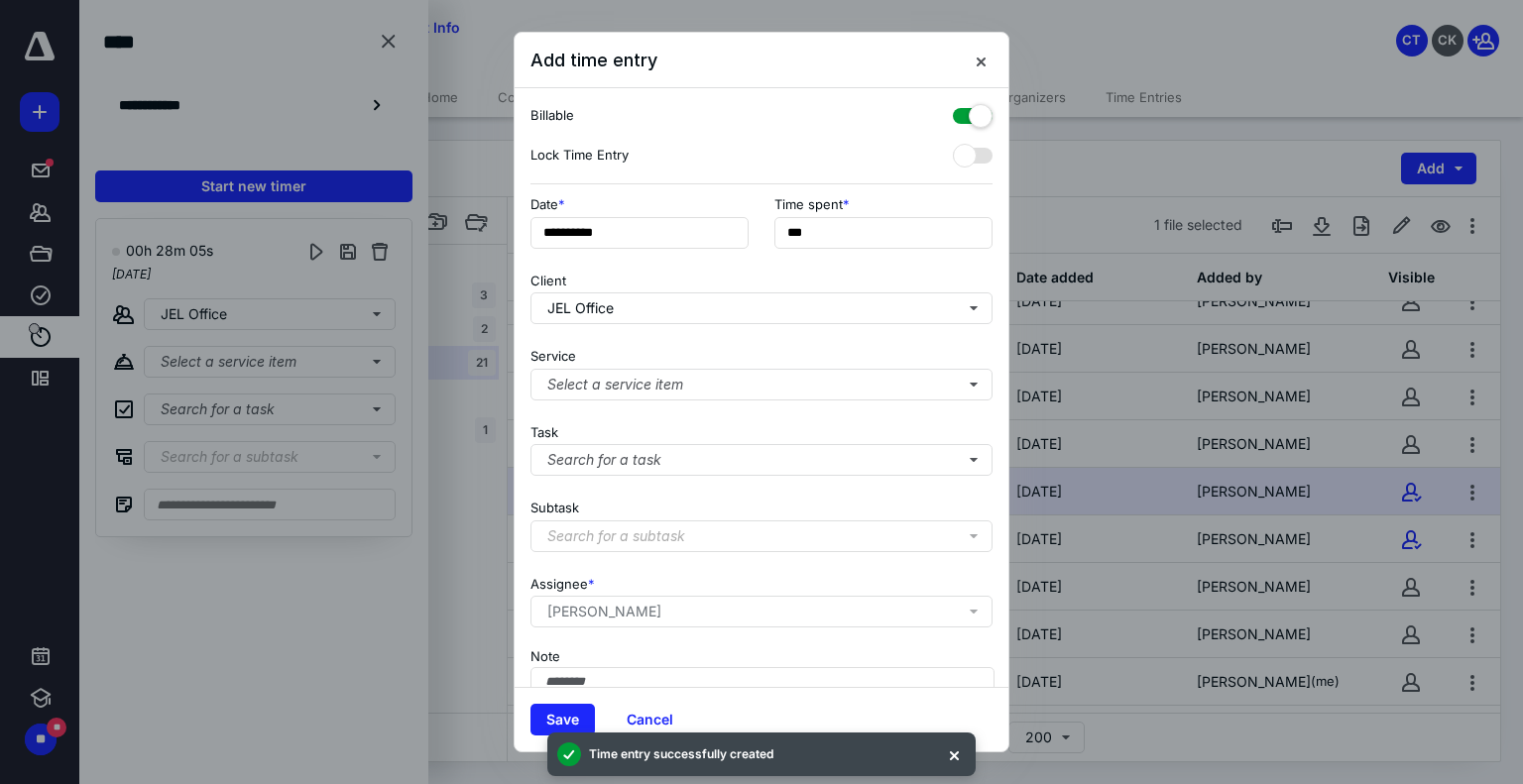 click at bounding box center (762, 392) 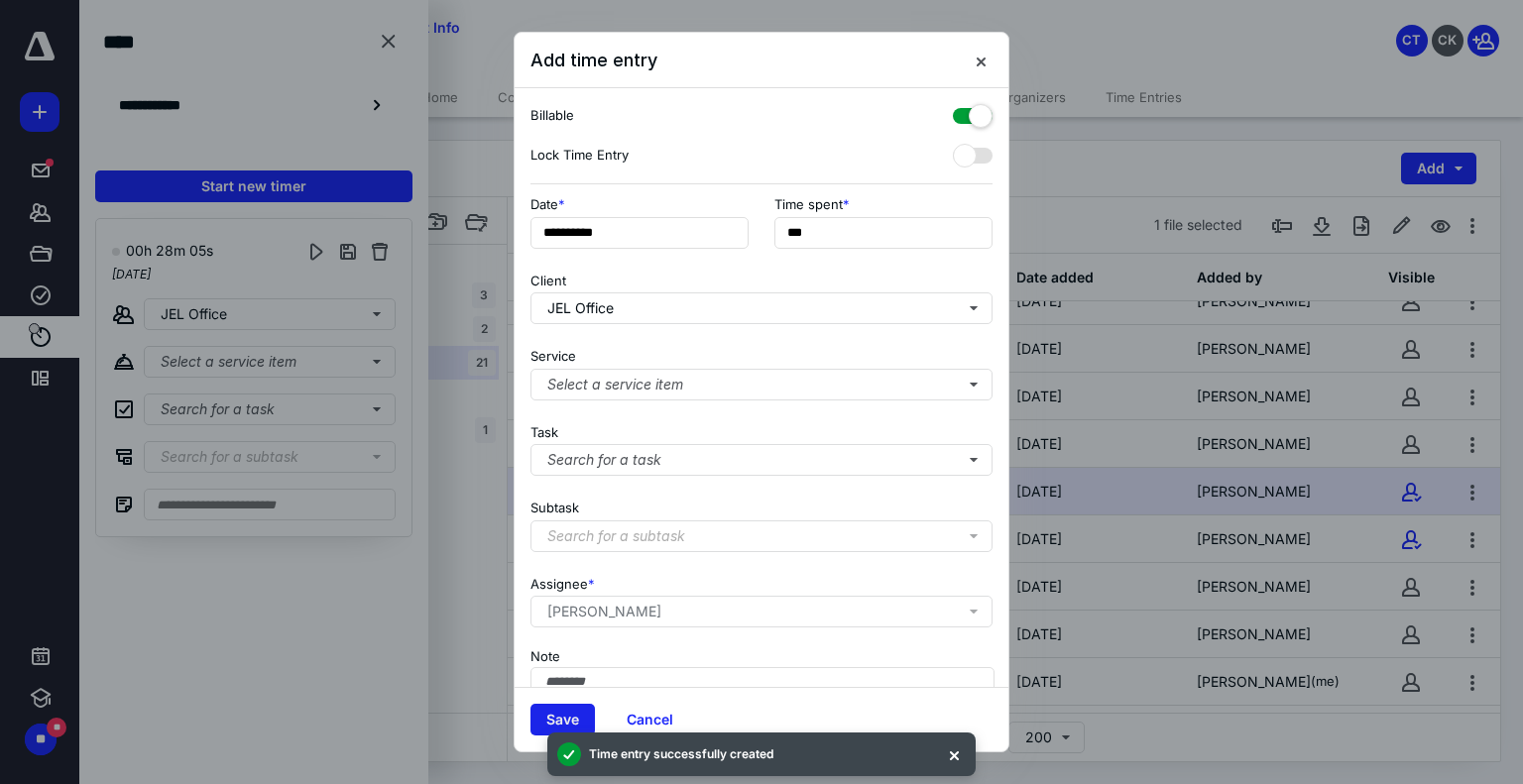 click on "Save" at bounding box center [562, 720] 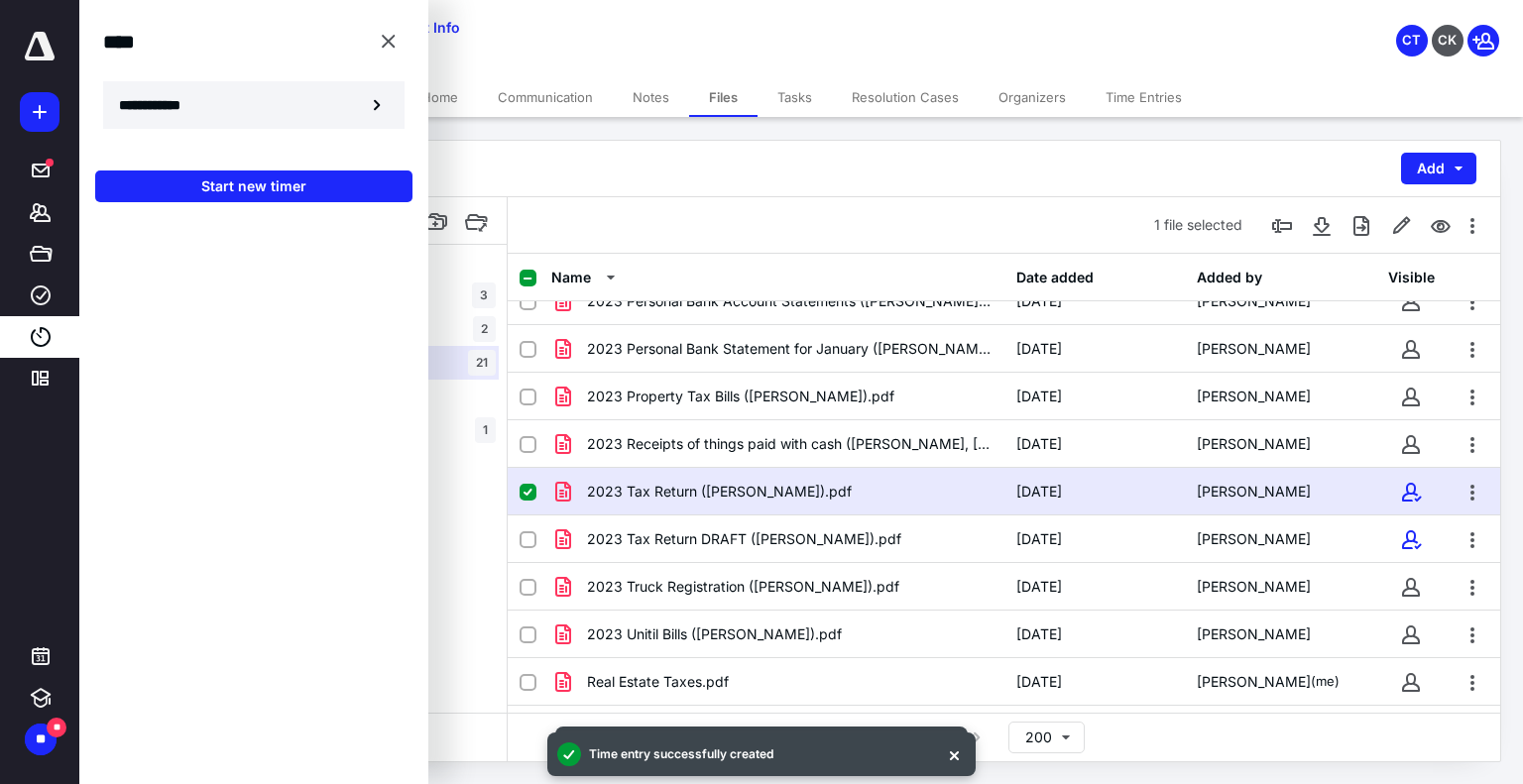 click on "**********" at bounding box center [254, 105] 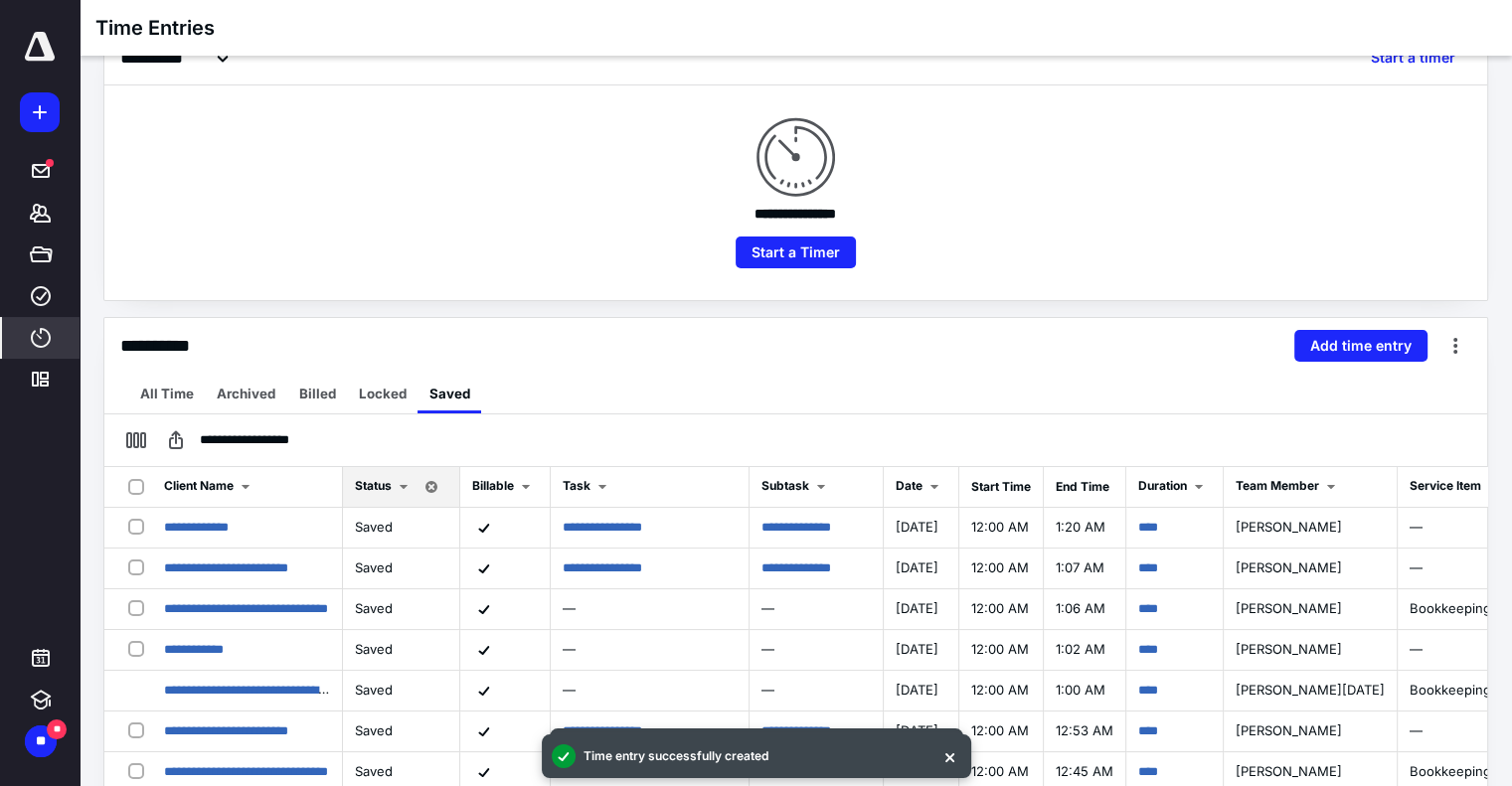 scroll, scrollTop: 216, scrollLeft: 0, axis: vertical 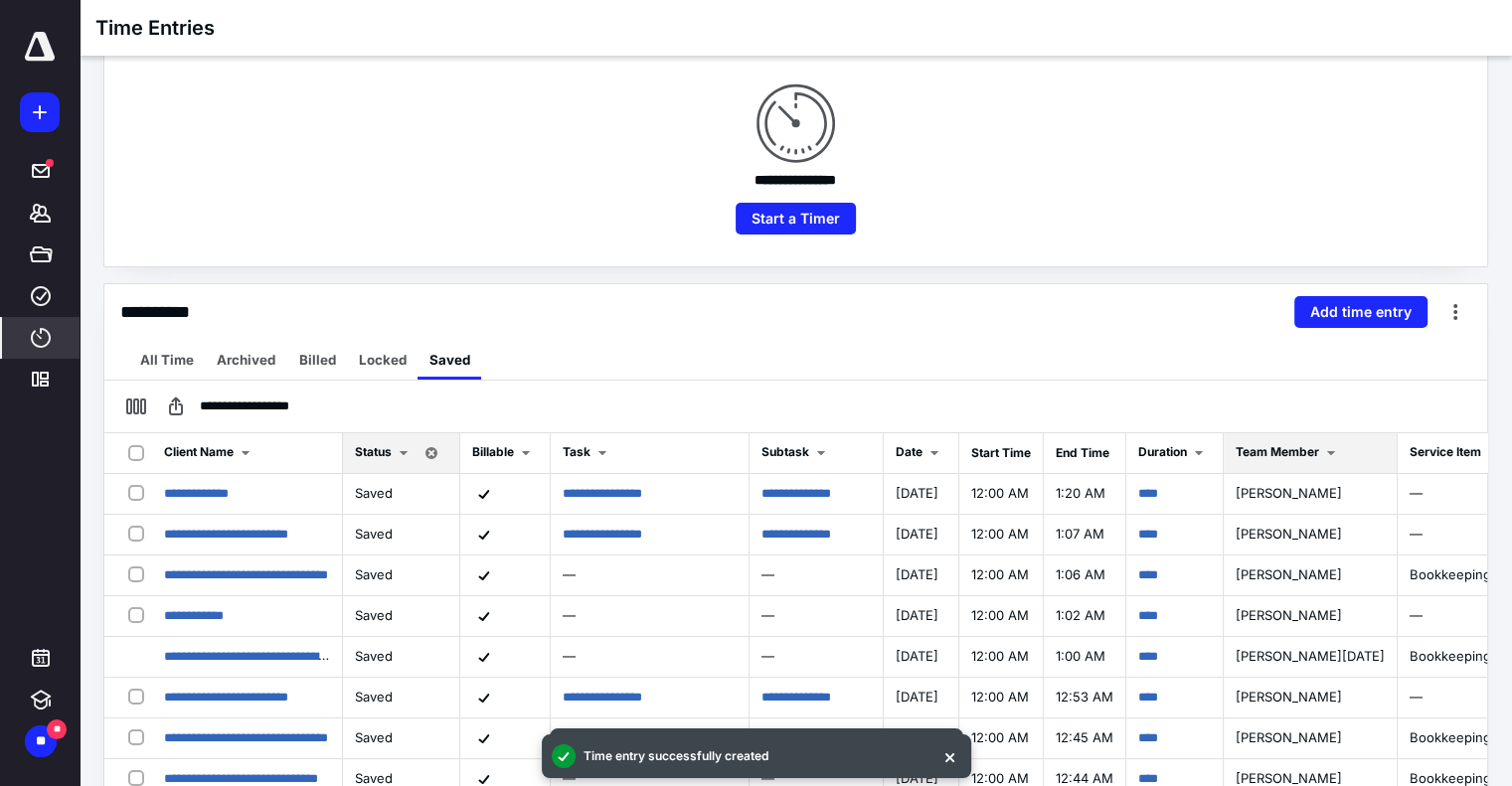 click on "Team Member" at bounding box center [1277, 451] 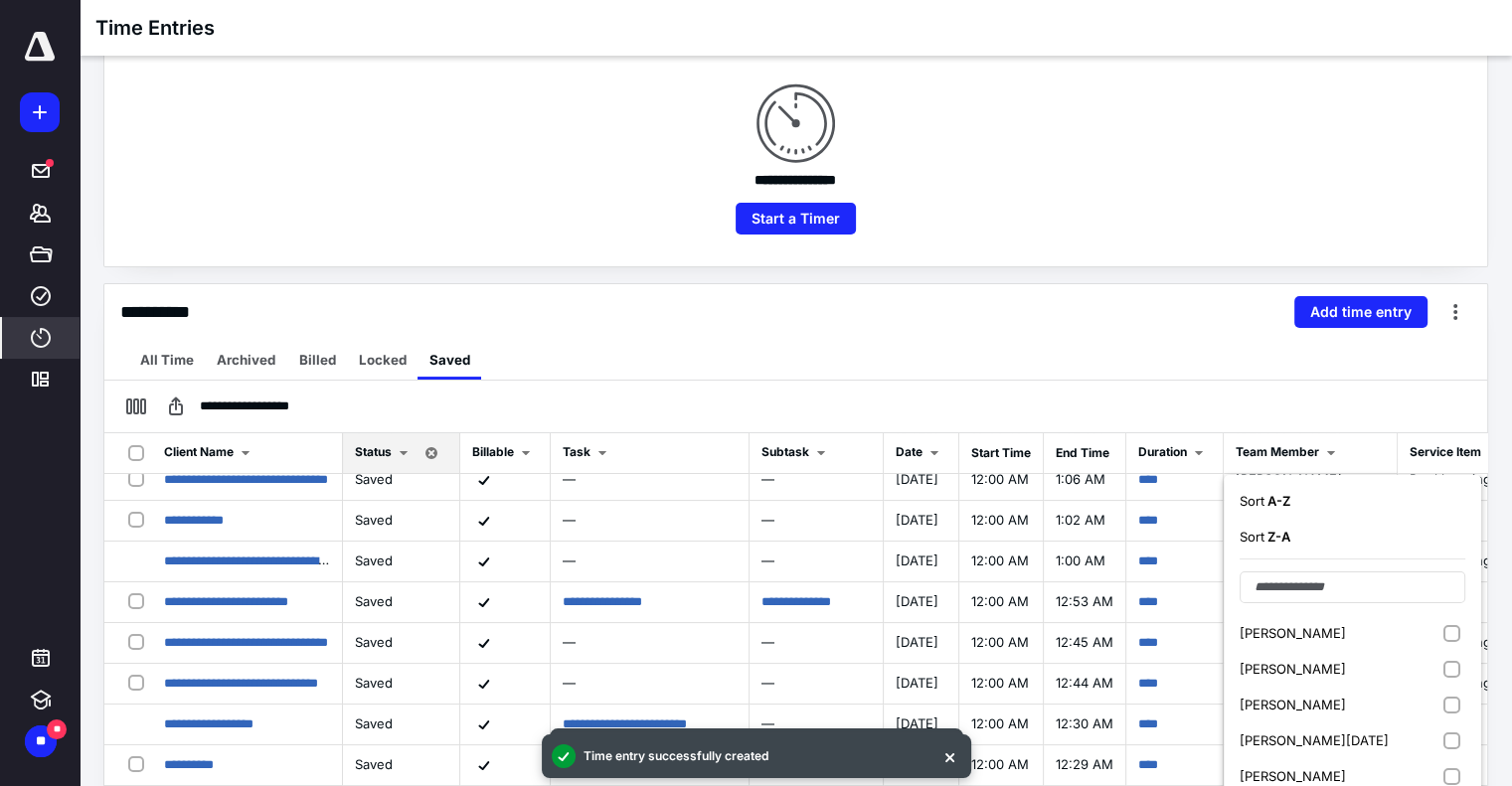 scroll, scrollTop: 115, scrollLeft: 0, axis: vertical 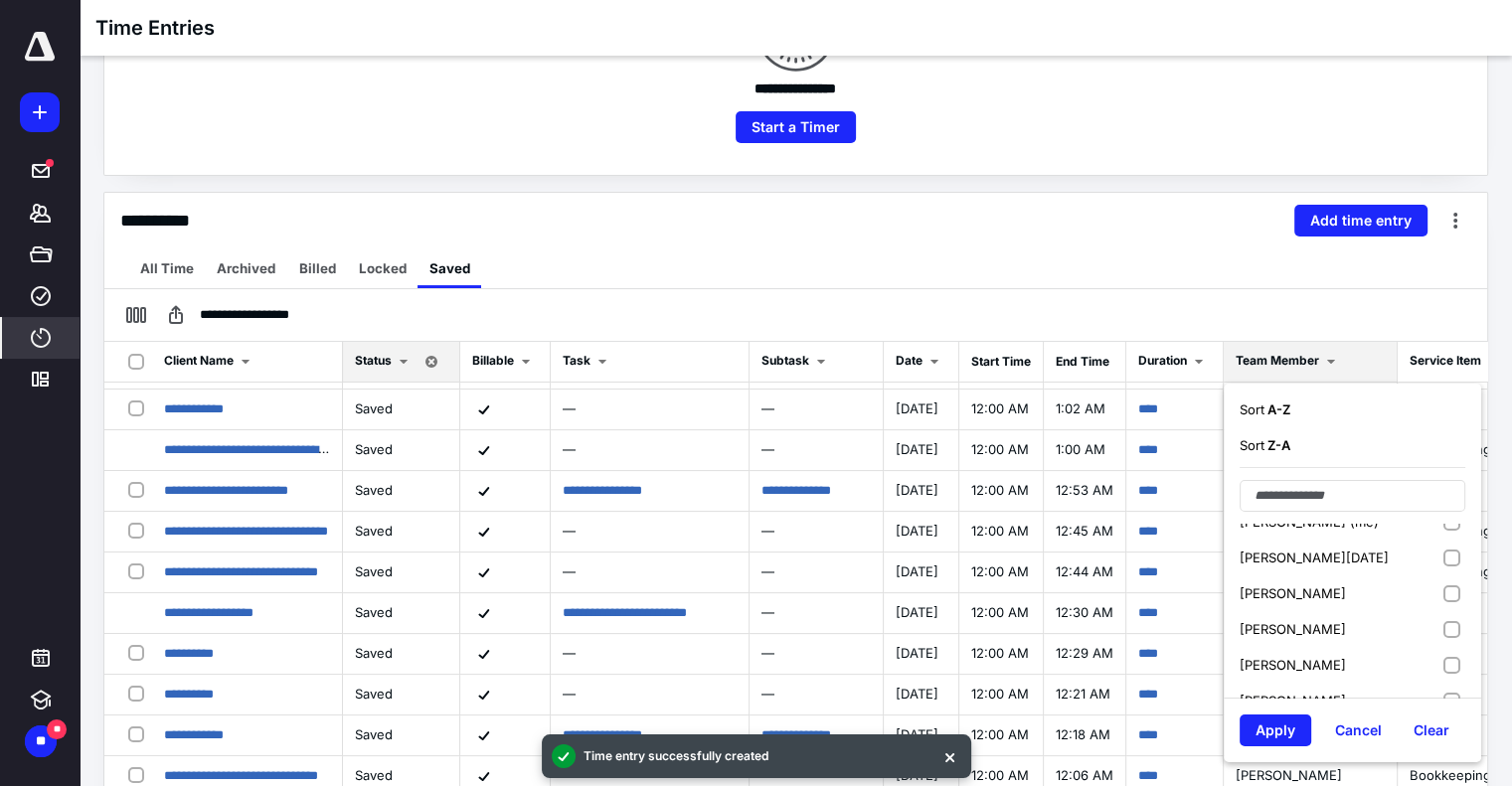 click on "[PERSON_NAME] (me)" at bounding box center [1309, 522] 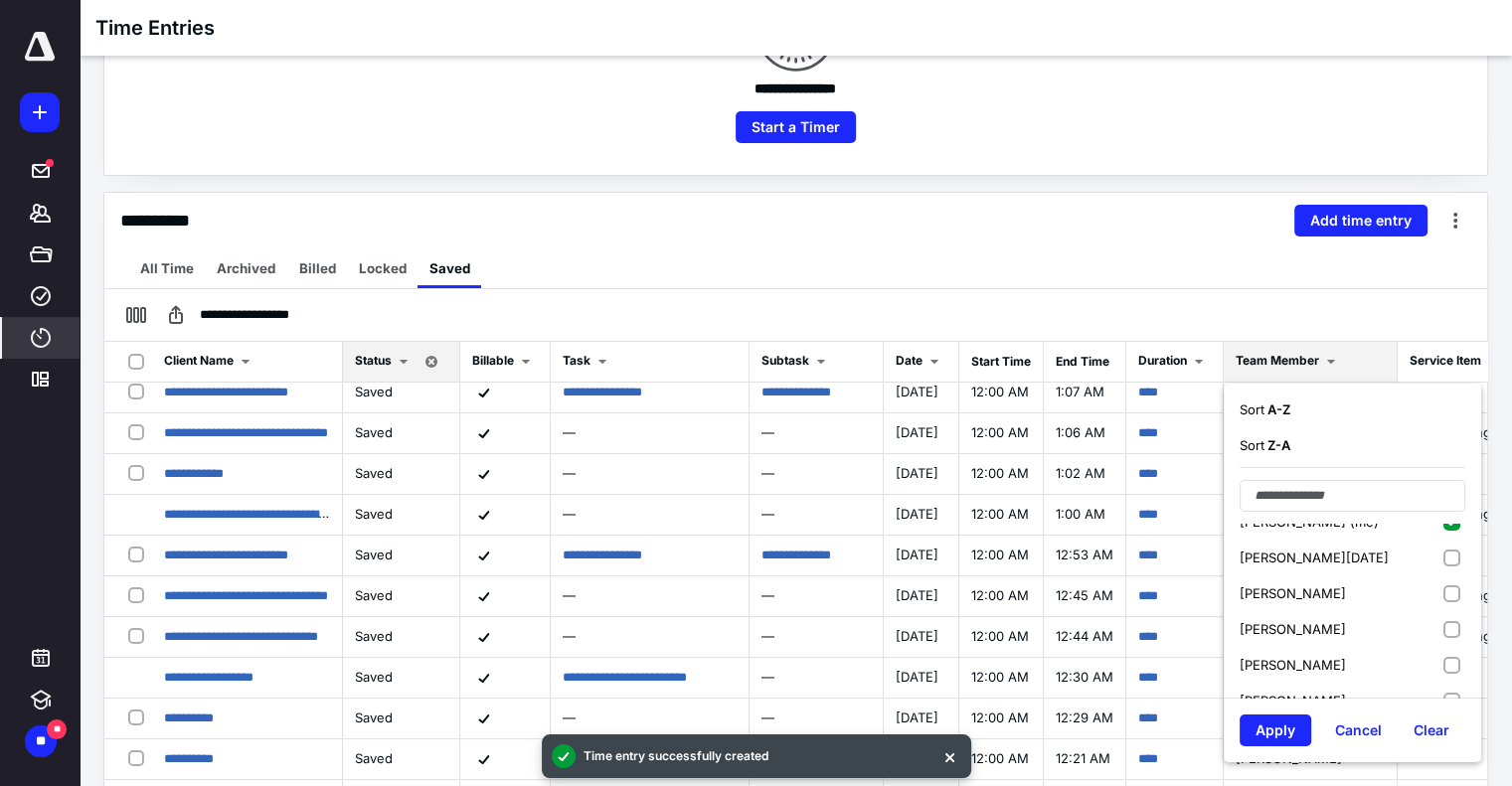 scroll, scrollTop: 16, scrollLeft: 0, axis: vertical 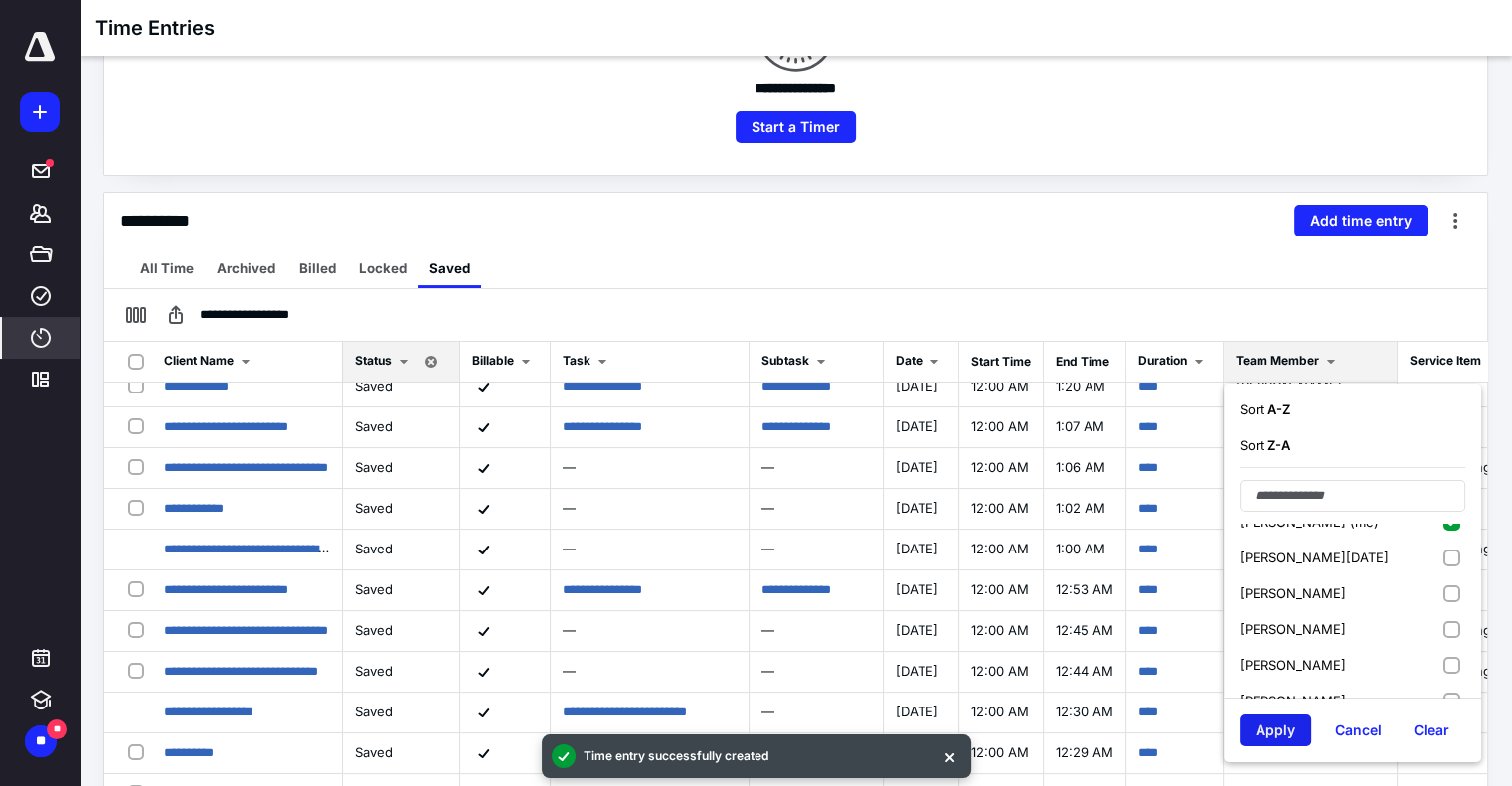 click on "Apply" at bounding box center [1275, 730] 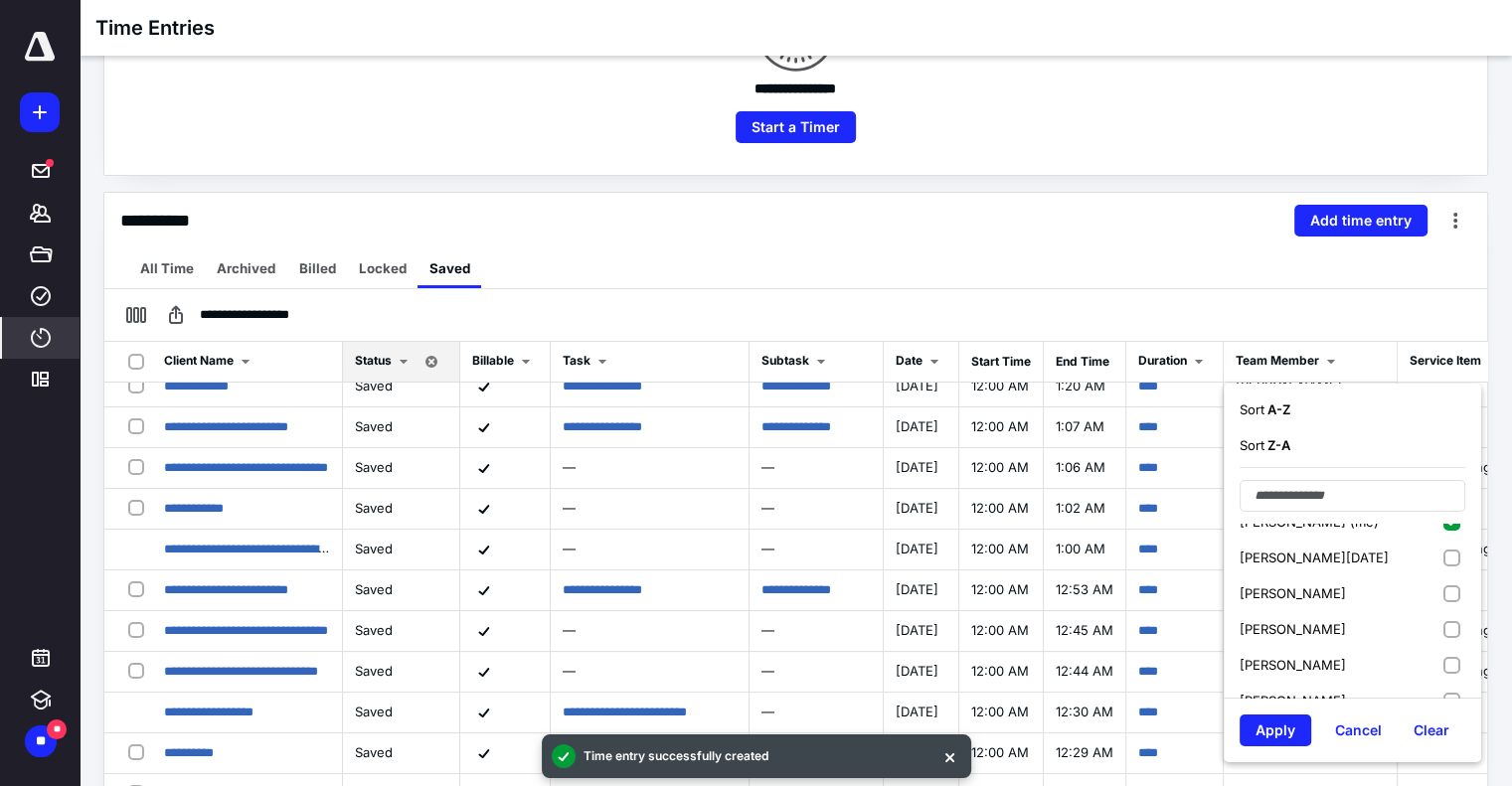 scroll, scrollTop: 0, scrollLeft: 0, axis: both 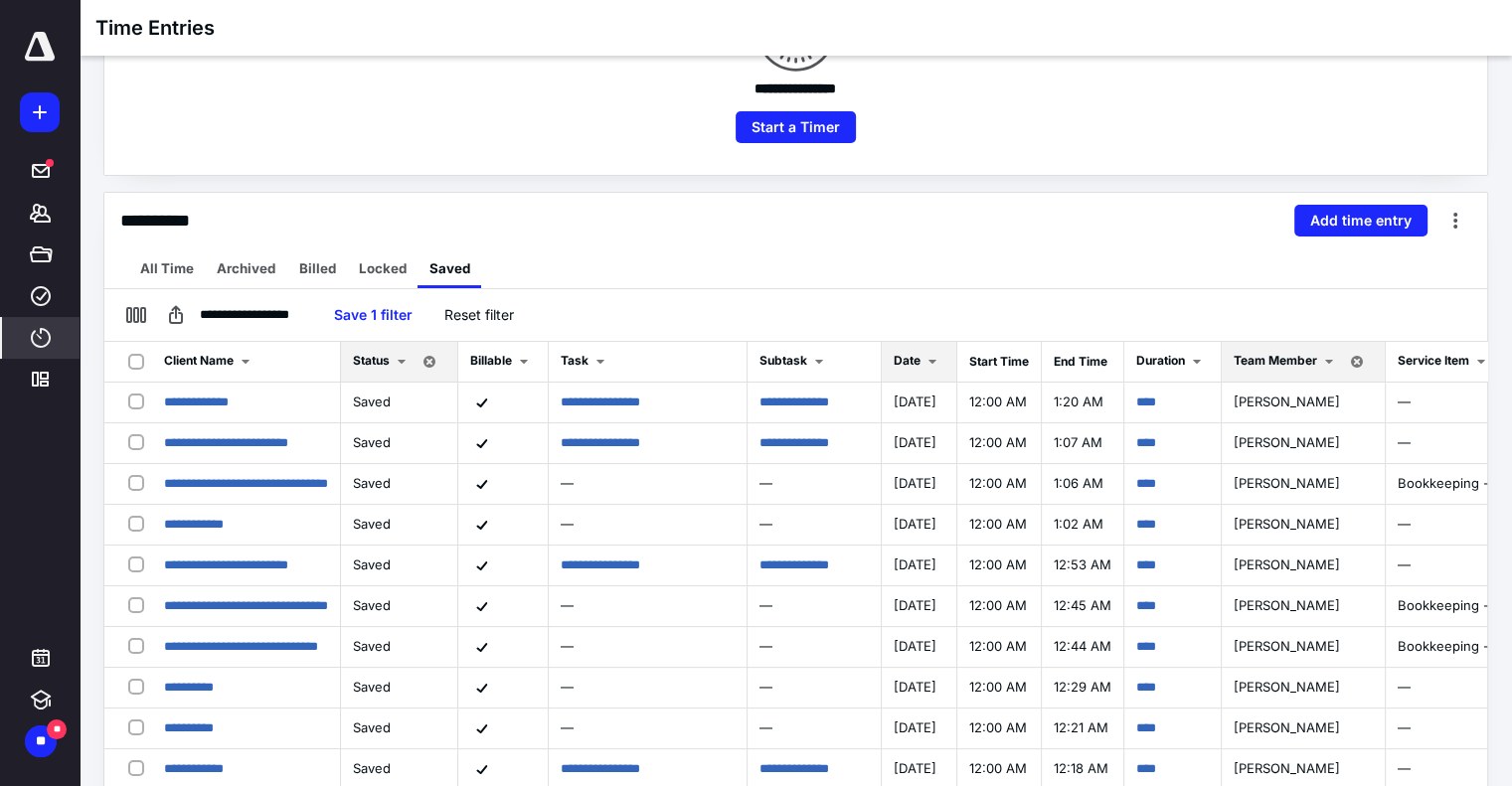 click on "Date" at bounding box center (919, 362) 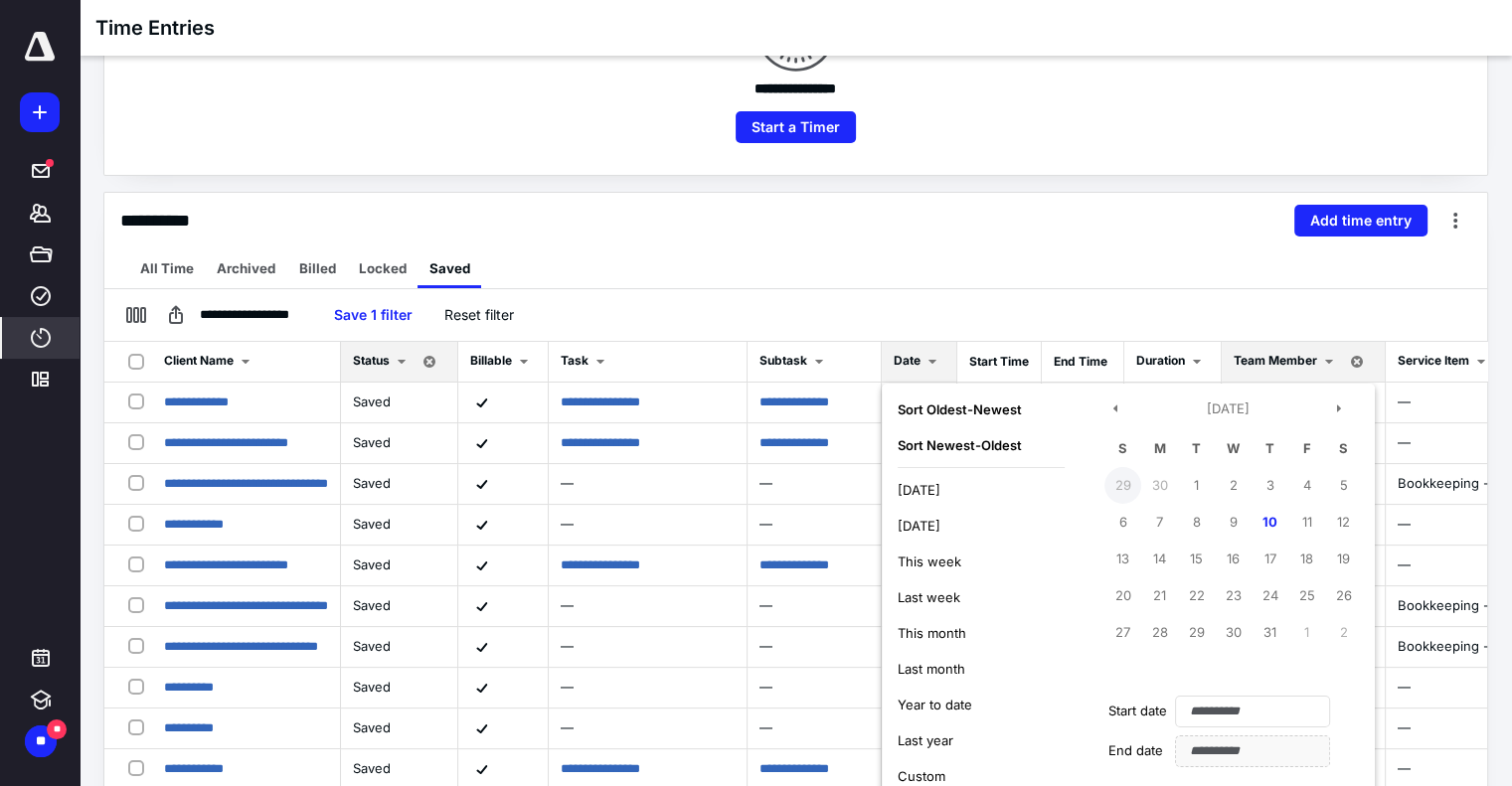 click on "29" at bounding box center [1122, 485] 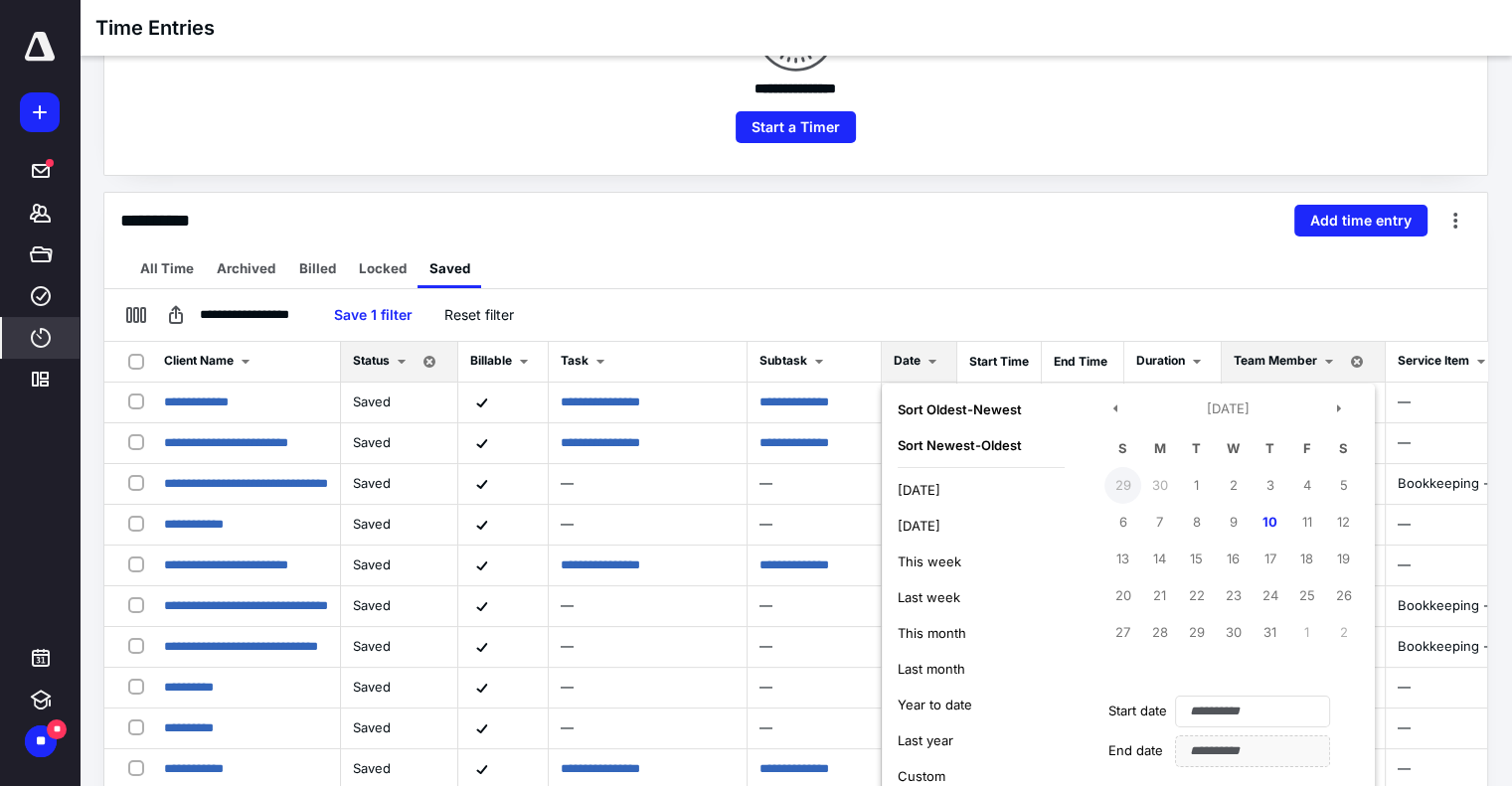 type on "**********" 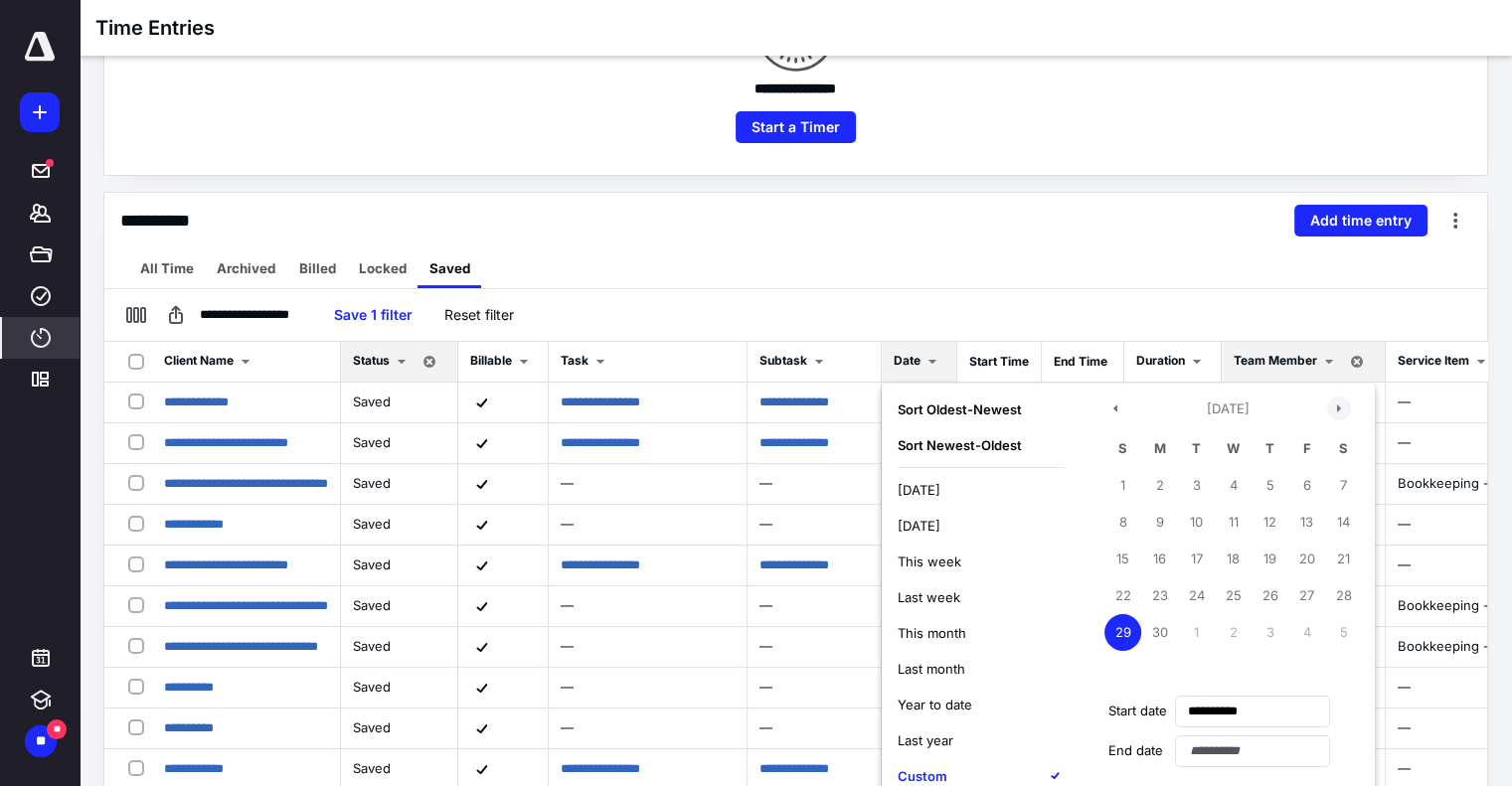click at bounding box center [1339, 408] 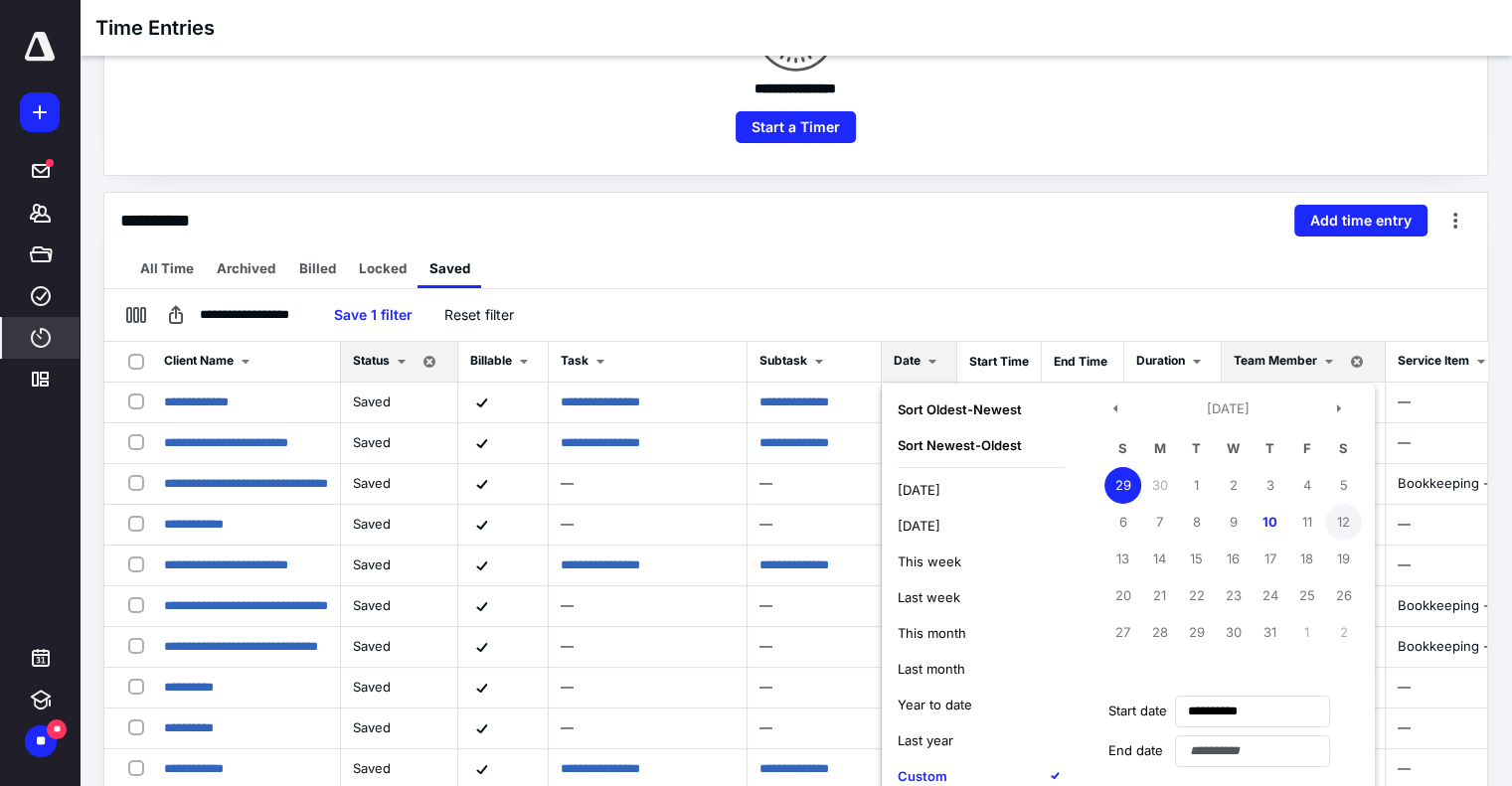 click on "12" at bounding box center (1343, 522) 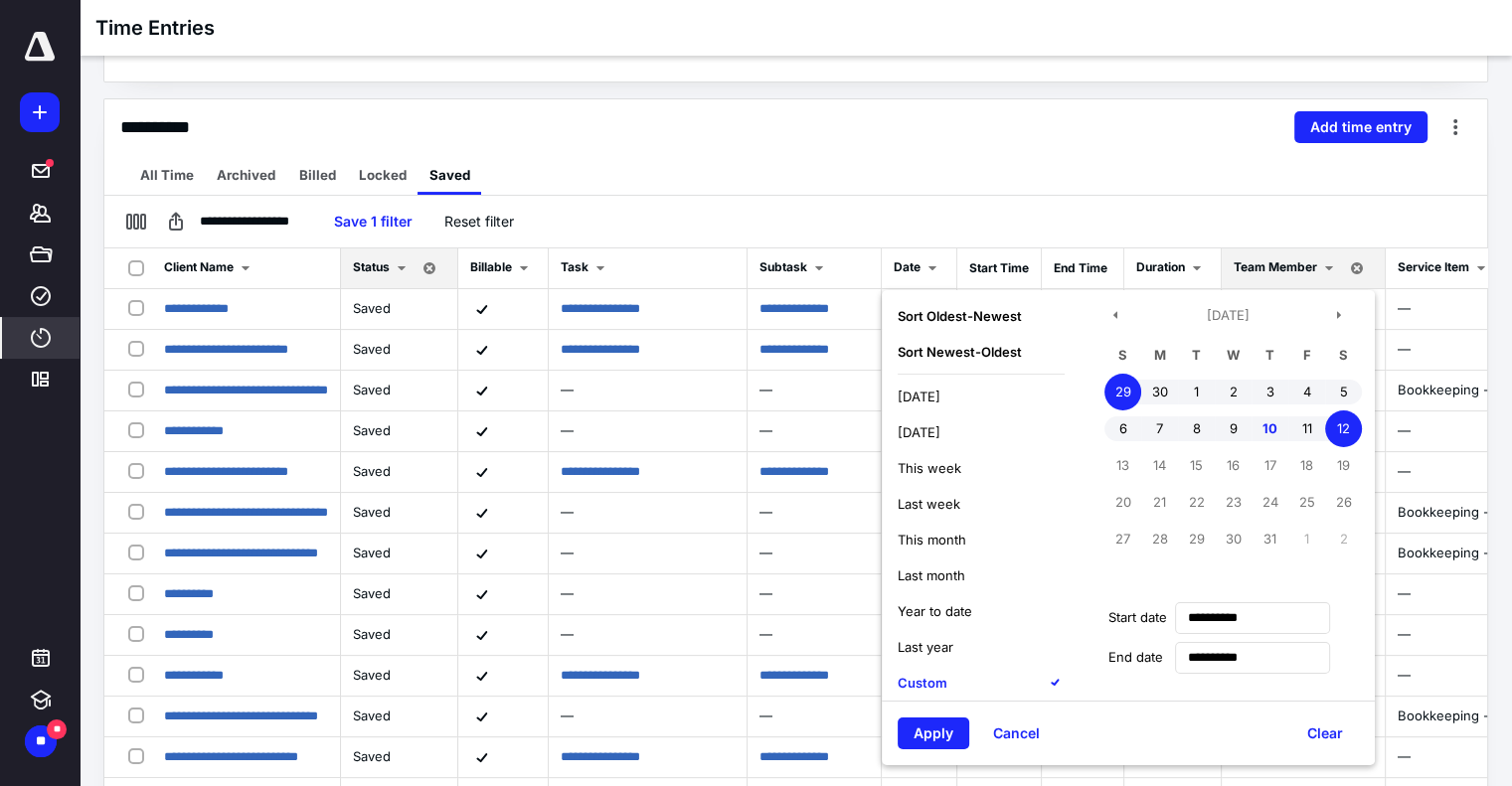 scroll, scrollTop: 439, scrollLeft: 0, axis: vertical 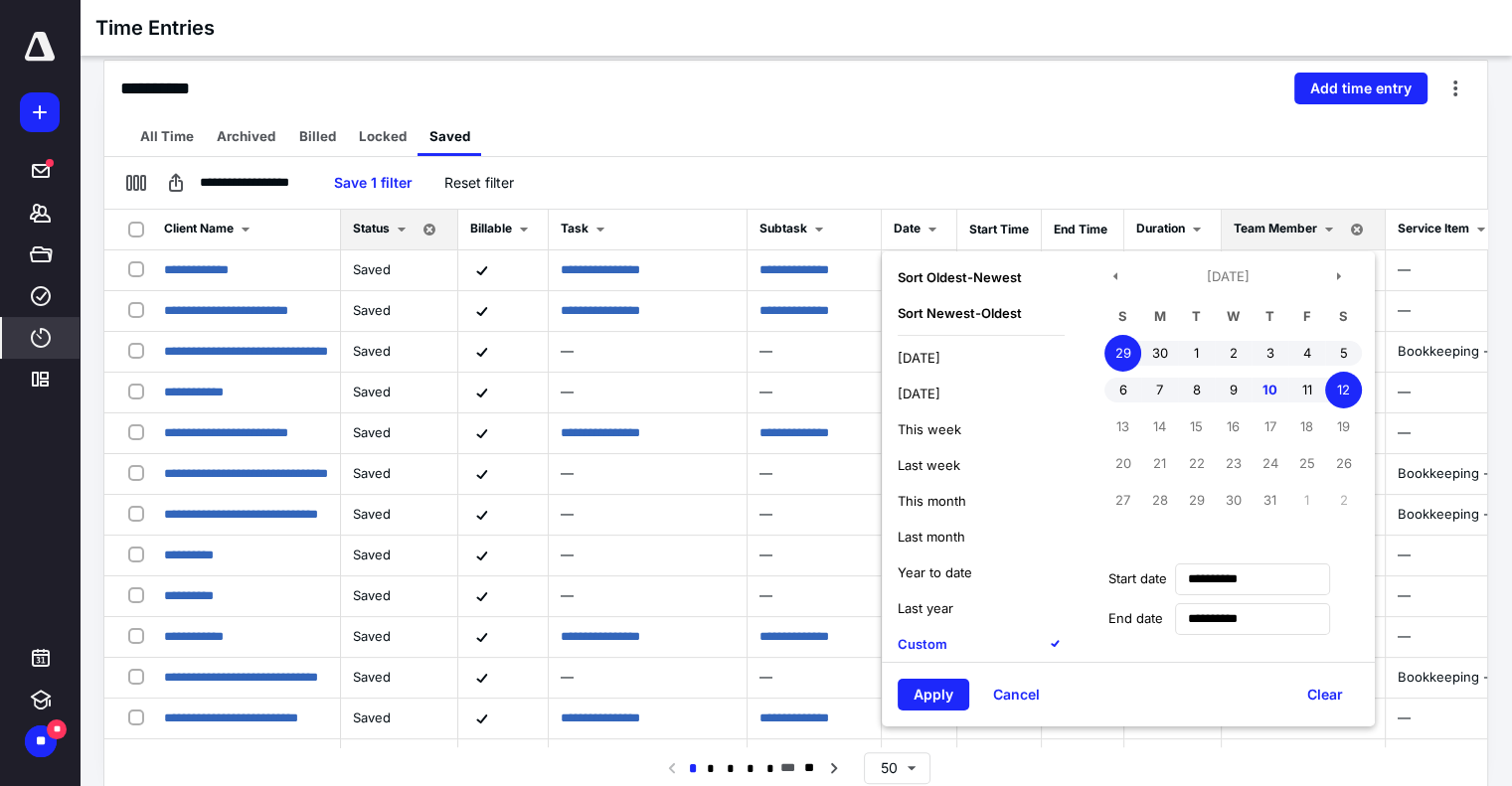 click on "Apply" at bounding box center (933, 695) 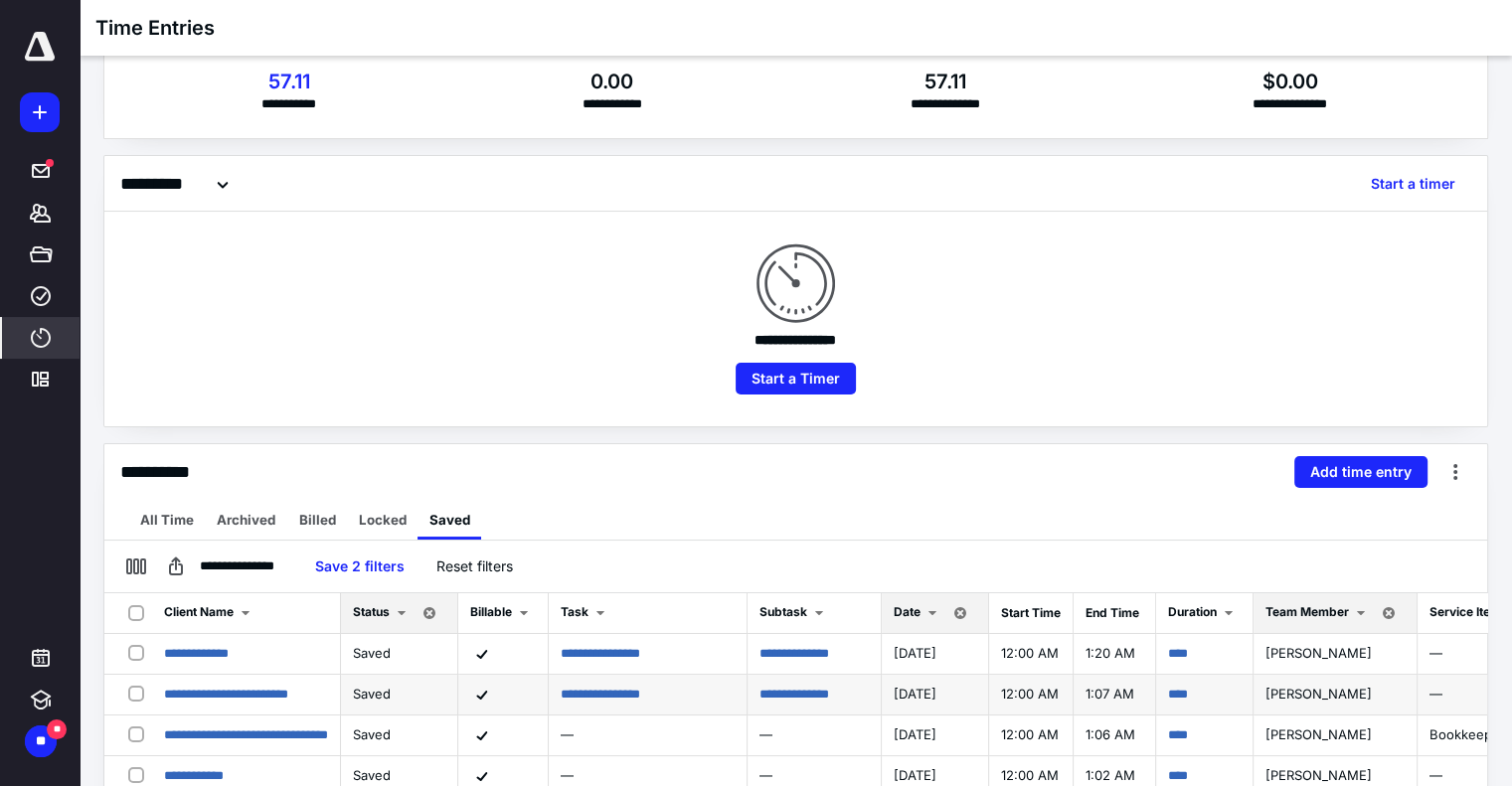 scroll, scrollTop: 199, scrollLeft: 0, axis: vertical 